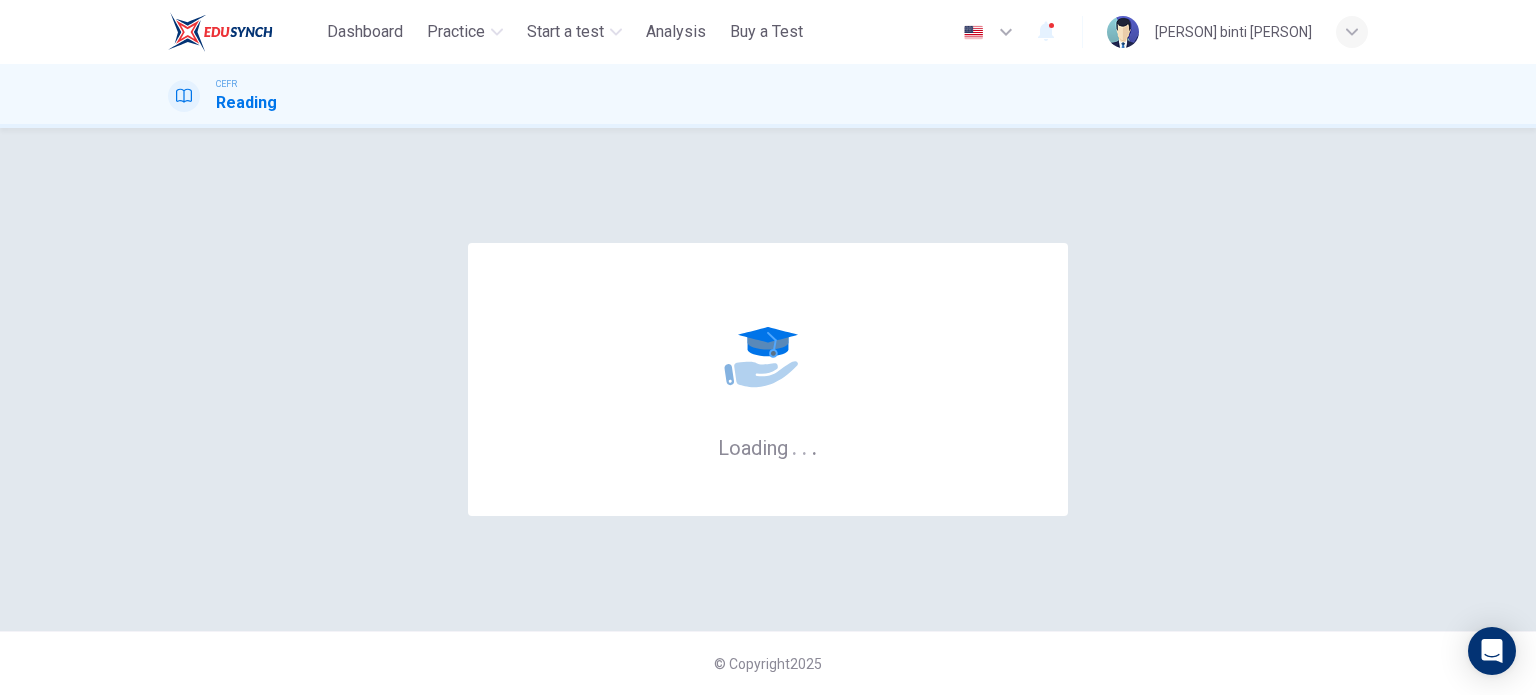 scroll, scrollTop: 0, scrollLeft: 0, axis: both 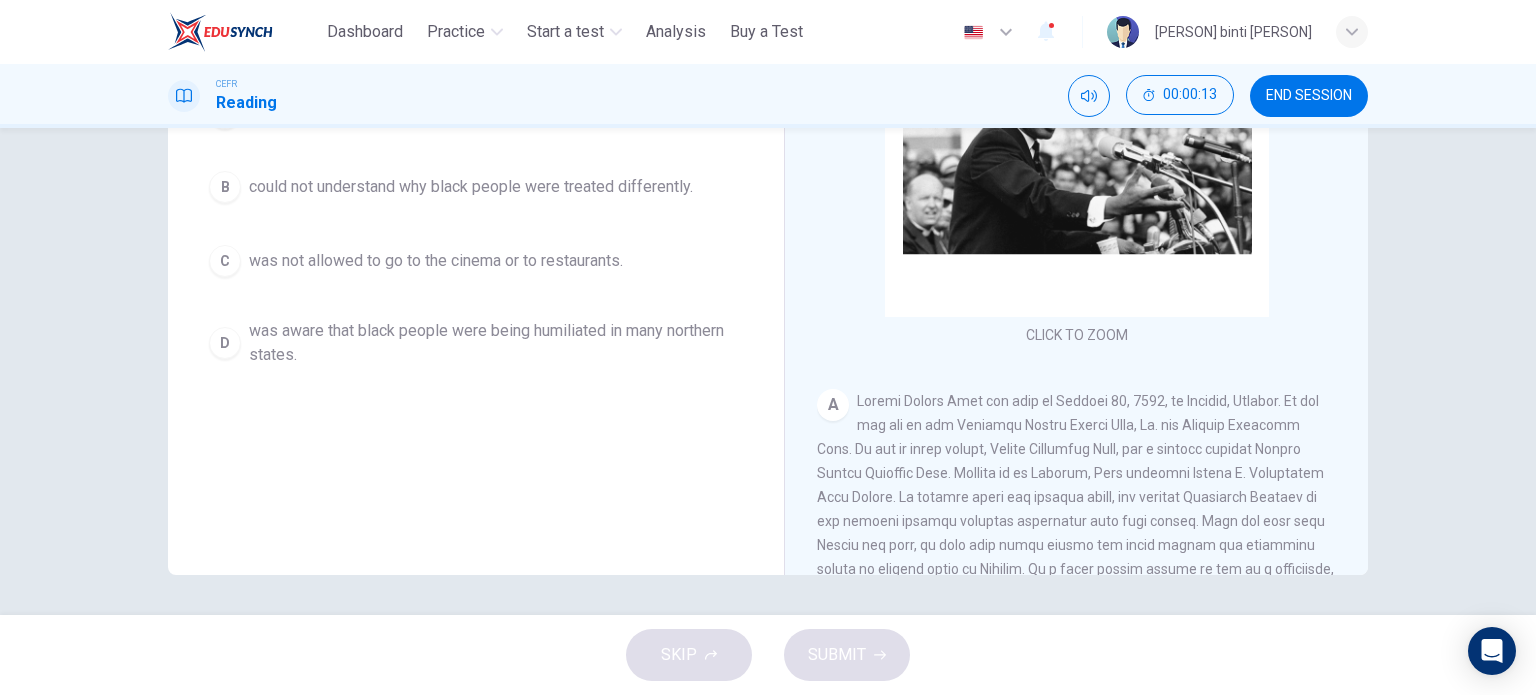 drag, startPoint x: 1340, startPoint y: 151, endPoint x: 1344, endPoint y: 163, distance: 12.649111 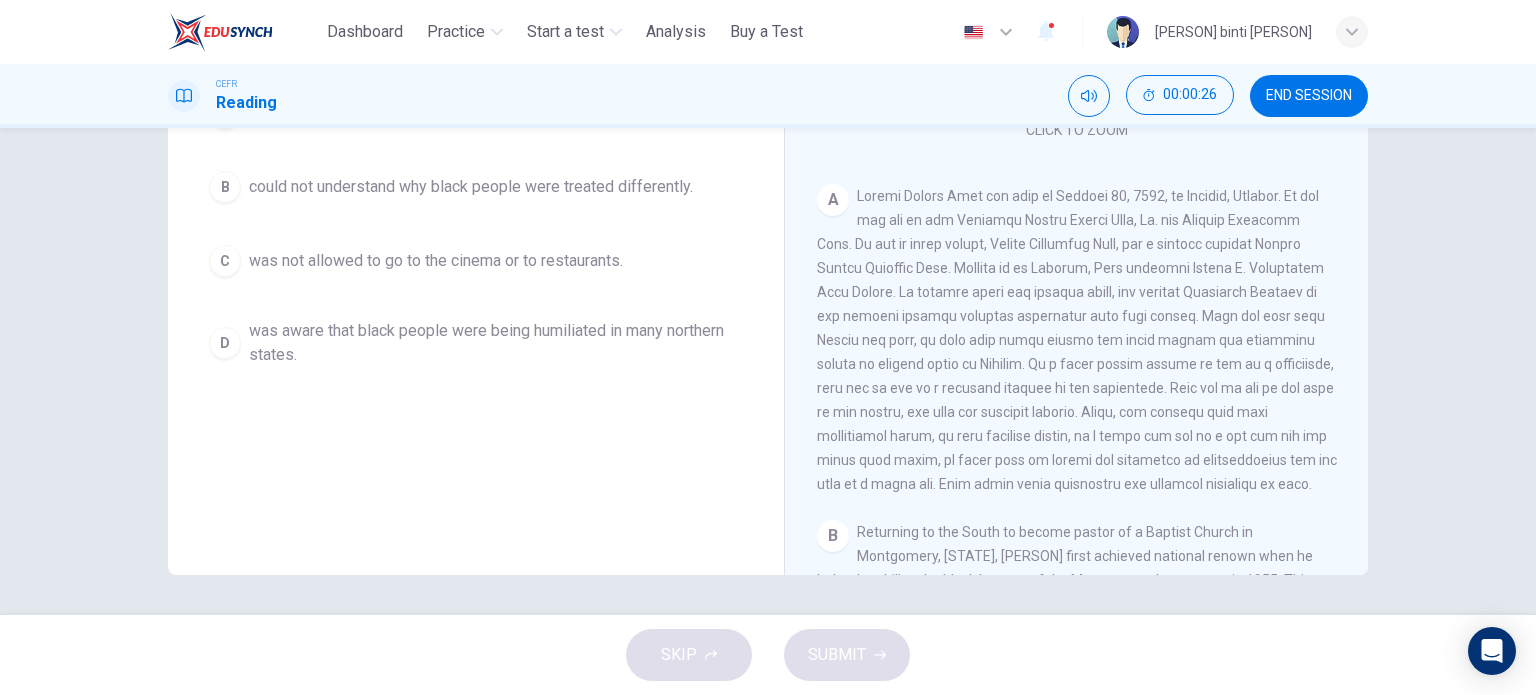 scroll, scrollTop: 208, scrollLeft: 0, axis: vertical 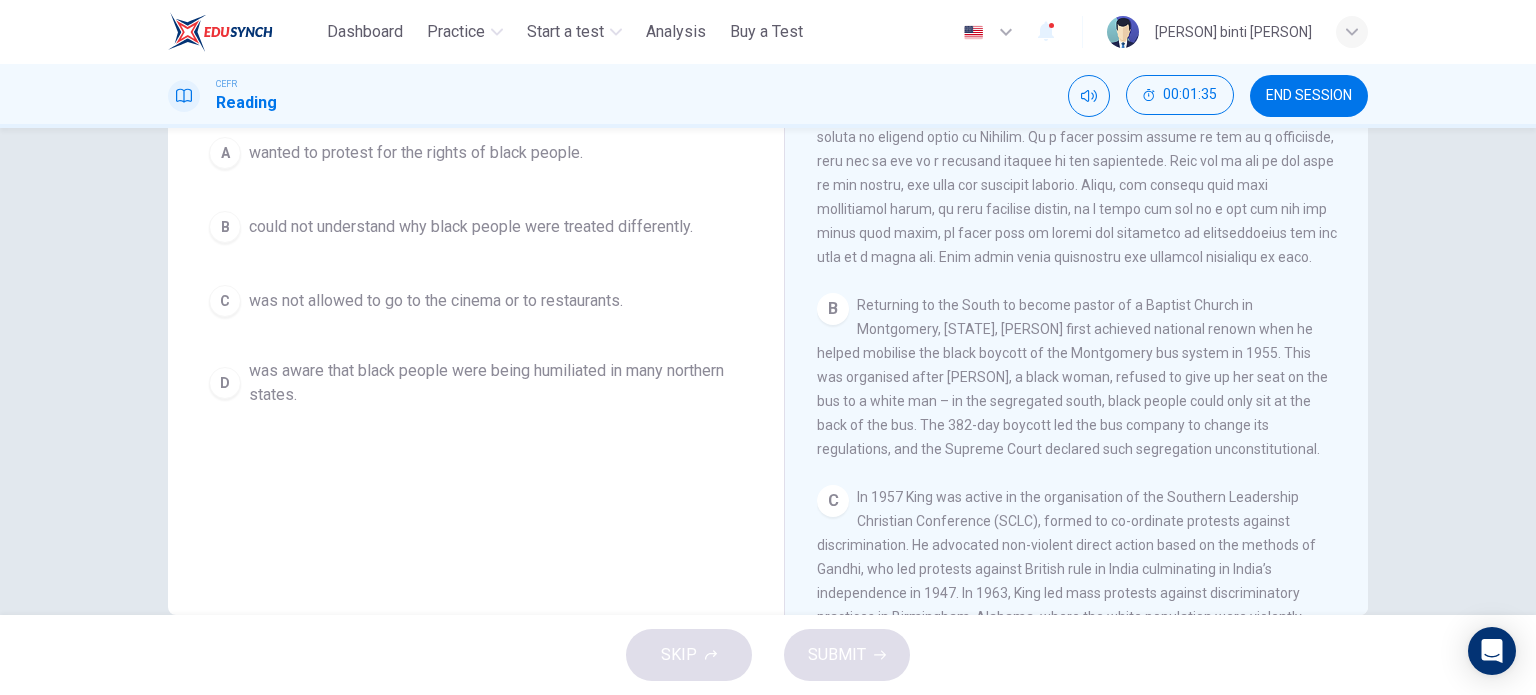 click on "Returning to the South to become pastor of a Baptist Church in Montgomery, [STATE], [PERSON] first achieved national renown when he helped mobilise the black boycott of the Montgomery bus system in 1955. This was organised after Rosa Parks, a black woman, refused to give up her seat on the bus to a white man – in the segregated south, black people could only sit at the back of the bus. The 382-day boycott led the bus company to change its regulations, and the Supreme Court declared such segregation unconstitutional. On his trip to Memphis, [STATE], [PERSON] was booked into room 306 at the Lorraine Motel, owned by Walter Bailey. [PERSON] was shot at 6:01 p.m. April 4, 1968 while he was standing on the motel’s second-floor balcony. [PERSON] was rushed to St. Joseph’s Hospital, where doctors opened his chest and performed manual heart massage. He was pronounced dead at 7:05 p.m. [PERSON]’s autopsy revealed that although he was only 39 years old, he had the heart of a 60-year old man." at bounding box center (1090, 311) 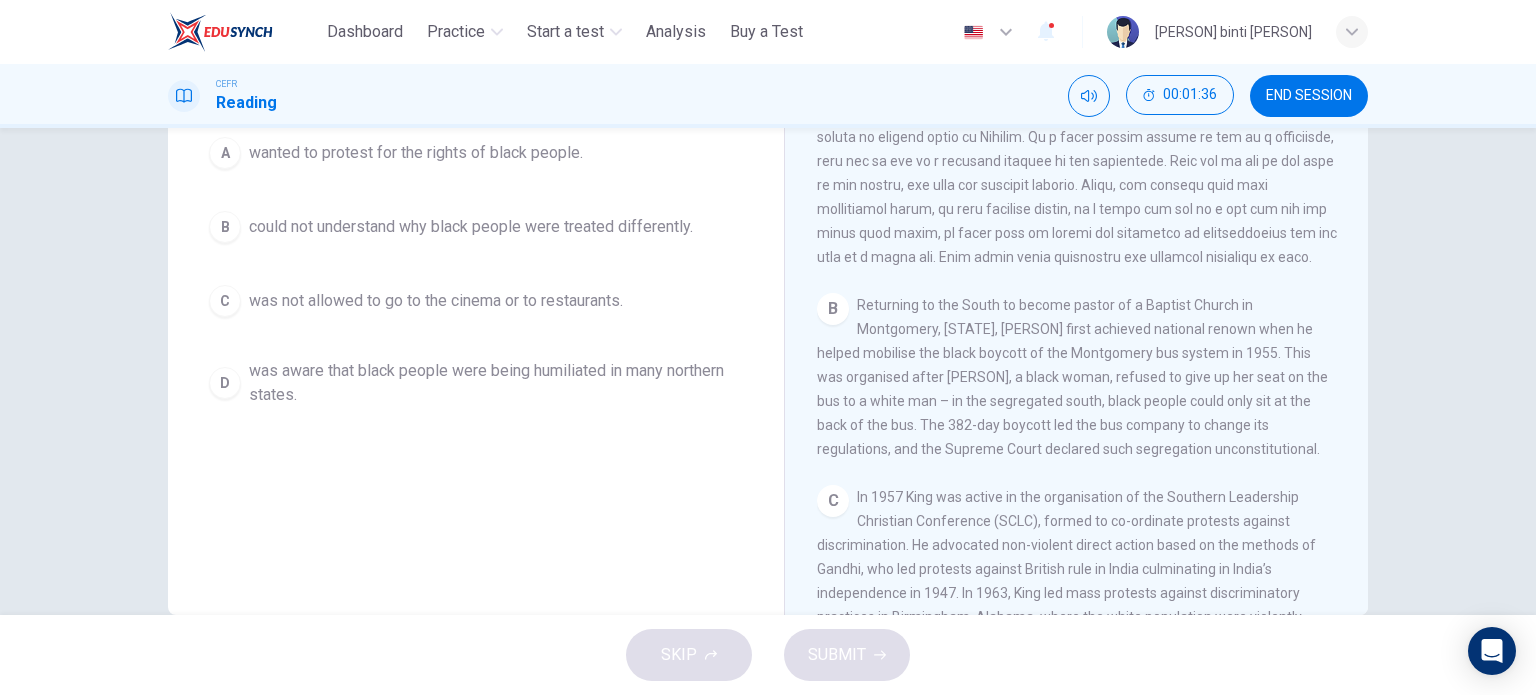 click on "Returning to the South to become pastor of a Baptist Church in Montgomery, [STATE], [PERSON] first achieved national renown when he helped mobilise the black boycott of the Montgomery bus system in 1955. This was organised after Rosa Parks, a black woman, refused to give up her seat on the bus to a white man – in the segregated south, black people could only sit at the back of the bus. The 382-day boycott led the bus company to change its regulations, and the Supreme Court declared such segregation unconstitutional. On his trip to Memphis, [STATE], [PERSON] was booked into room 306 at the Lorraine Motel, owned by Walter Bailey. [PERSON] was shot at 6:01 p.m. April 4, 1968 while he was standing on the motel’s second-floor balcony. [PERSON] was rushed to St. Joseph’s Hospital, where doctors opened his chest and performed manual heart massage. He was pronounced dead at 7:05 p.m. [PERSON]’s autopsy revealed that although he was only 39 years old, he had the heart of a 60-year old man." at bounding box center (1090, 311) 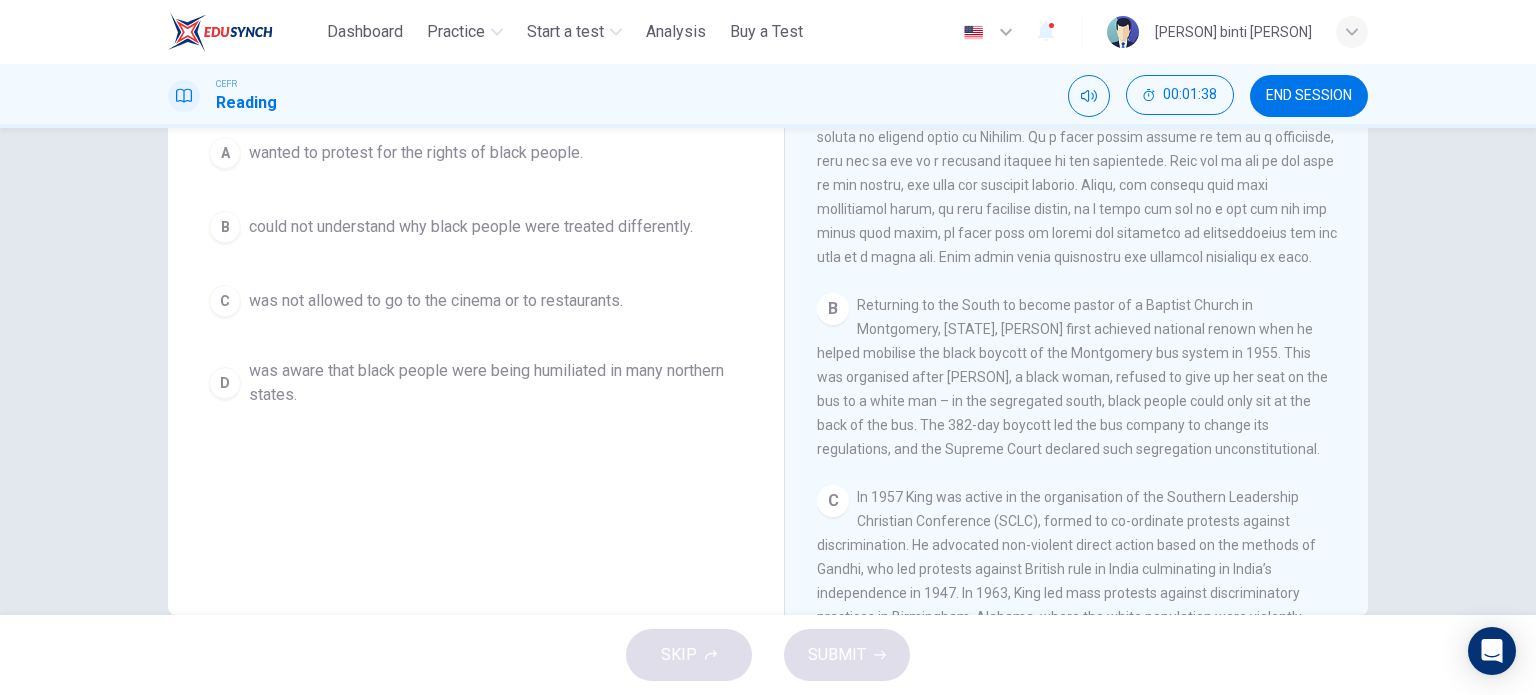 scroll, scrollTop: 1004, scrollLeft: 0, axis: vertical 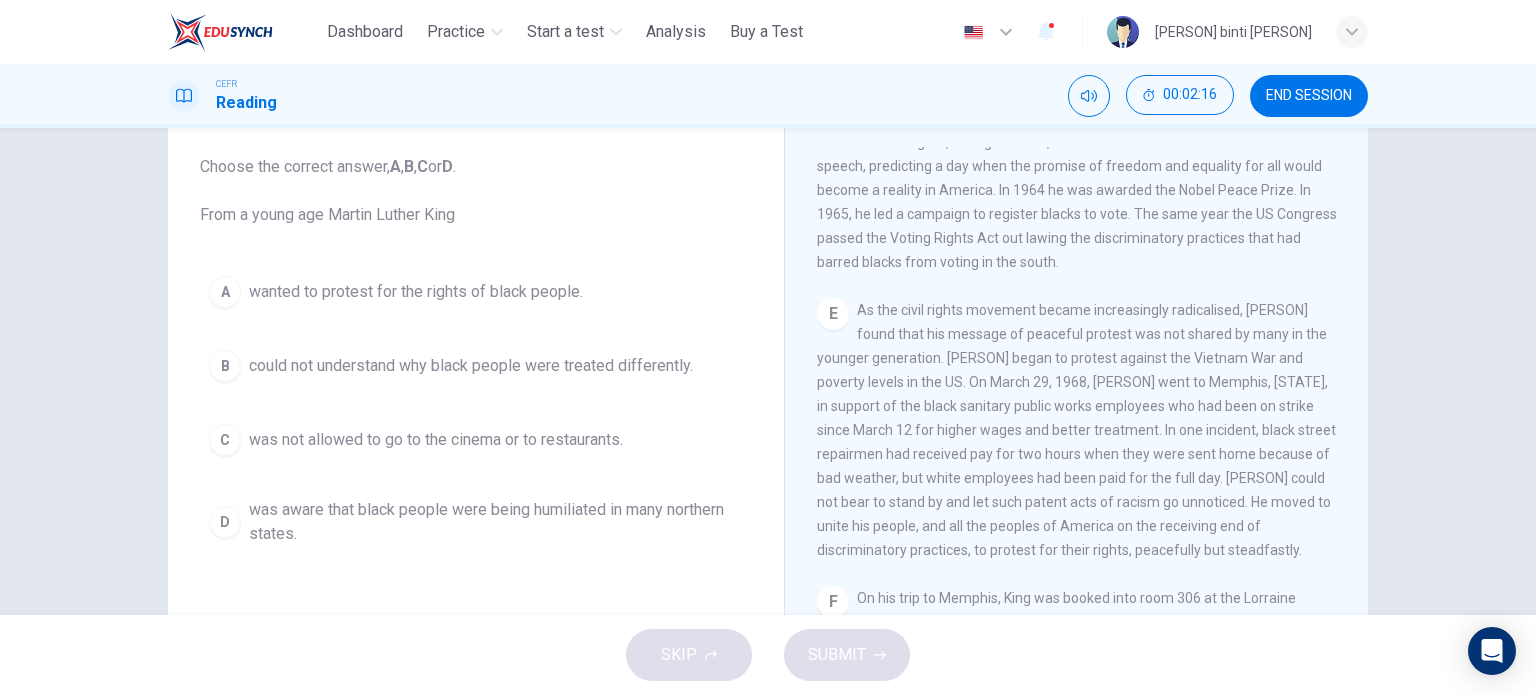click on "[PERSON] to protest for the rights of black people. [PERSON] could not understand why black people were treated differently. [PERSON] was not allowed to go to the cinema or to restaurants. [PERSON] was aware that black people were being humiliated in many northern states." at bounding box center (476, 411) 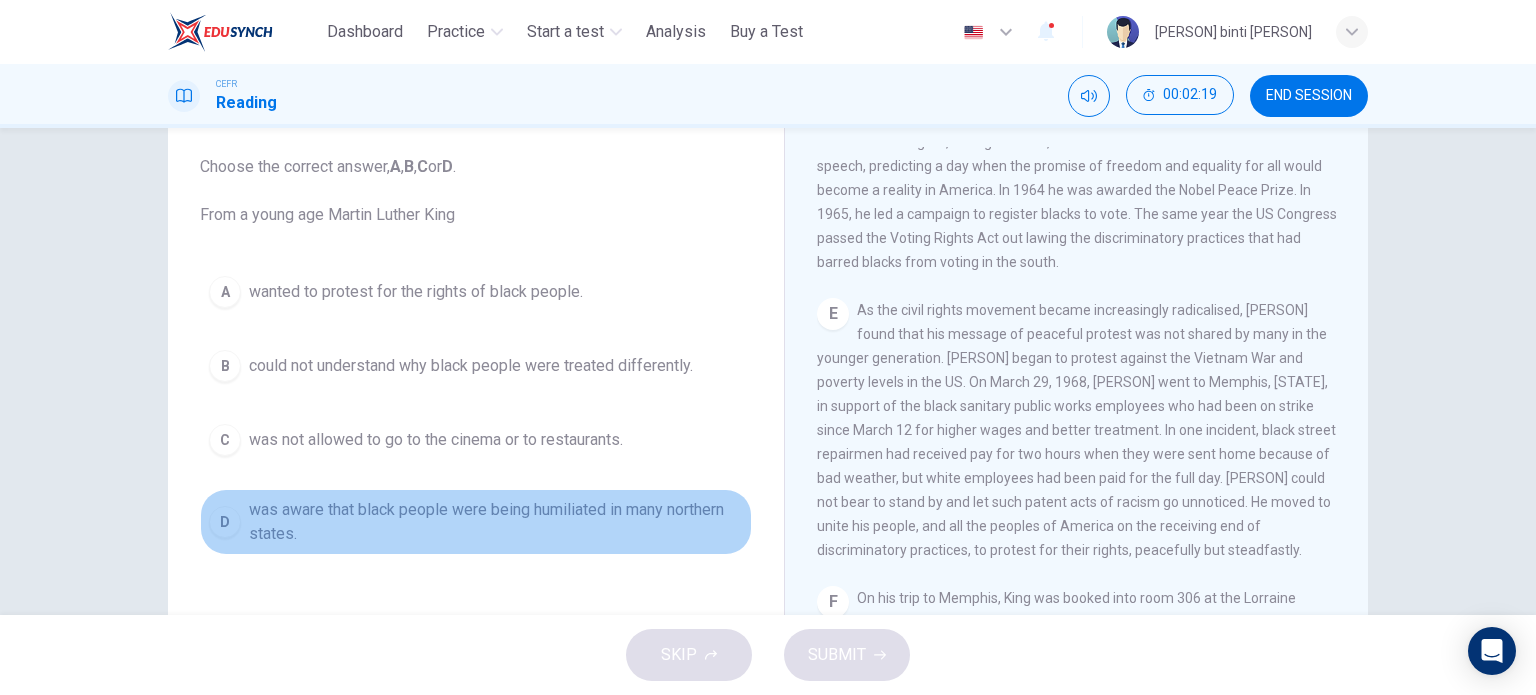 click on "D" at bounding box center (225, 522) 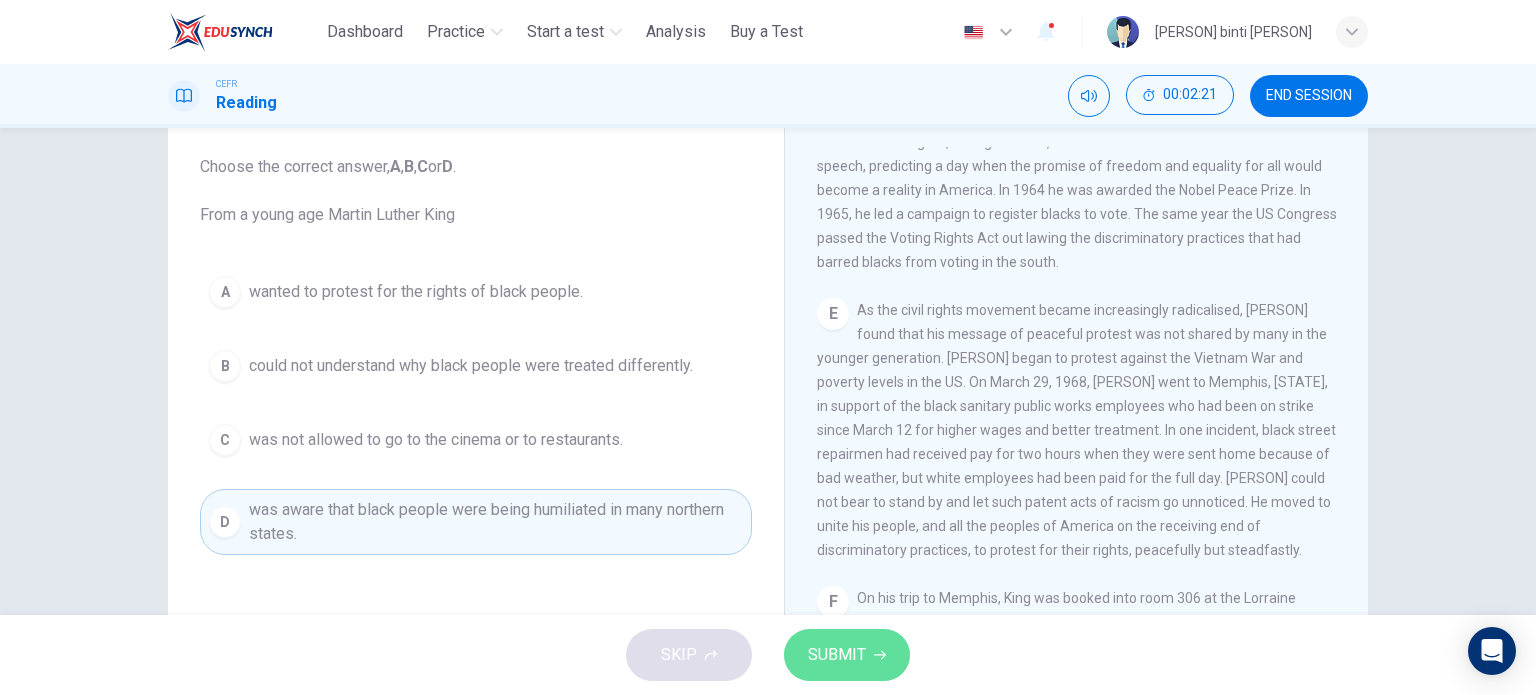 click on "SUBMIT" at bounding box center (837, 655) 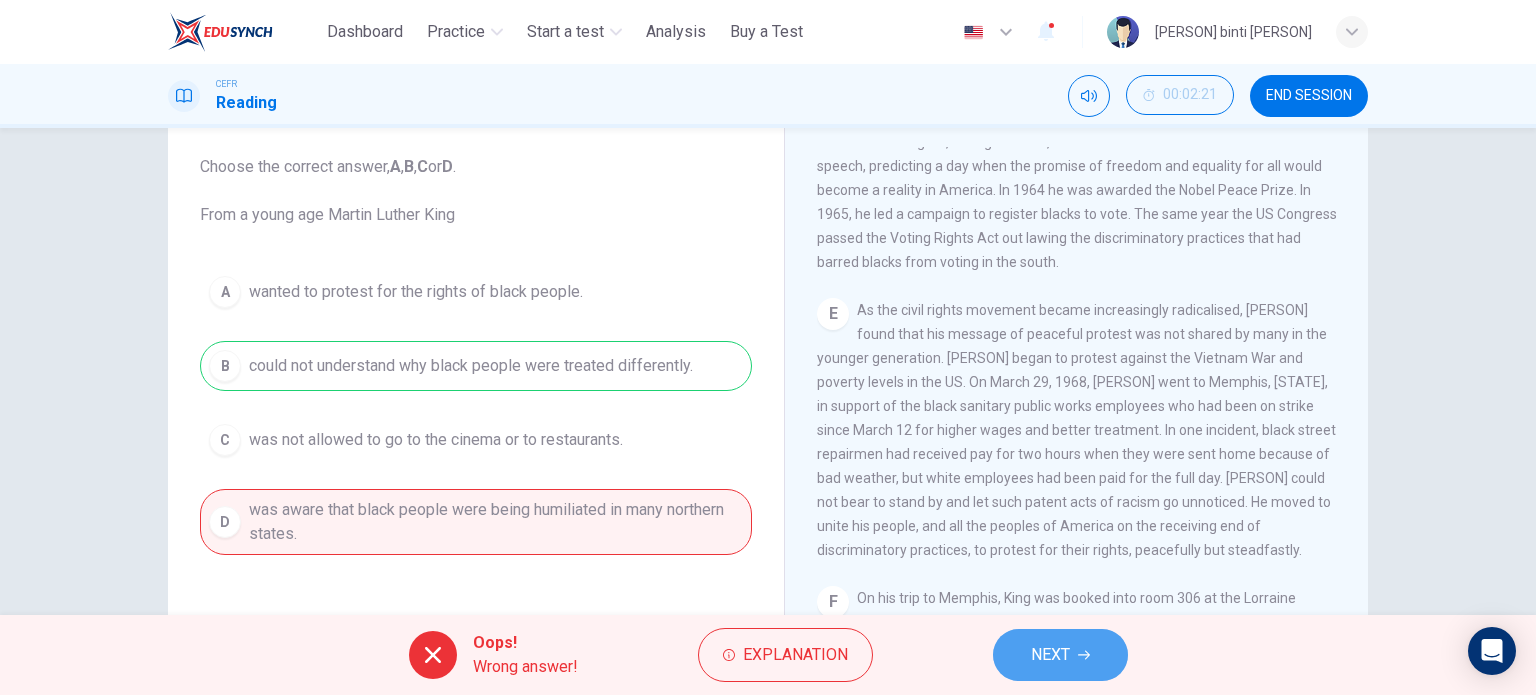 click on "NEXT" at bounding box center [1060, 655] 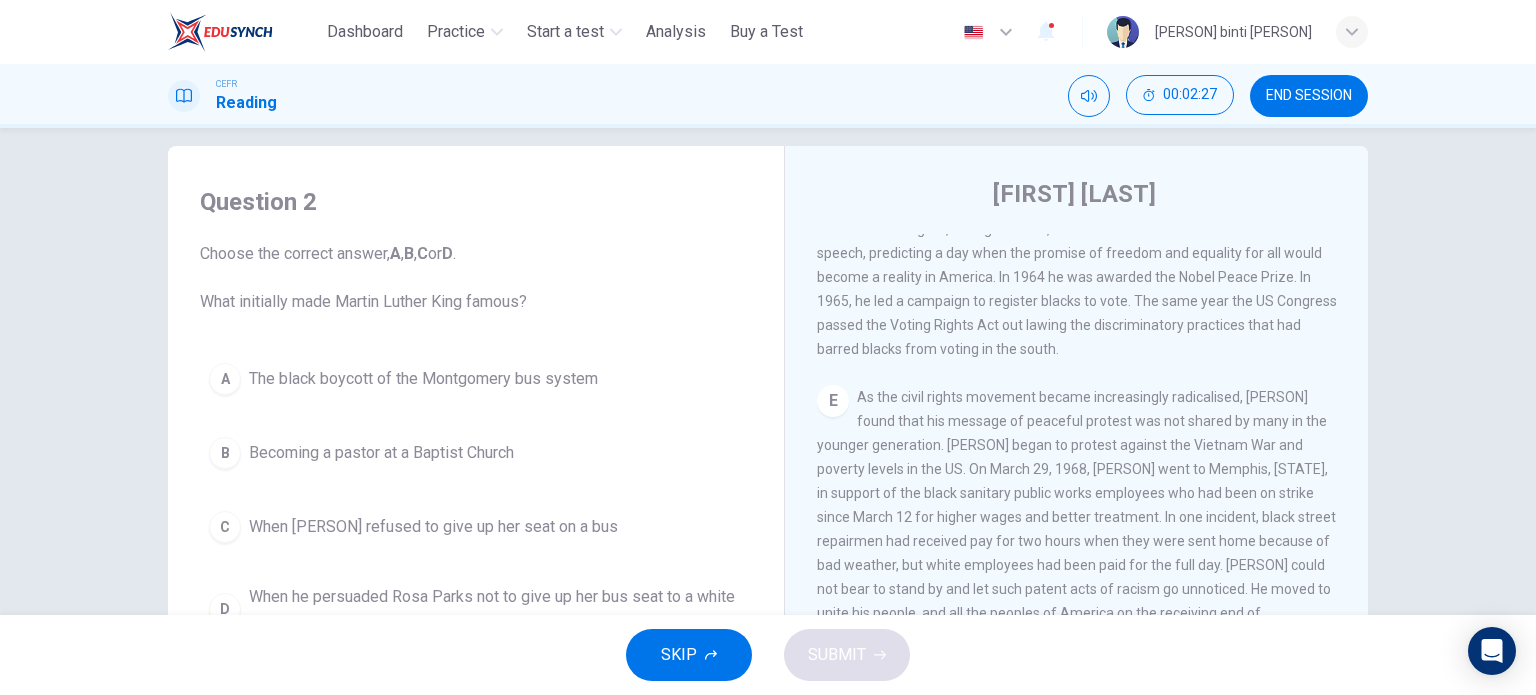 scroll, scrollTop: 16, scrollLeft: 0, axis: vertical 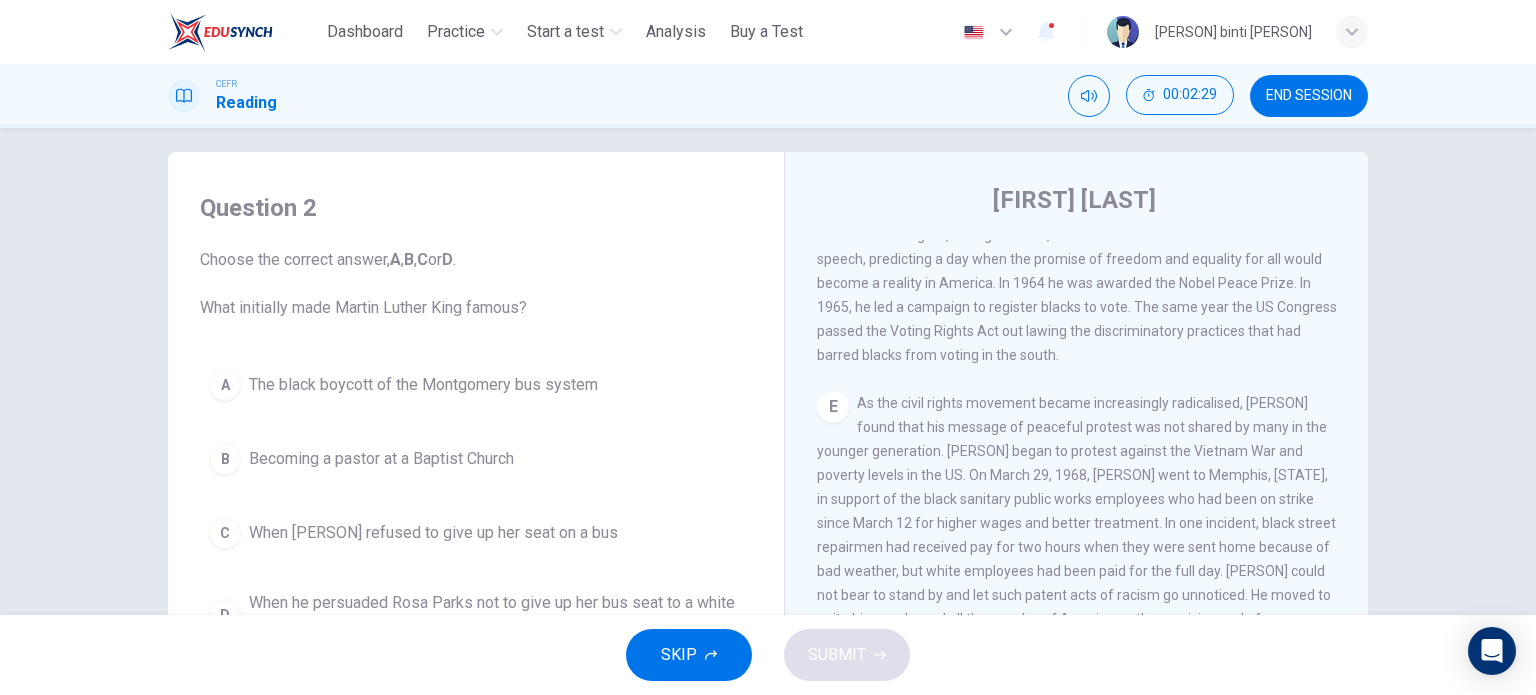 click on "As the civil rights movement became increasingly radicalised, [PERSON] found that his message of peaceful protest was not shared by many in the younger generation. [PERSON] began to protest against the Vietnam War and poverty levels in the US. On March 29, 1968, [PERSON] went to Memphis, [STATE], in support of the black sanitary public works employees who had been on strike since March 12 for higher wages and better treatment. In one incident, black street repairmen had received pay for two hours when they were sent home because of bad weather, but white employees had been paid for the full day. [PERSON] could not bear to stand by and let such patent acts of racism go unnoticed. He moved to unite his people, and all the peoples of America on the receiving end of discriminatory practices, to protest for their rights, peacefully but steadfastly." at bounding box center (1076, 523) 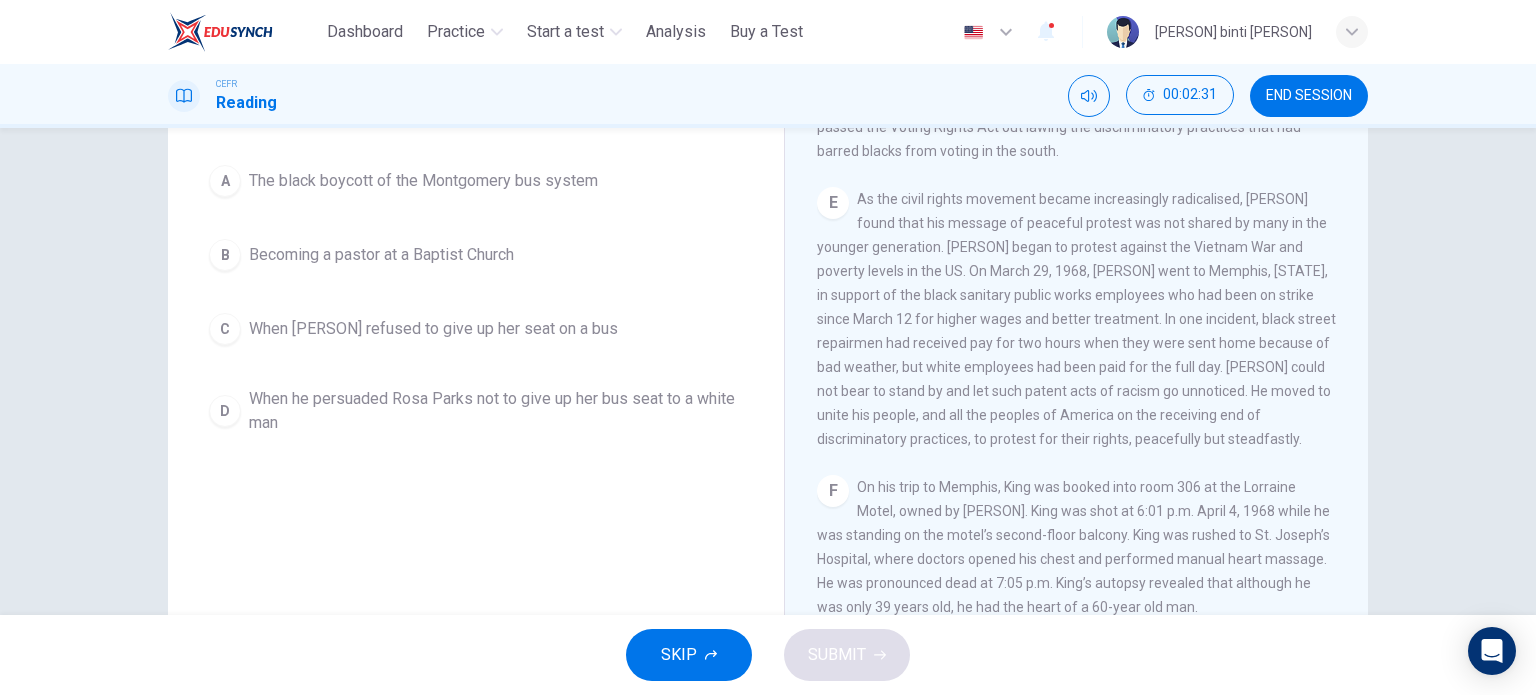 scroll, scrollTop: 221, scrollLeft: 0, axis: vertical 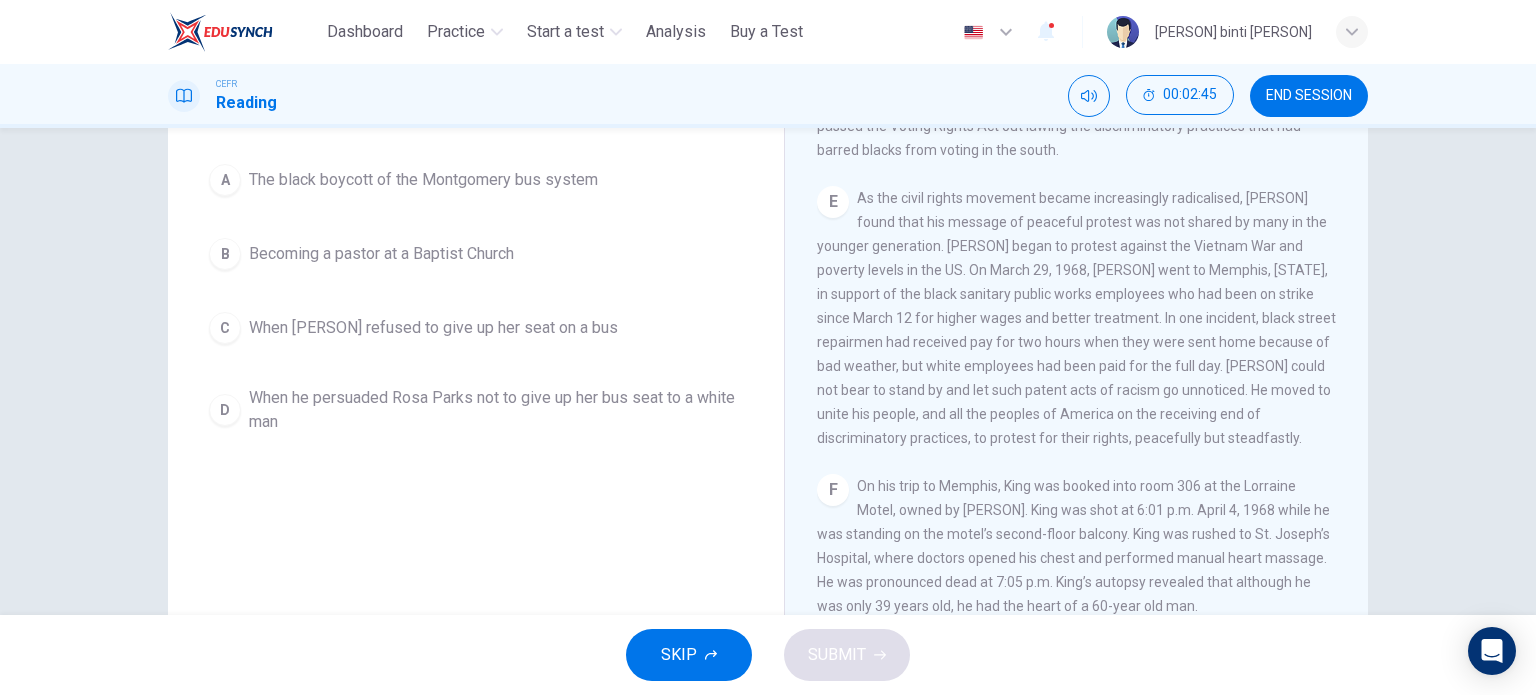 click on "Returning to the South to become pastor of a Baptist Church in Montgomery, [STATE], [PERSON] first achieved national renown when he helped mobilise the black boycott of the Montgomery bus system in 1955. This was organised after Rosa Parks, a black woman, refused to give up her seat on the bus to a white man – in the segregated south, black people could only sit at the back of the bus. The 382-day boycott led the bus company to change its regulations, and the Supreme Court declared such segregation unconstitutional. On his trip to Memphis, [STATE], [PERSON] was booked into room 306 at the Lorraine Motel, owned by Walter Bailey. [PERSON] was shot at 6:01 p.m. April 4, 1968 while he was standing on the motel’s second-floor balcony. [PERSON] was rushed to St. Joseph’s Hospital, where doctors opened his chest and performed manual heart massage. He was pronounced dead at 7:05 p.m. [PERSON]’s autopsy revealed that although he was only 39 years old, he had the heart of a 60-year old man." at bounding box center [1090, 338] 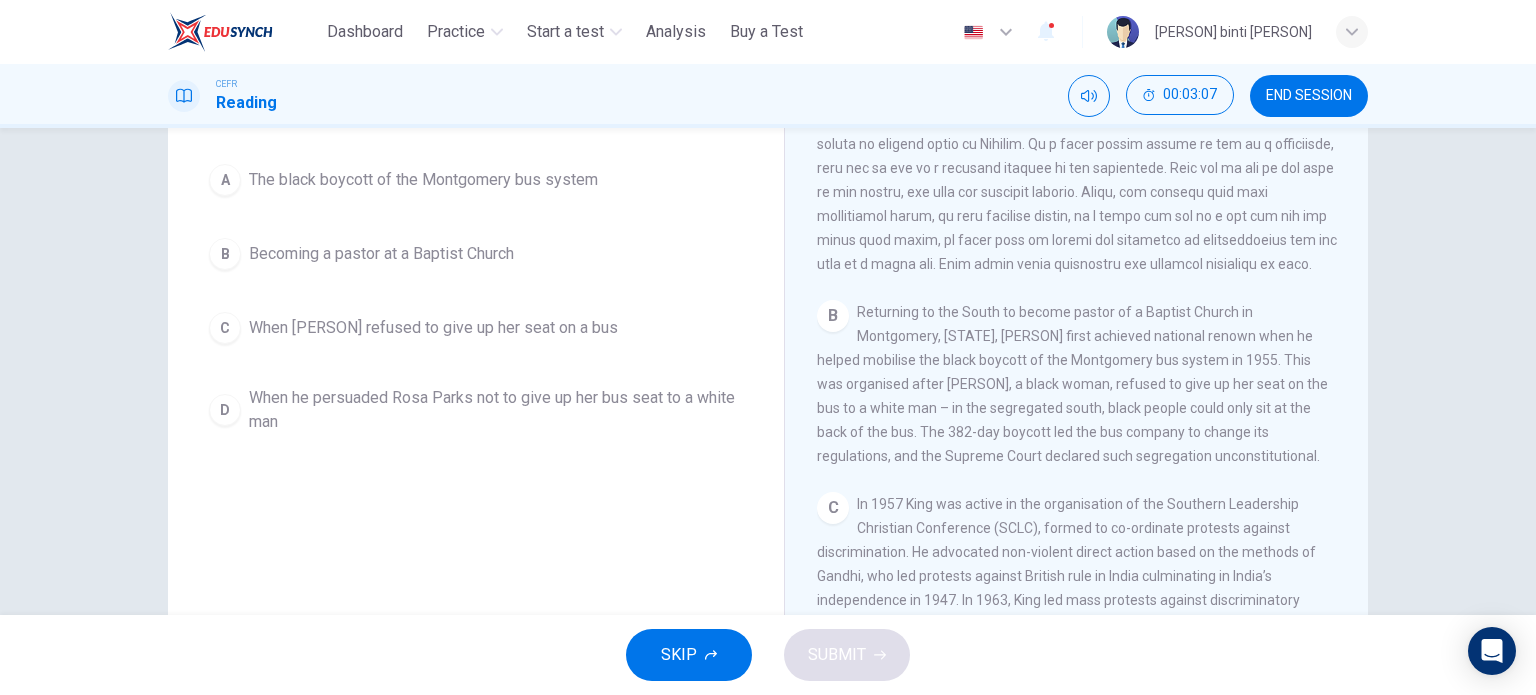 scroll, scrollTop: 493, scrollLeft: 0, axis: vertical 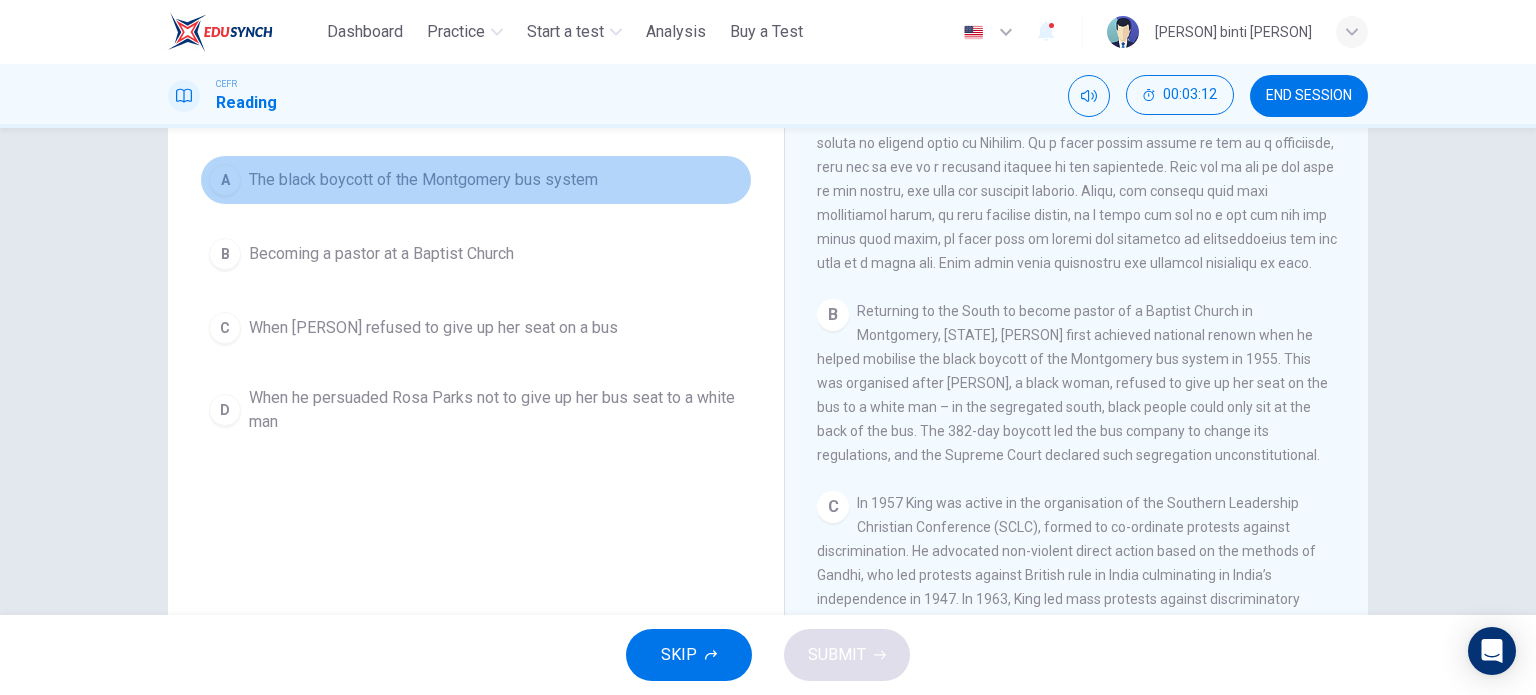 click on "A The black boycott of the Montgomery bus system" at bounding box center [476, 180] 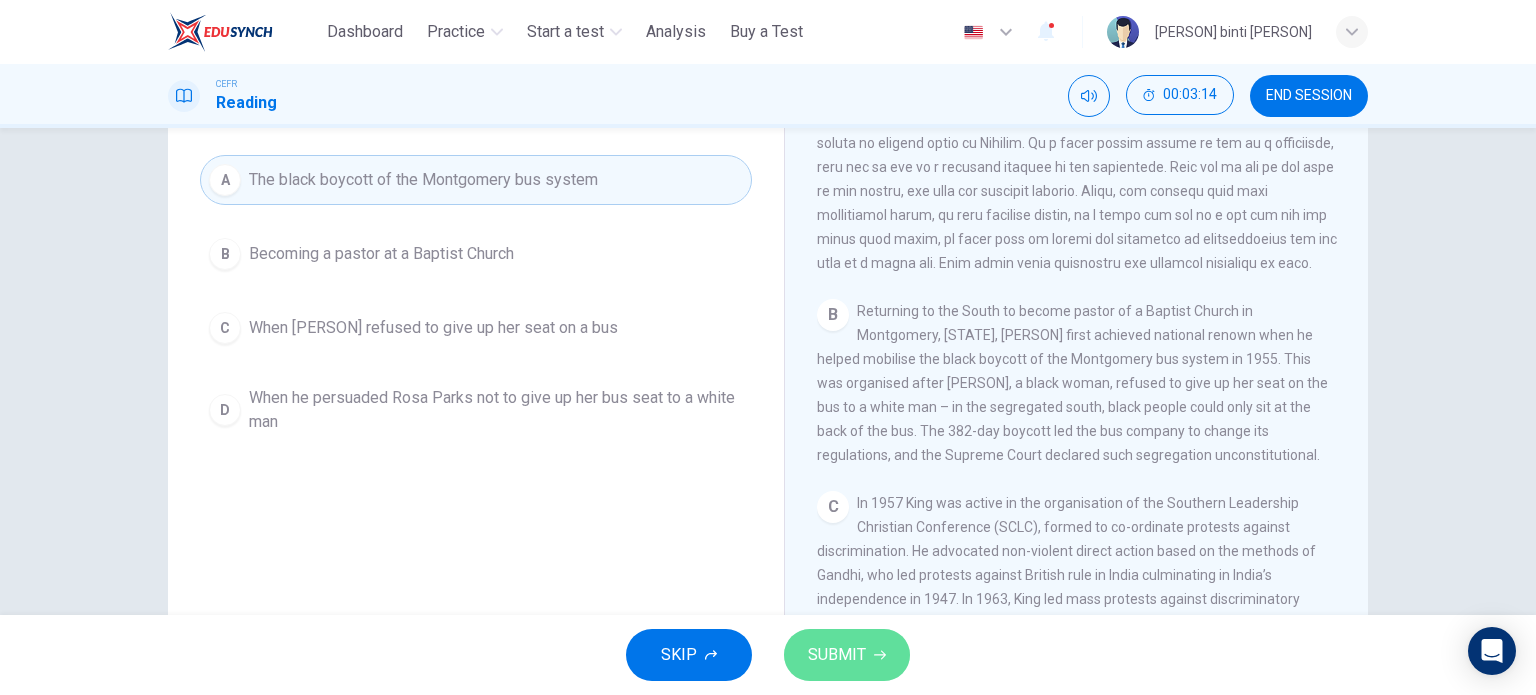 click on "SUBMIT" at bounding box center [847, 655] 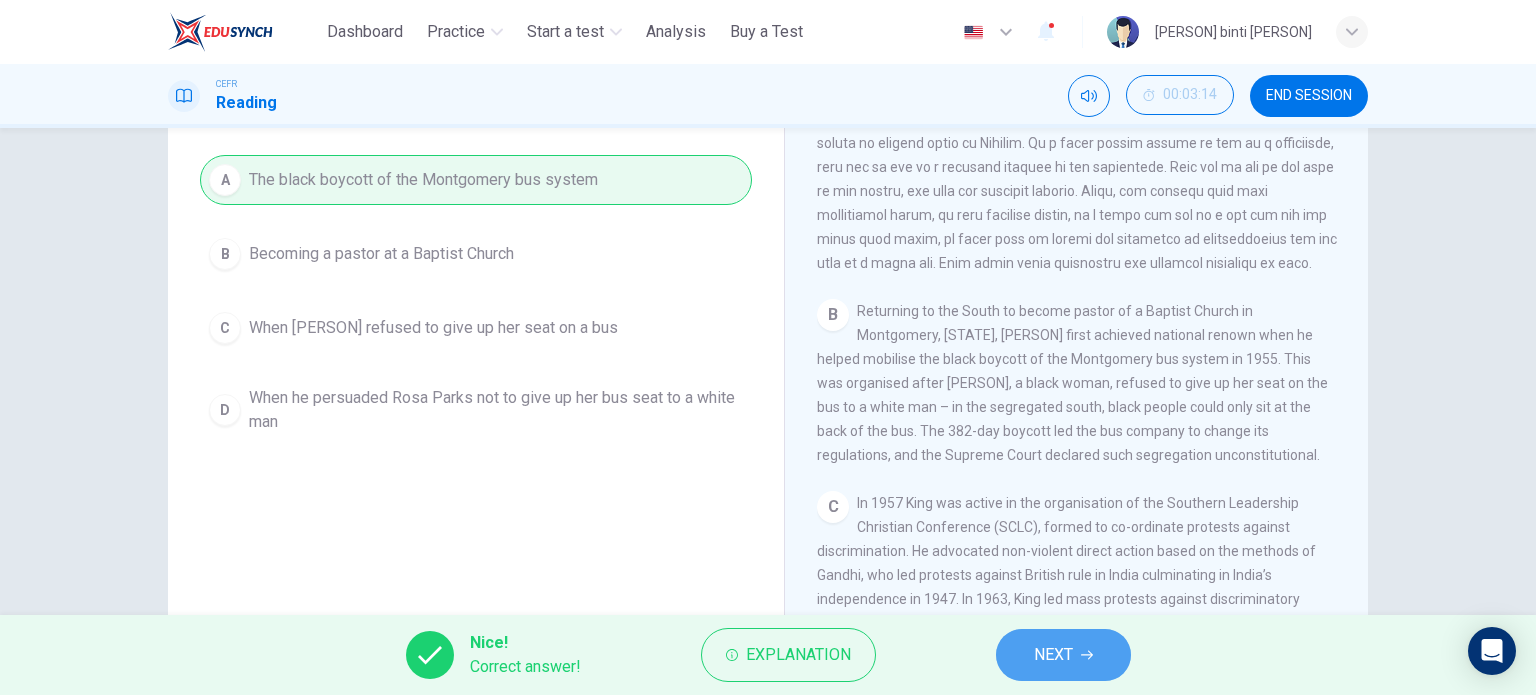 click on "NEXT" at bounding box center (1053, 655) 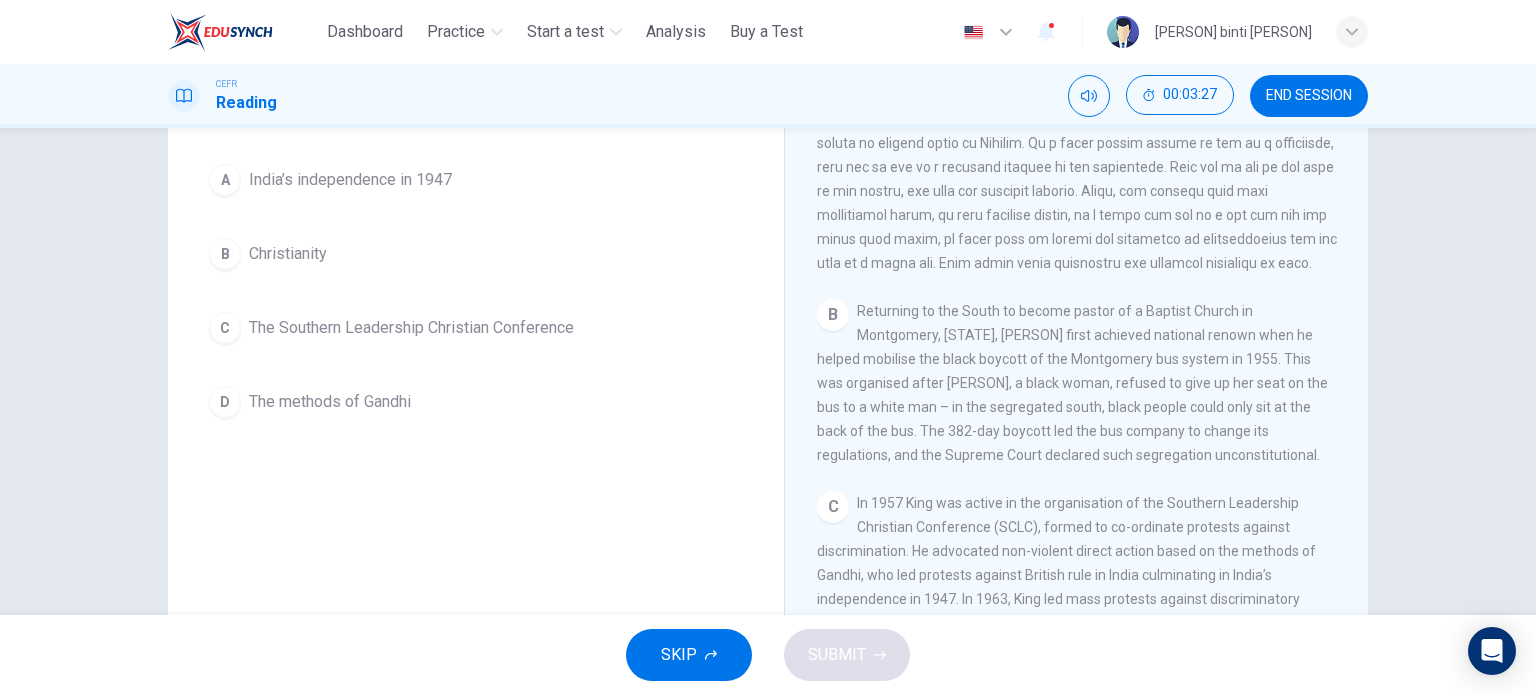 scroll, scrollTop: 0, scrollLeft: 0, axis: both 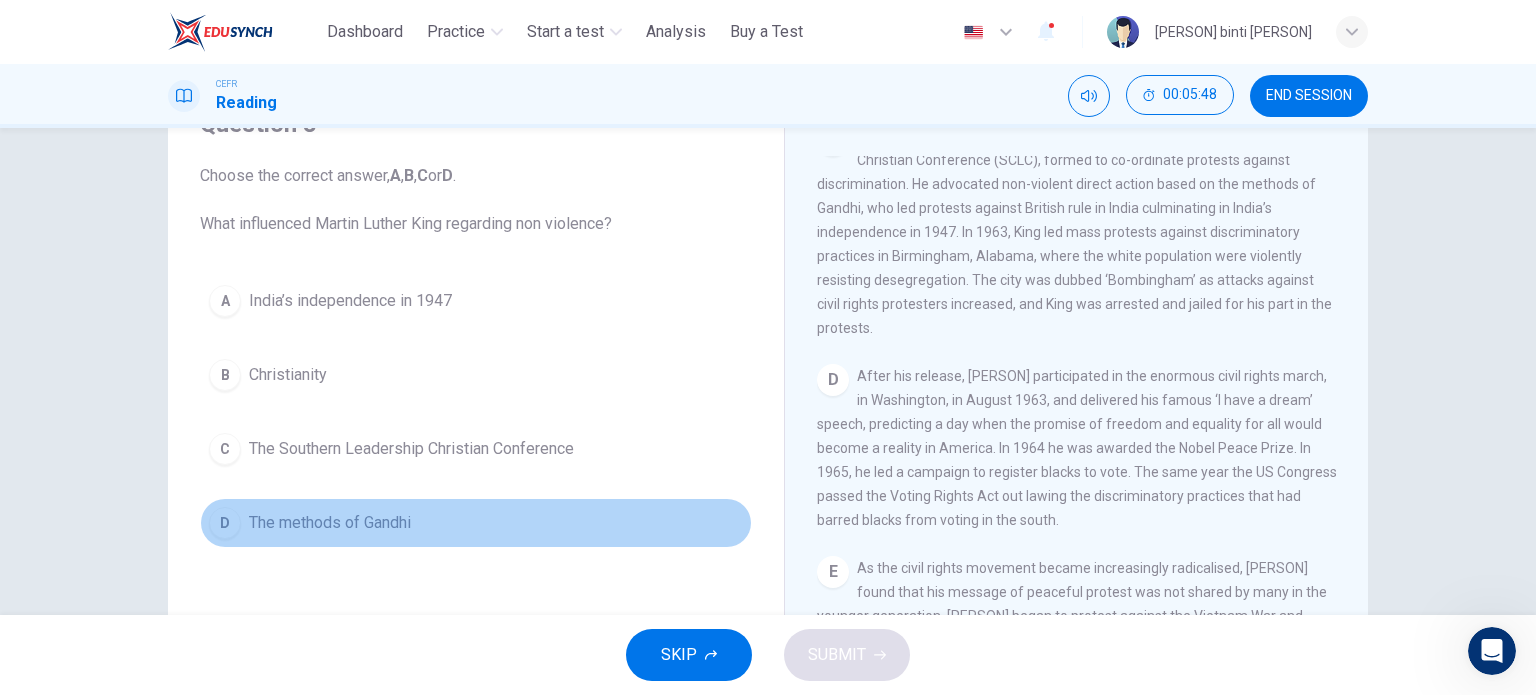 click on "The methods of Gandhi" at bounding box center [330, 523] 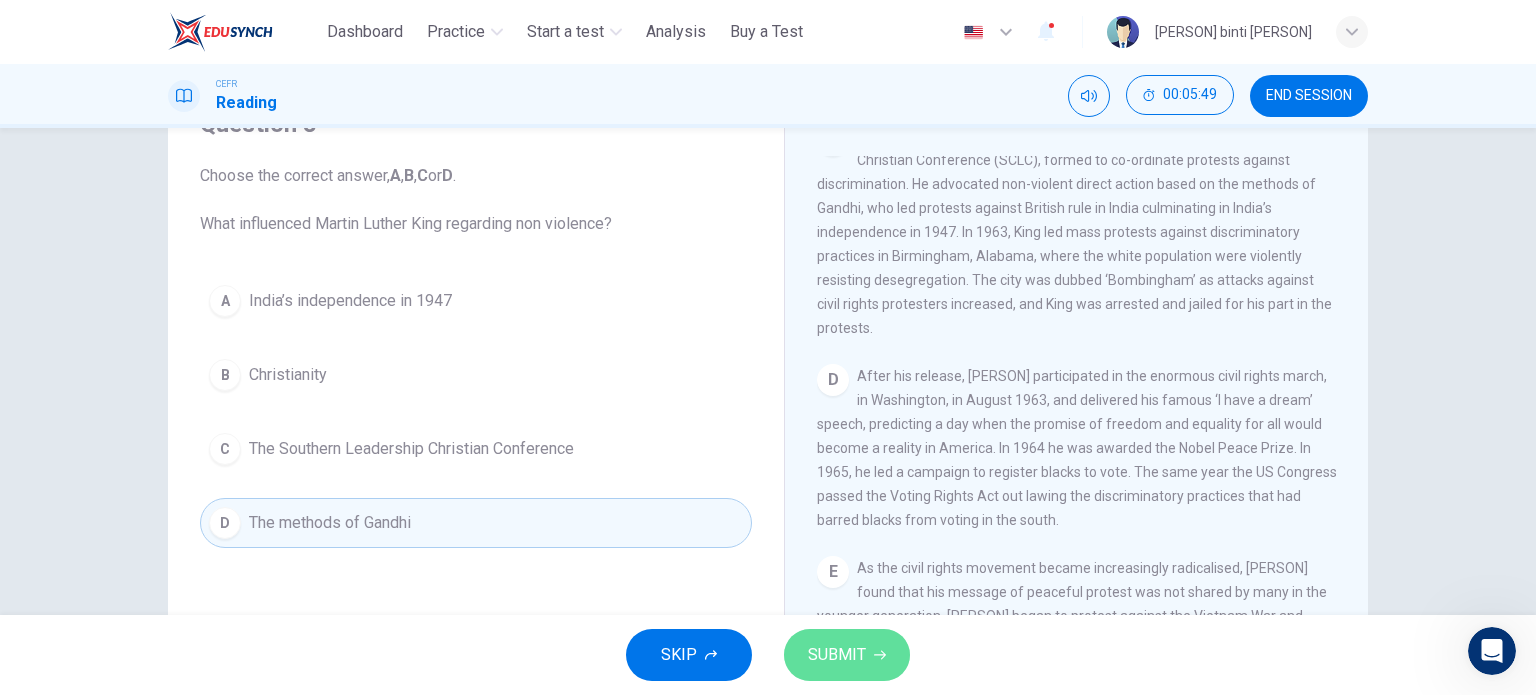 click on "SUBMIT" at bounding box center (837, 655) 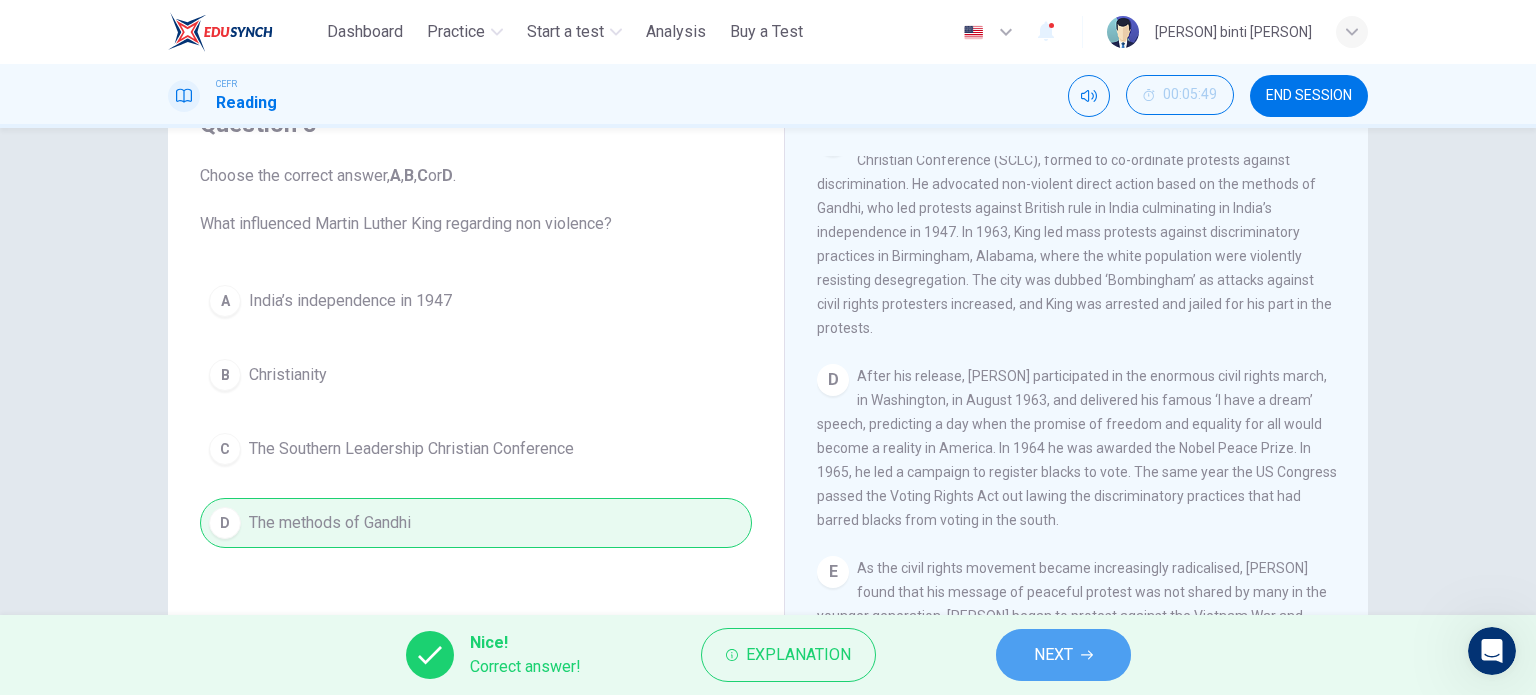 click on "NEXT" at bounding box center [1053, 655] 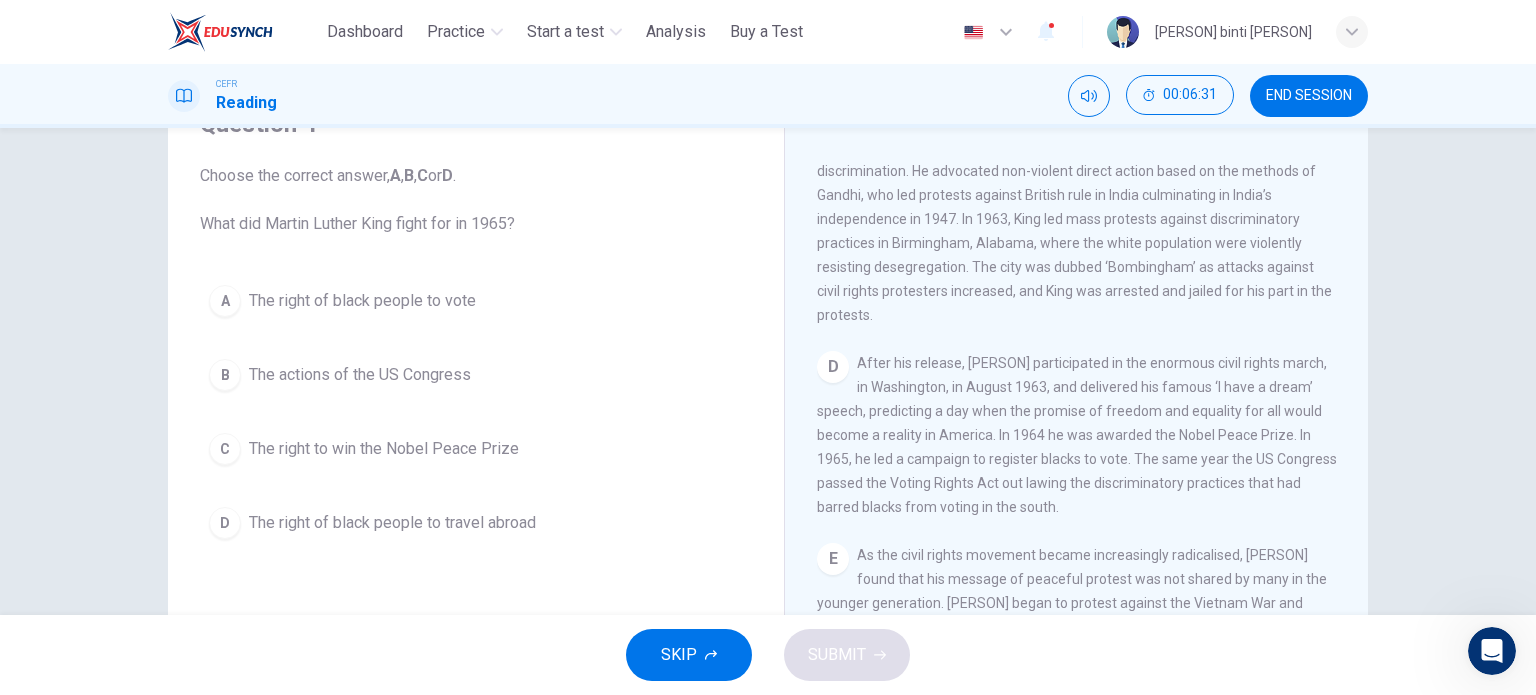 scroll, scrollTop: 995, scrollLeft: 0, axis: vertical 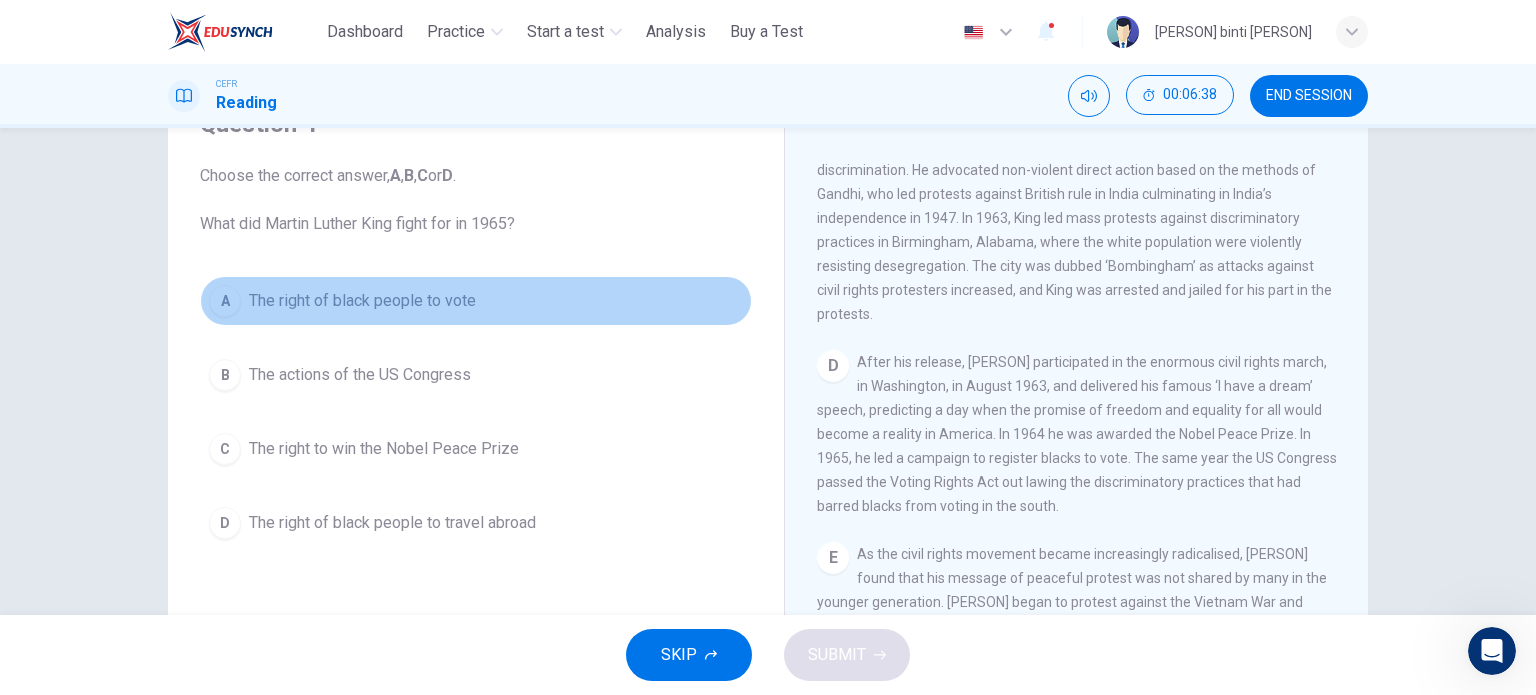 click on "The right of black people to vote" at bounding box center (362, 301) 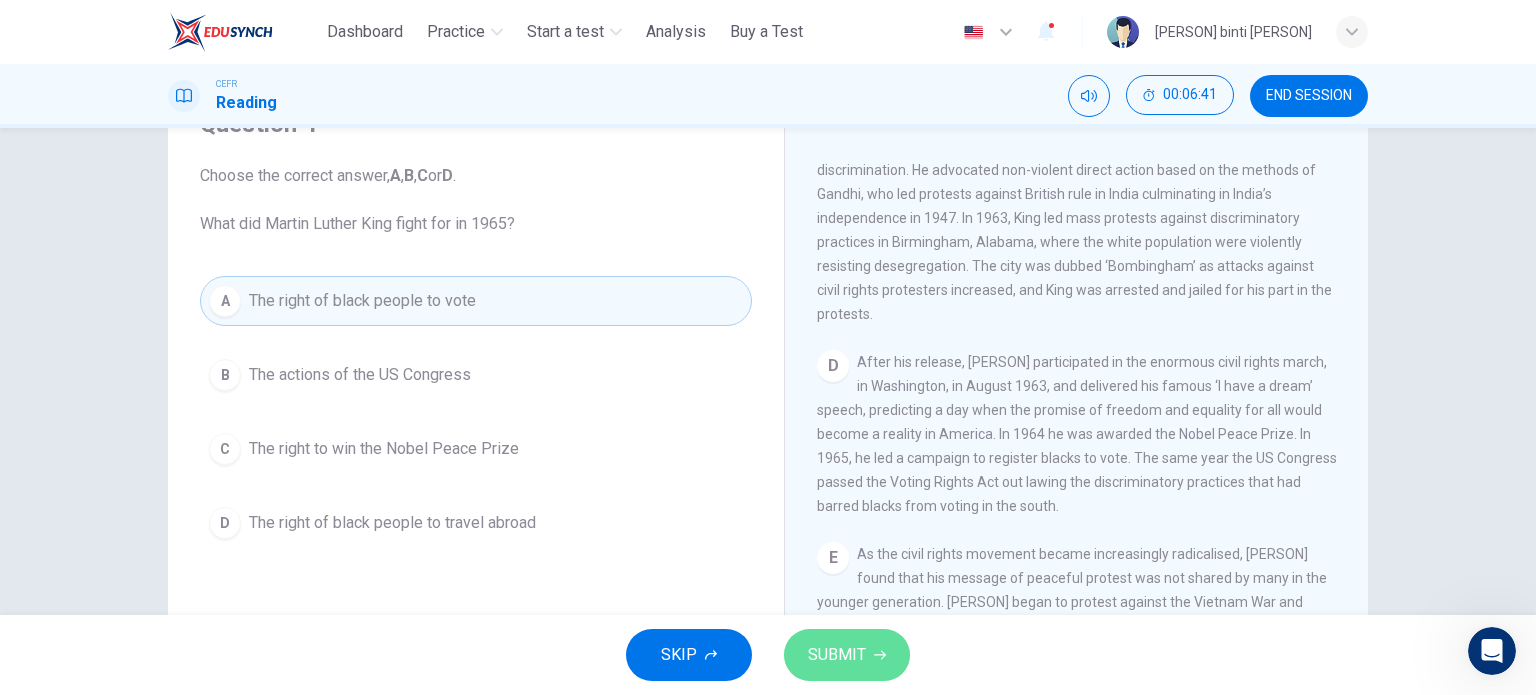 click on "SUBMIT" at bounding box center [837, 655] 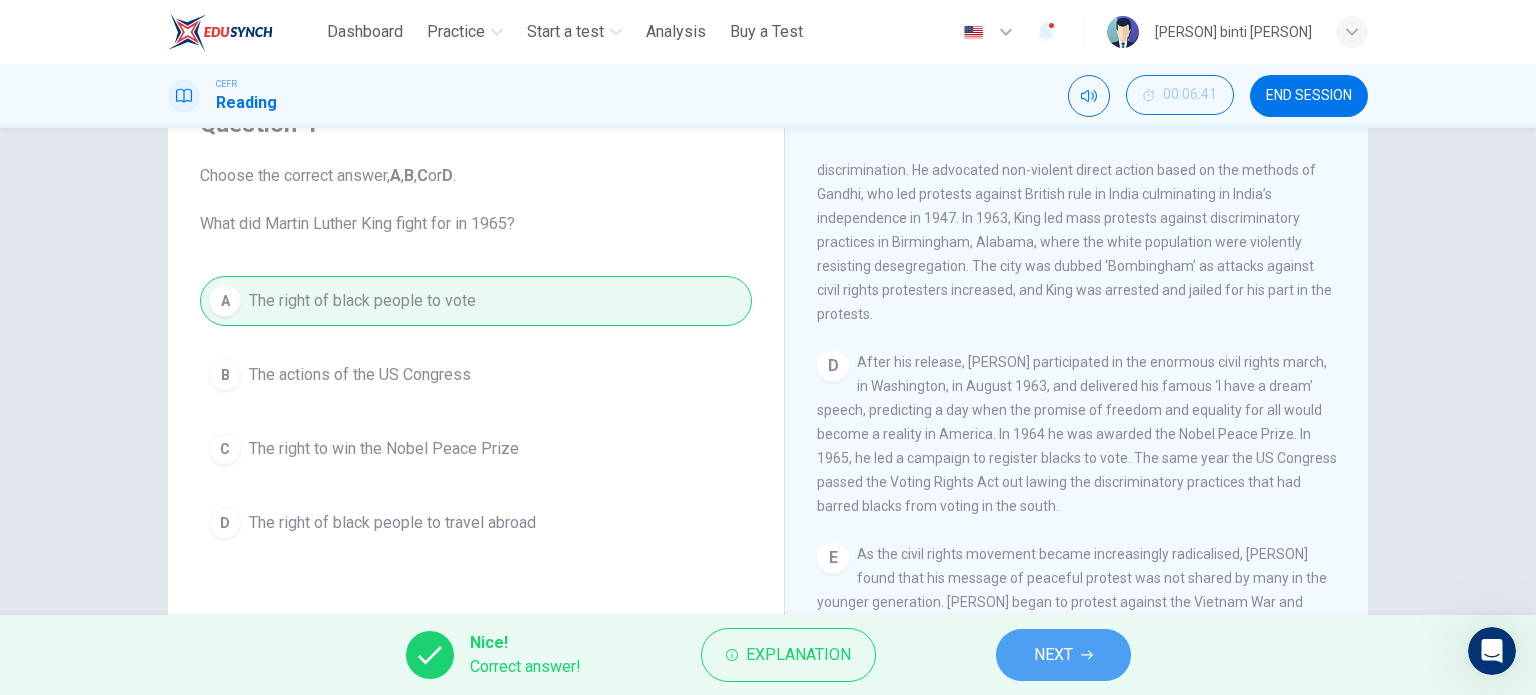 click on "NEXT" at bounding box center (1053, 655) 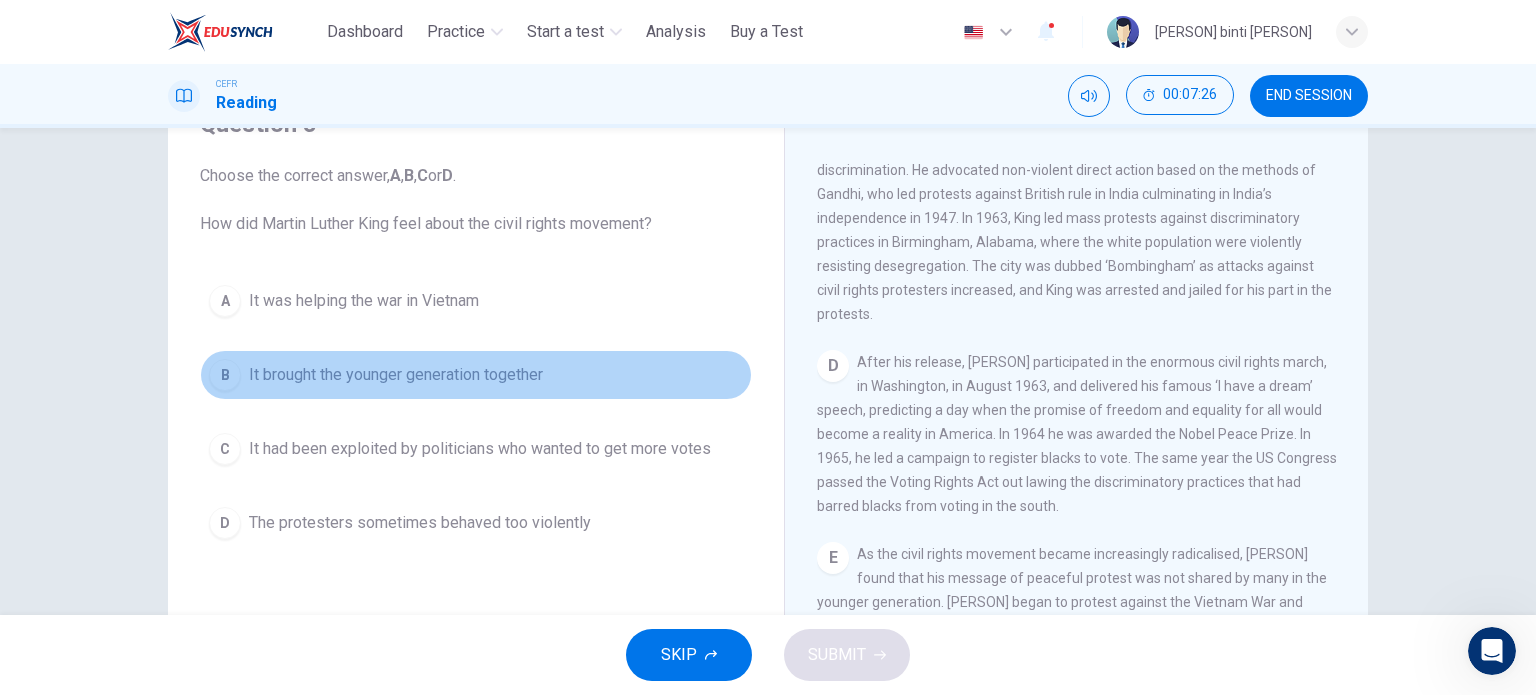 click on "B It brought the younger generation together" at bounding box center [476, 375] 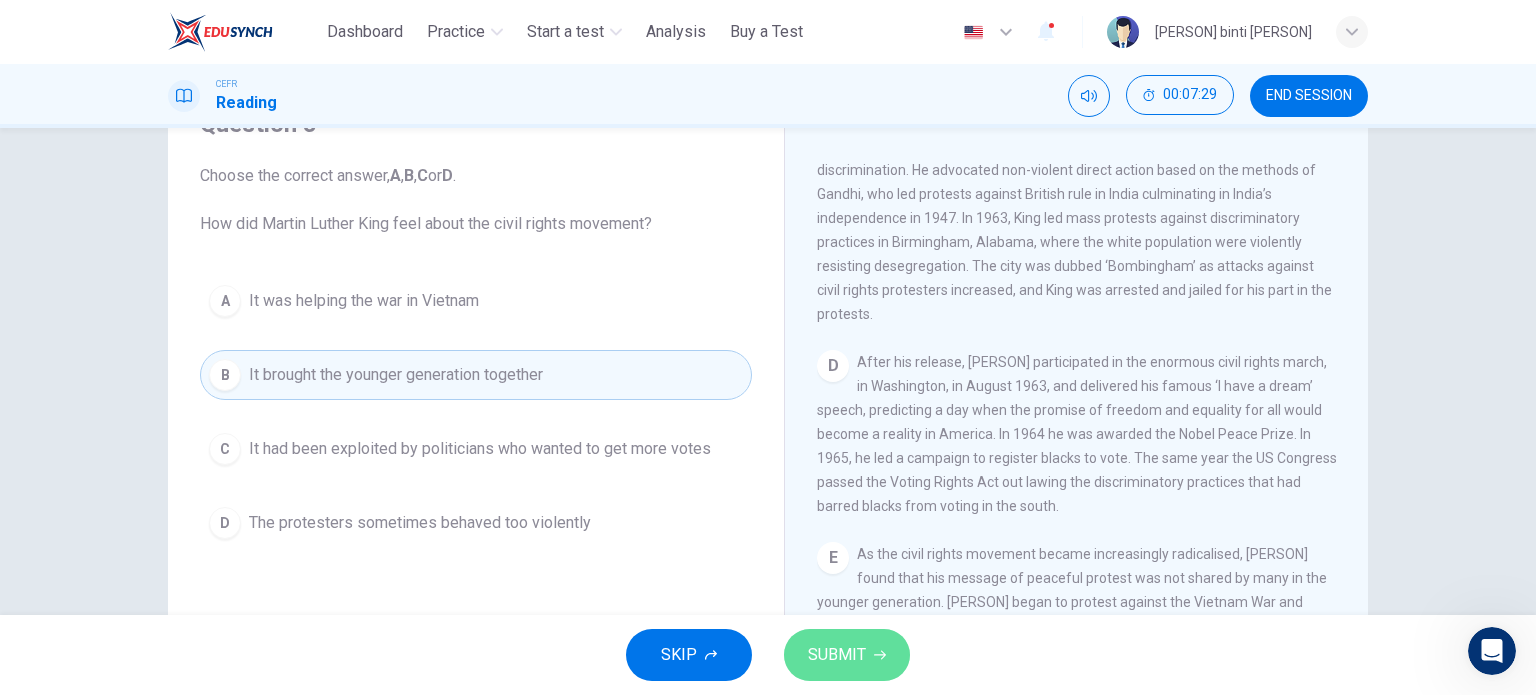 click on "SUBMIT" at bounding box center [847, 655] 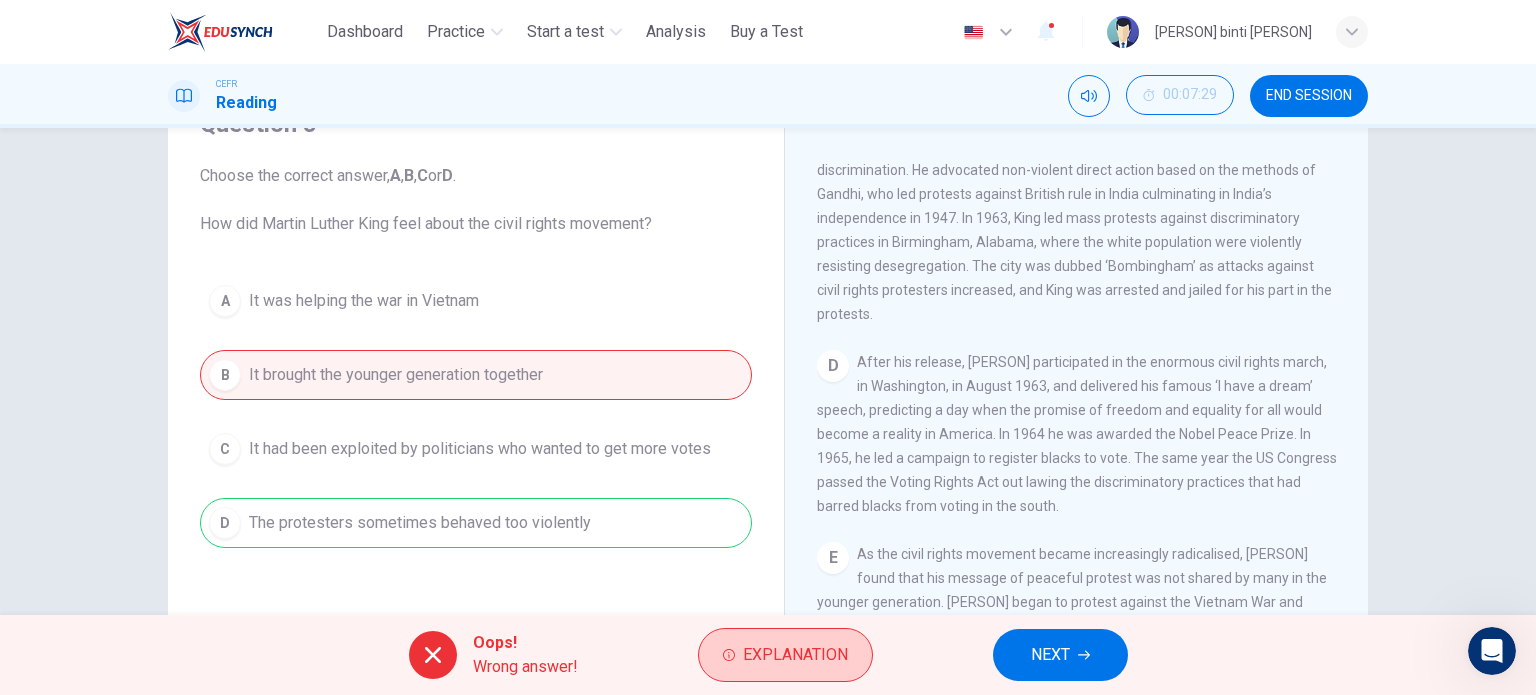 click on "Explanation" at bounding box center [785, 655] 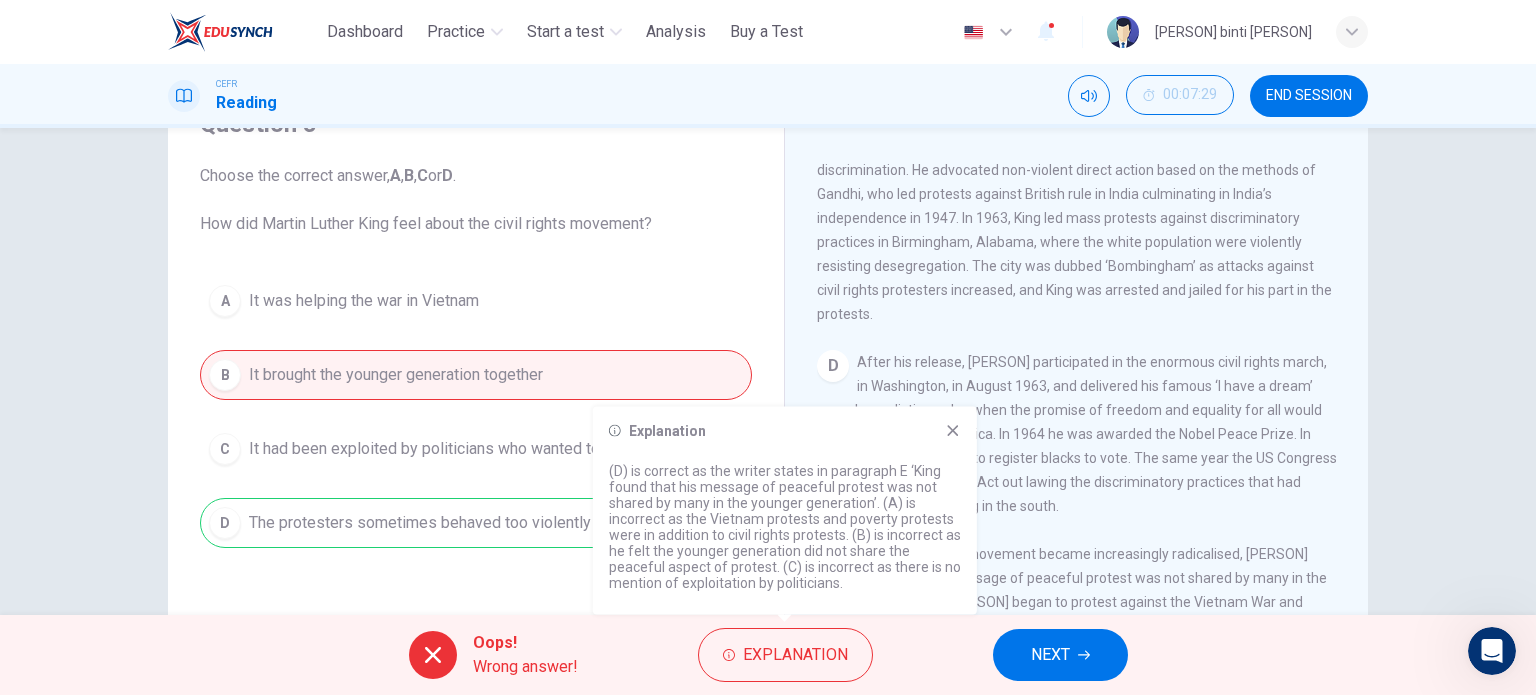 click 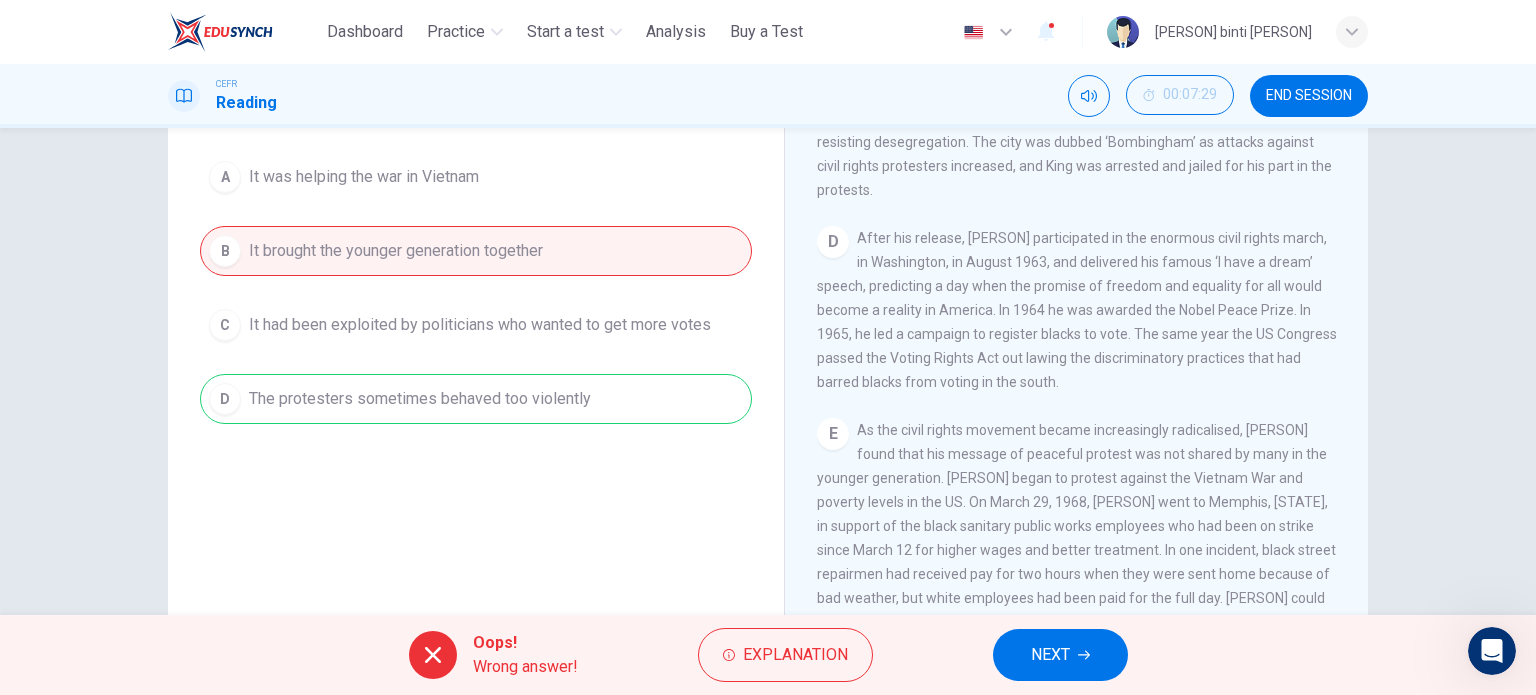 scroll, scrollTop: 288, scrollLeft: 0, axis: vertical 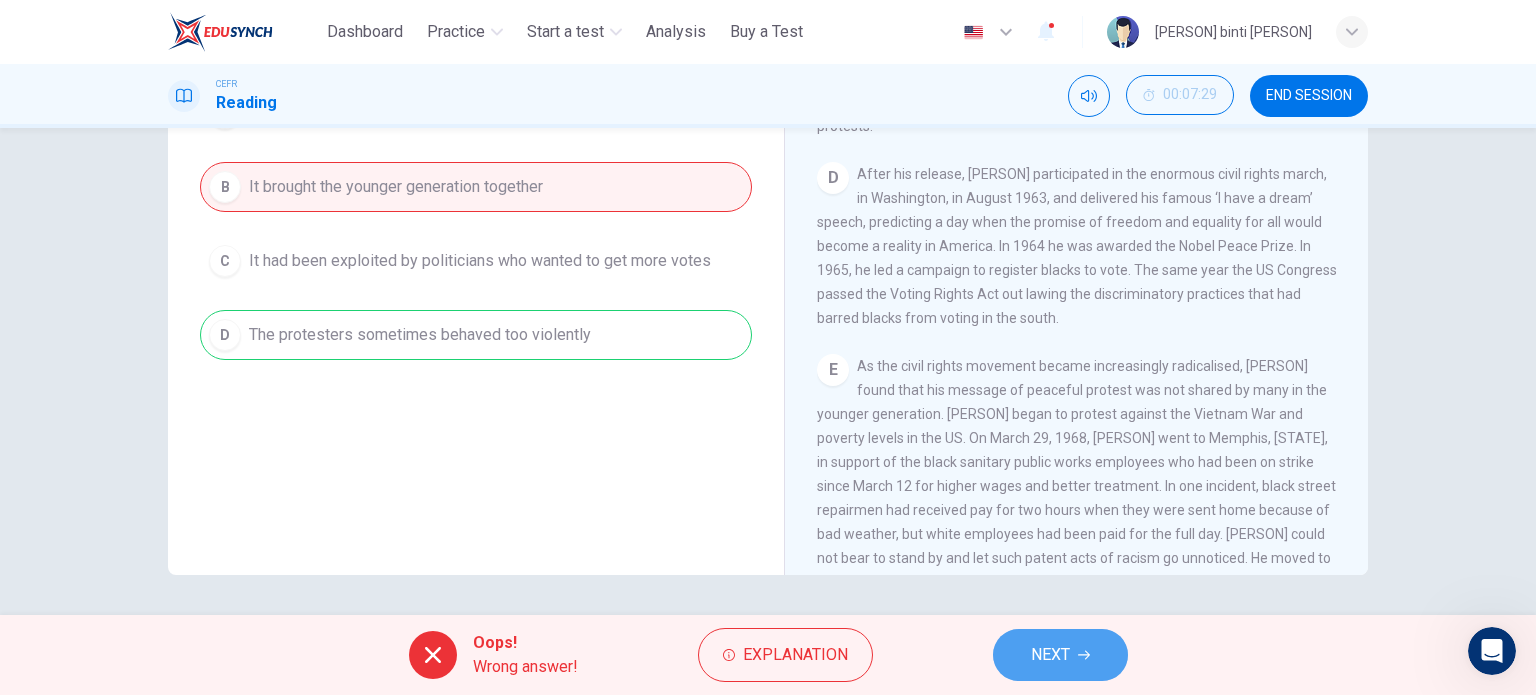 click on "NEXT" at bounding box center (1050, 655) 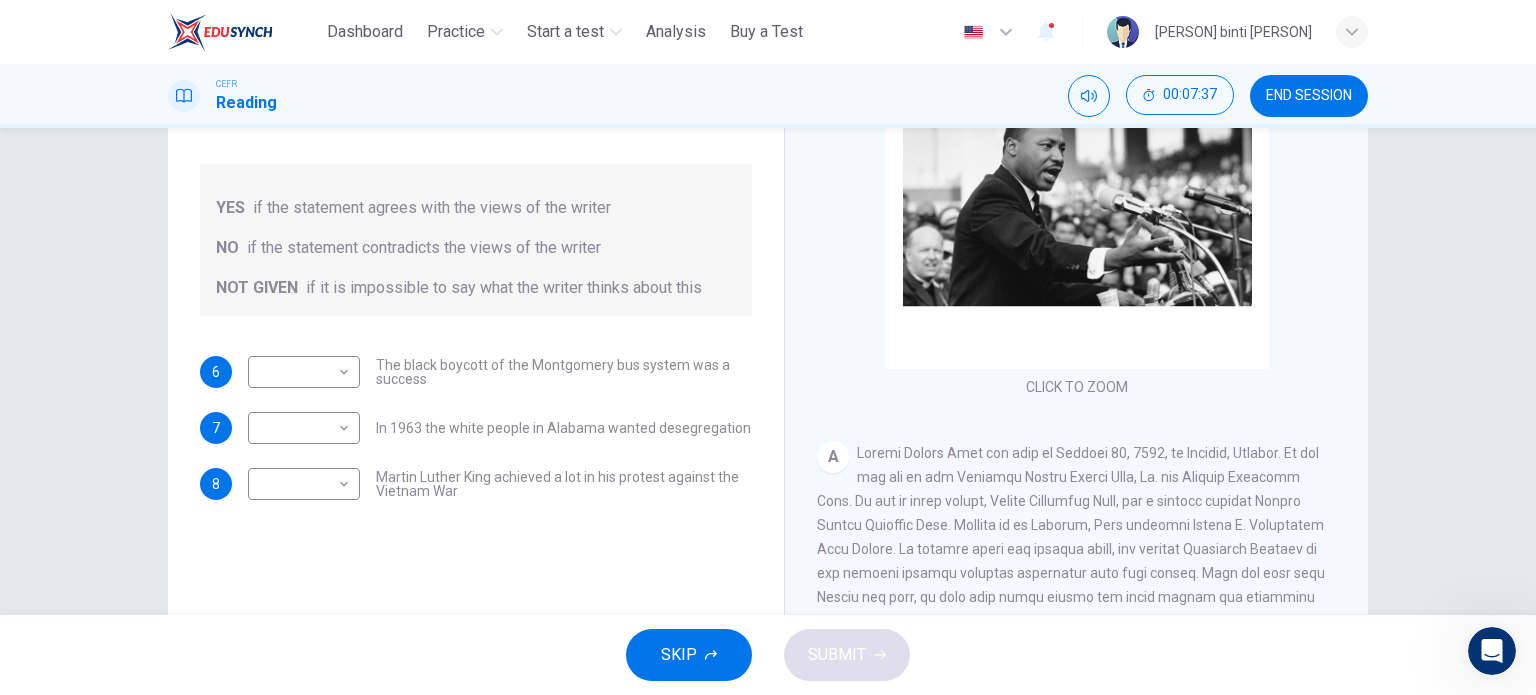 scroll, scrollTop: 288, scrollLeft: 0, axis: vertical 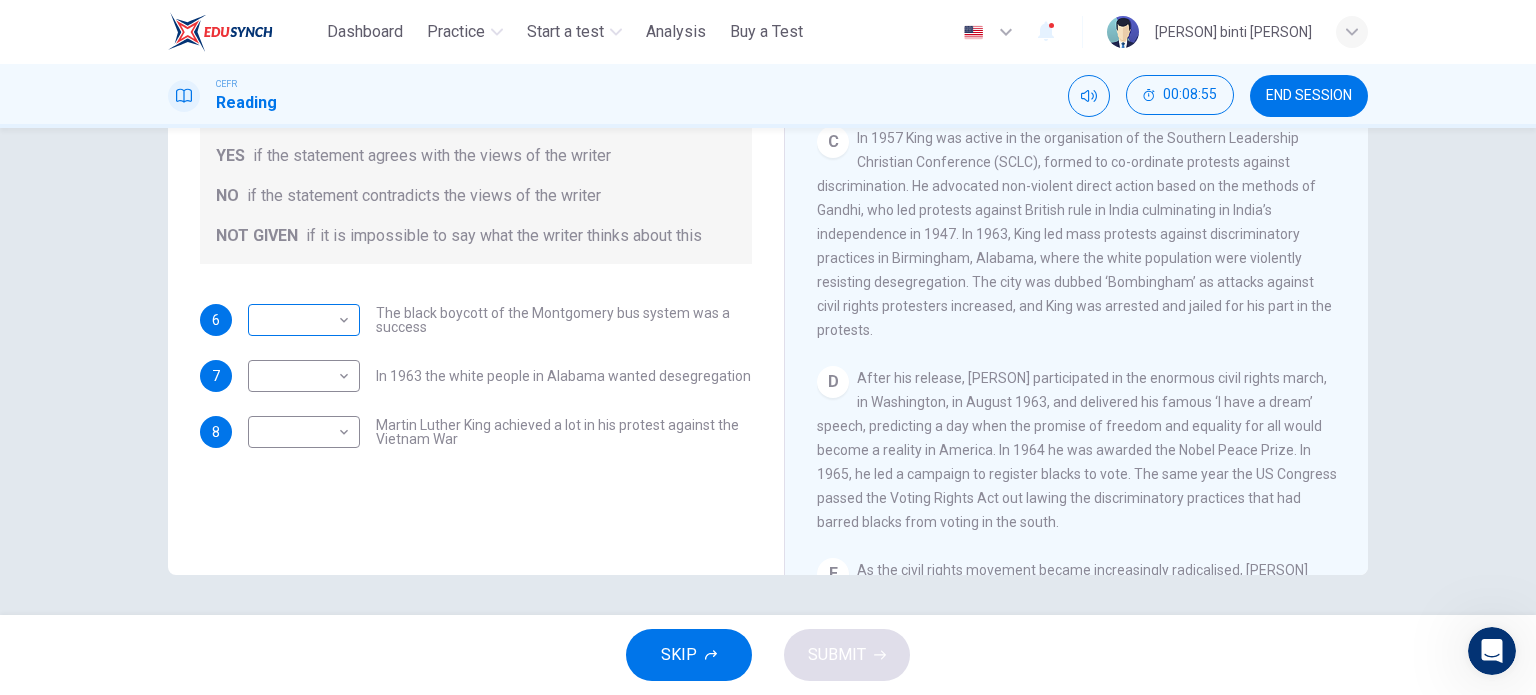 click on "​ ​" at bounding box center (304, 320) 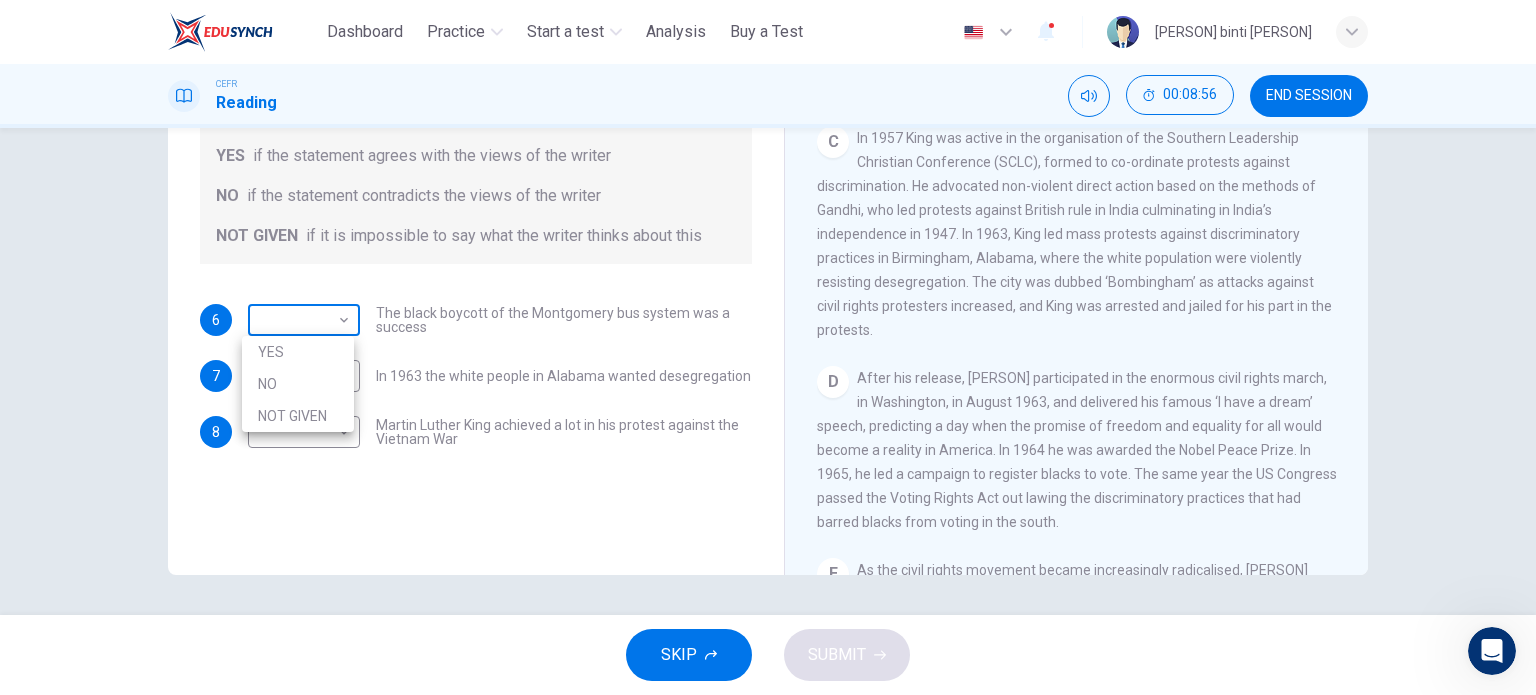click on "This site uses cookies, as explained in our Privacy Policy. If you agree to the use of cookies, please click the Accept button and continue to browse our site. Privacy Policy Accept Dashboard Practice Start a test Analysis Buy a Test English ​ Nurul Syafiqah binti Rahim CEFR Reading 00:08:56 END SESSION Questions 6 - 8 Do the following statements agree with the information given in the Reading Passage? In the space below, write YES if the statement agrees with the views of the writer NO if the statement contradicts the views of the writer NOT GIVEN if it is impossible to say what the writer thinks about this 6 ​ ​ The black boycott of the Montgomery bus system was a success 7 ​ ​ In 1963 the white people in Alabama wanted desegregation 8 ​ ​ Martin Luther King achieved a lot in his protest against the Vietnam War Martin Luther King CLICK TO ZOOM Click to Zoom A B C D E F SKIP SUBMIT ELTC - EduSynch CEFR Test for Teachers in Malaysia Dashboard Practice Start a test Analysis Pricing 1 YES" at bounding box center (768, 347) 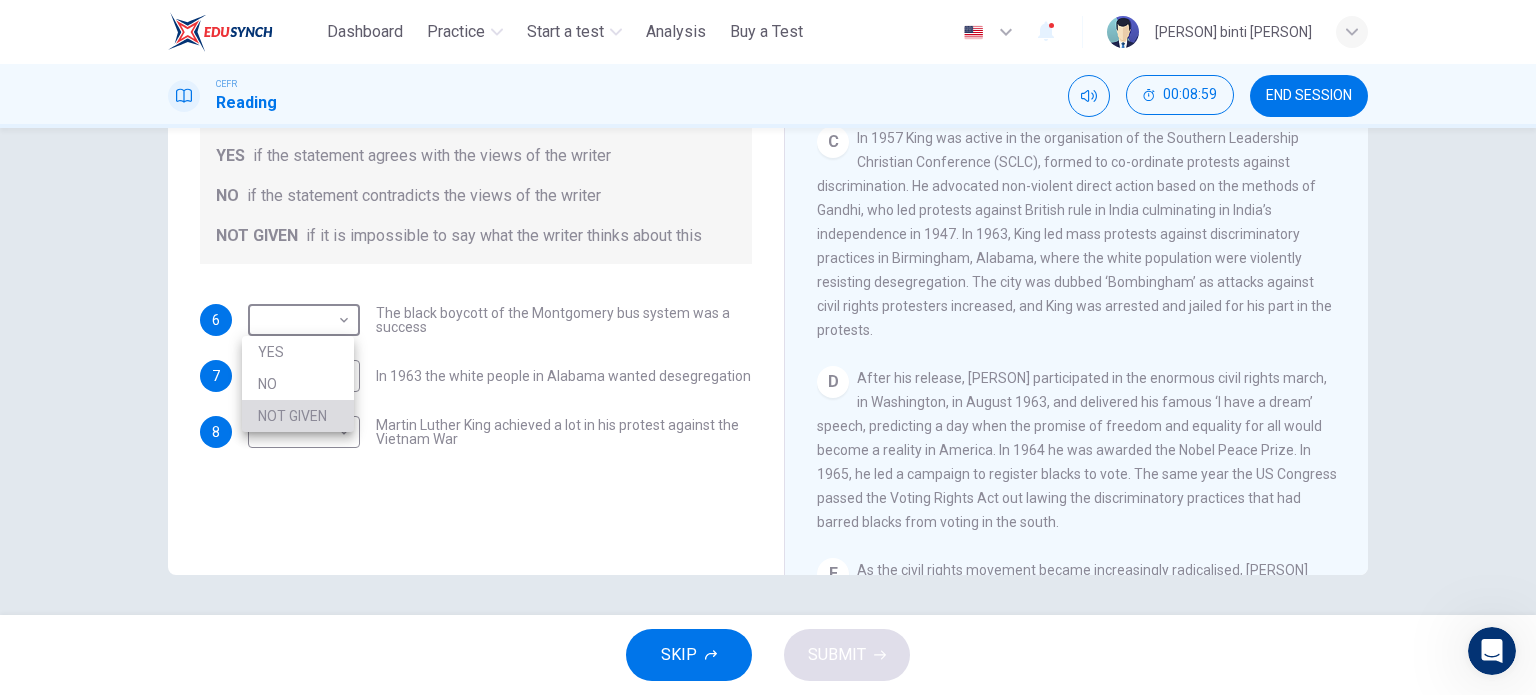 click on "NOT GIVEN" at bounding box center (298, 416) 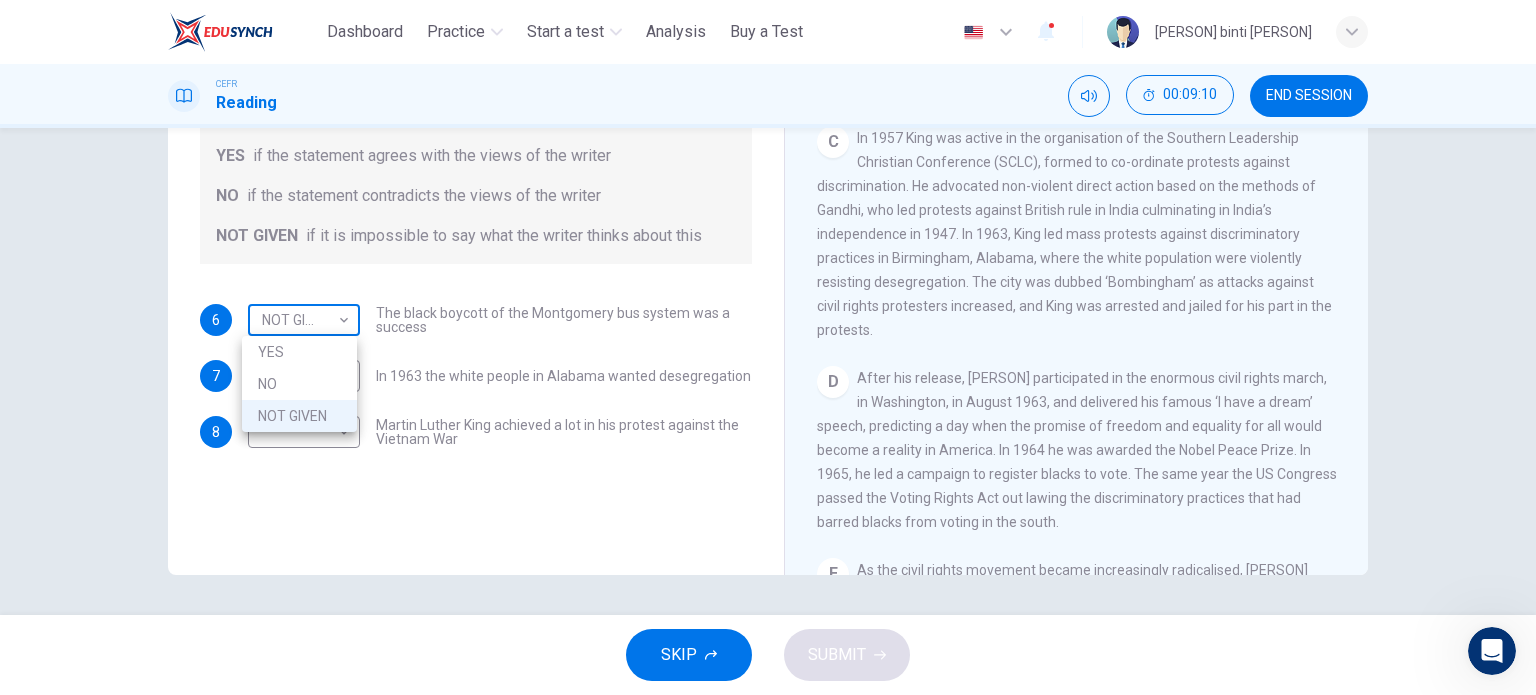 click on "This site uses cookies, as explained in our Privacy Policy. If you agree to the use of cookies, please click the Accept button and continue to browse our site. Privacy Policy Accept Dashboard Practice Start a test Analysis Buy a Test English ​ [PERSON] binti [PERSON] CEFR Reading 00:09:10 END SESSION Questions 6 - 8 Do the following statements agree with the information given in the Reading Passage? In the space below, write YES if the statement agrees with the views of the writer NO if the statement contradicts the views of the writer NOT GIVEN if it is impossible to say what the writer thinks about this 6 NOT GIVEN The black boycott of the Montgomery bus system was a success 7 ​ ​ In 1963 the white people in Alabama wanted desegregation 8 ​ ​ Martin Luther King achieved a lot in his protest against the Vietnam War Martin Luther King CLICK TO ZOOM Click to Zoom A B C D E F SKIP SUBMIT ELTC - EduSynch CEFR Test for Teachers in Malaysia Dashboard Practice Start a test Analysis" at bounding box center [768, 347] 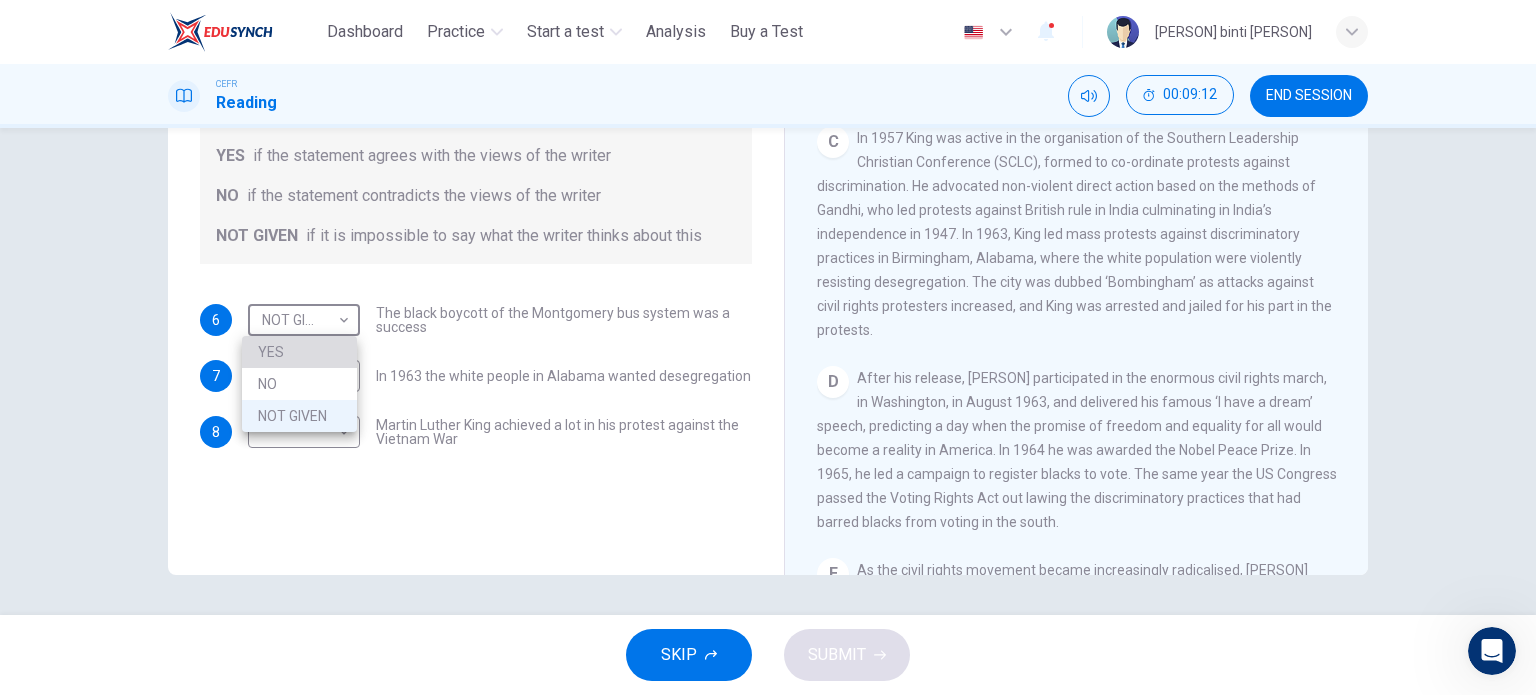 click on "YES" at bounding box center (299, 352) 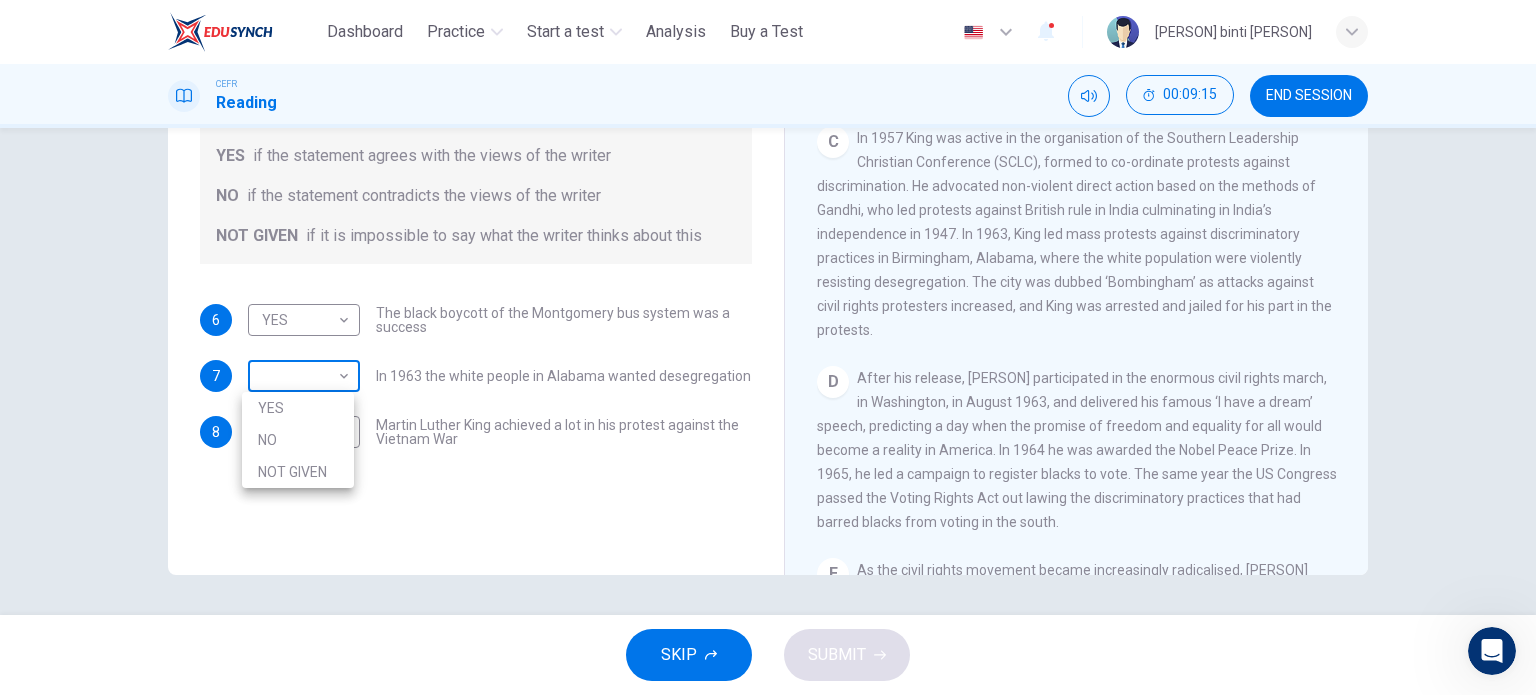 click on "This site uses cookies, as explained in our Privacy Policy. If you agree to the use of cookies, please click the Accept button and continue to browse our site. Privacy Policy Accept Dashboard Practice Start a test Analysis Buy a Test English ​ [PERSON] binti [PERSON] CEFR Reading 00:09:15 END SESSION Questions 6 - 8 Do the following statements agree with the information given in the Reading Passage? In the space below, write YES if the statement agrees with the views of the writer NO if the statement contradicts the views of the writer NOT GIVEN if it is impossible to say what the writer thinks about this 6 YES The black boycott of the Montgomery bus system was a success 7 ​ ​ In 1963 the white people in Alabama wanted desegregation 8 ​ ​ Martin Luther King achieved a lot in his protest against the Vietnam War Martin Luther King CLICK TO ZOOM Click to Zoom A B C D E F SKIP SUBMIT ELTC - EduSynch CEFR Test for Teachers in Malaysia Dashboard Practice Start a test Analysis Pricing 1" at bounding box center (768, 347) 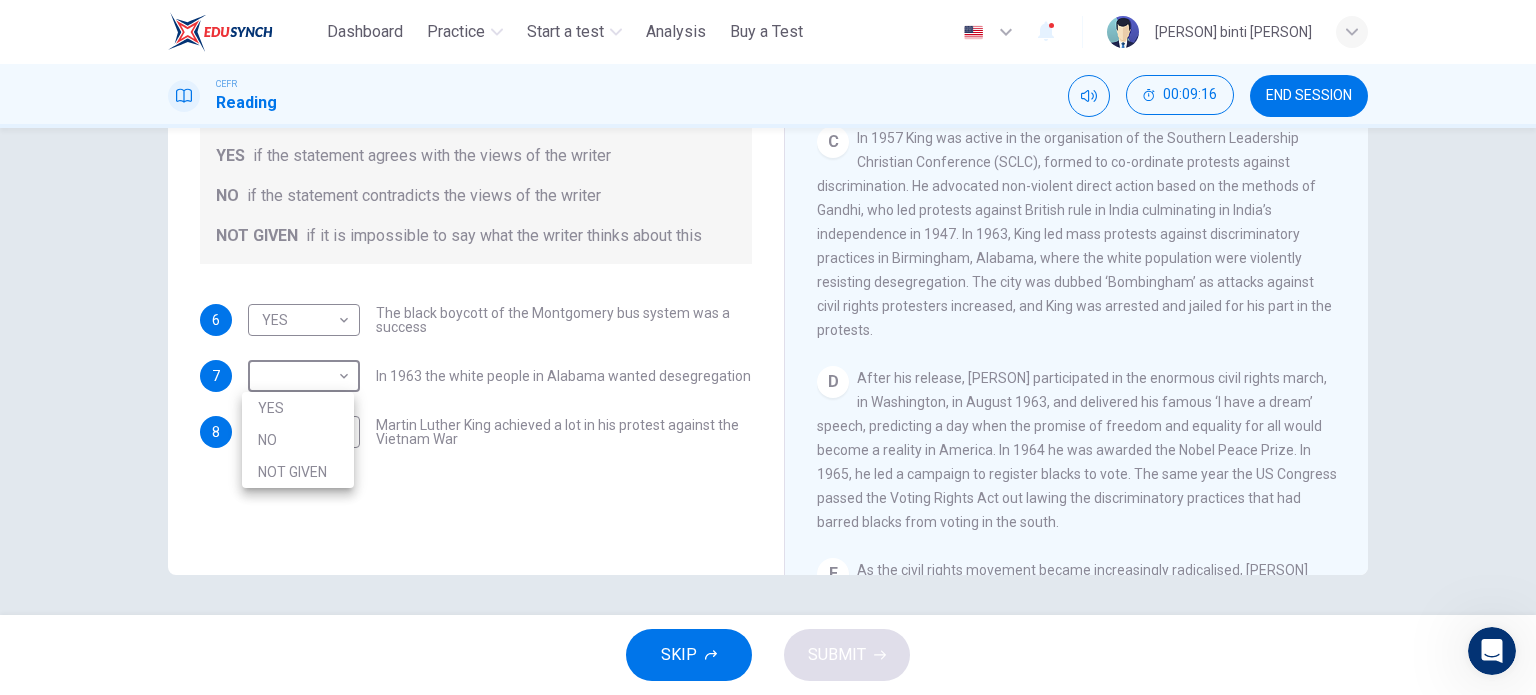 click on "NOT GIVEN" at bounding box center (298, 472) 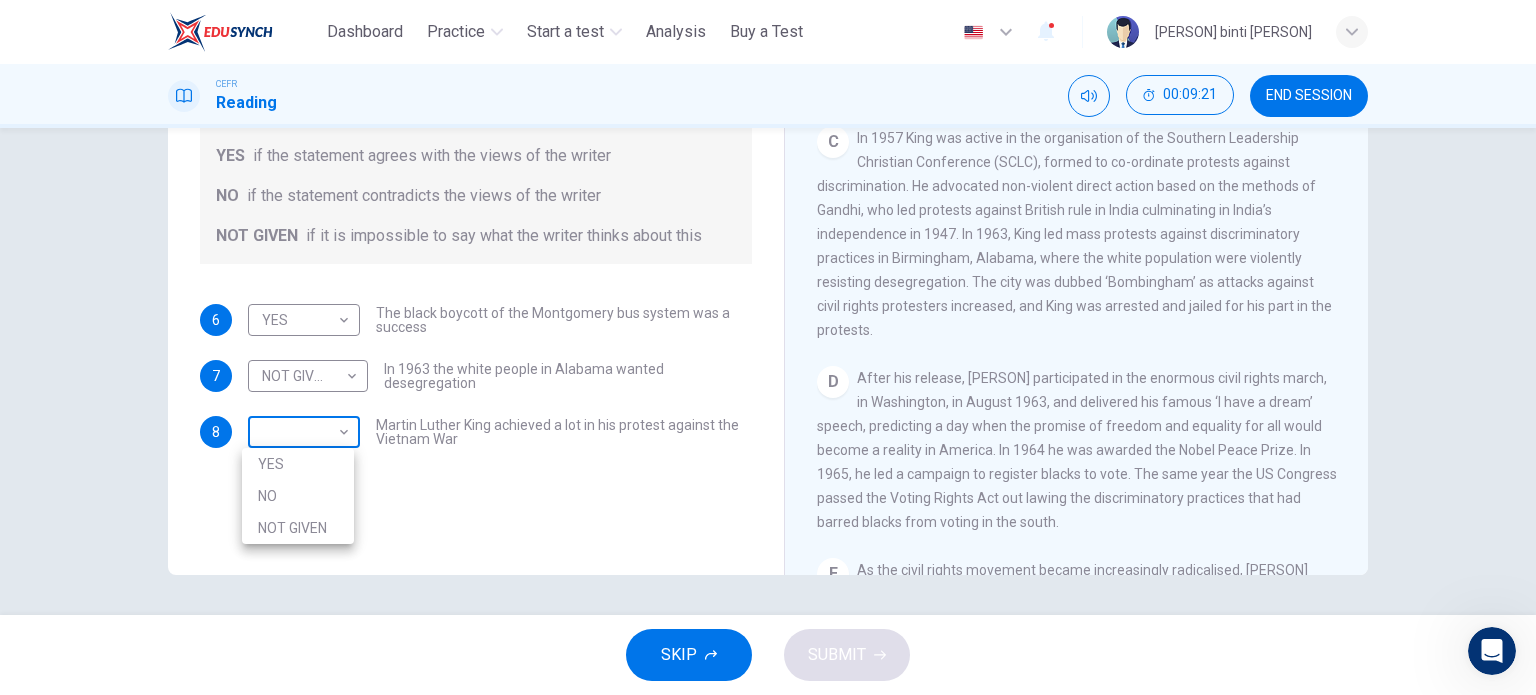 click on "This site uses cookies, as explained in our Privacy Policy. If you agree to the use of cookies, please click the Accept button and continue to browse our site. Privacy Policy Accept Dashboard Practice Start a test Analysis Buy a Test English ​ [PERSON] binti [PERSON] CEFR Reading 00:09:21 END SESSION Questions 6 - 8 Do the following statements agree with the information given in the Reading Passage? In the space below, write YES if the statement agrees with the views of the writer NO if the statement contradicts the views of the writer NOT GIVEN if it is impossible to say what the writer thinks about this 6 YES The black boycott of the Montgomery bus system was a success 7 NOT GIVEN In 1963 the white people in Alabama wanted desegregation 8 ​ ​ Martin Luther King achieved a lot in his protest against the Vietnam War Martin Luther King CLICK TO ZOOM Click to Zoom A B C D E F SKIP SUBMIT ELTC - EduSynch CEFR Test for Teachers in Malaysia Dashboard Practice Start a test 1" at bounding box center [768, 347] 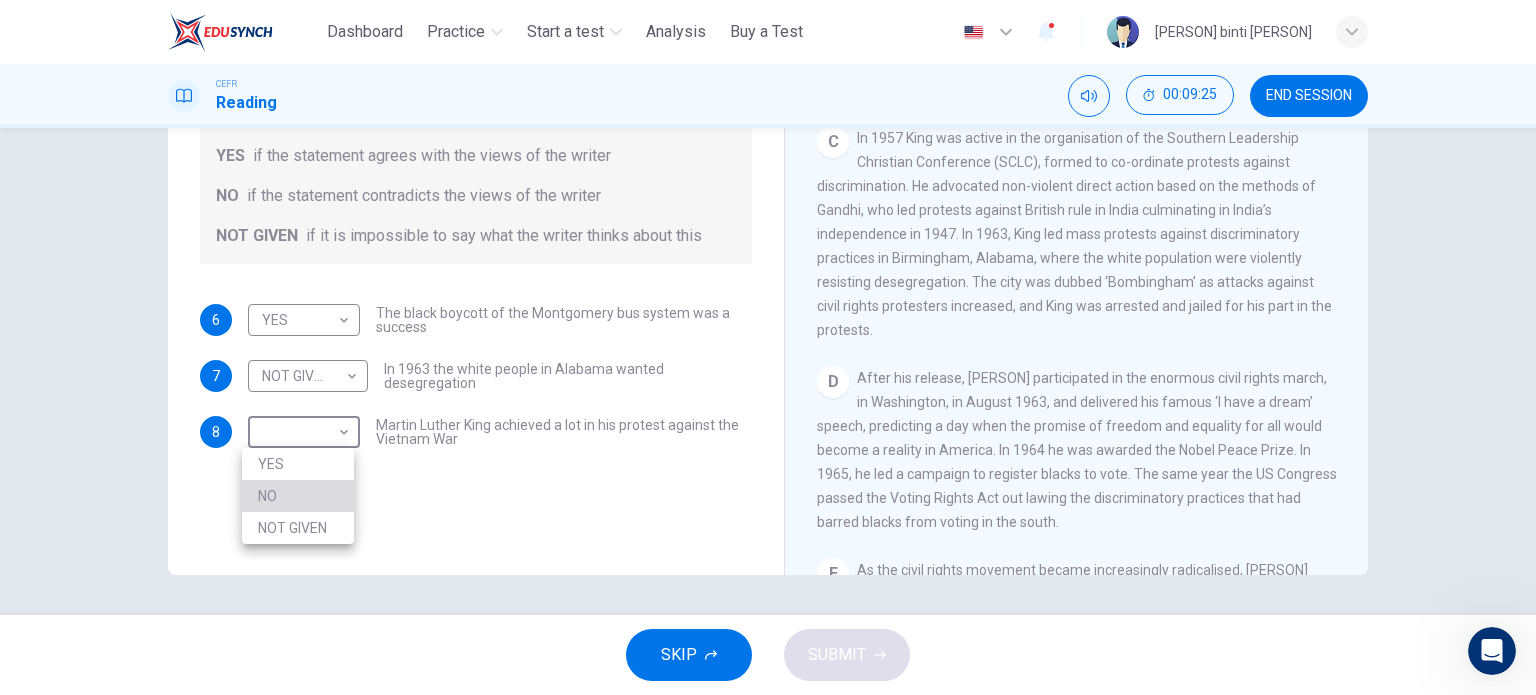 click on "NO" at bounding box center (298, 496) 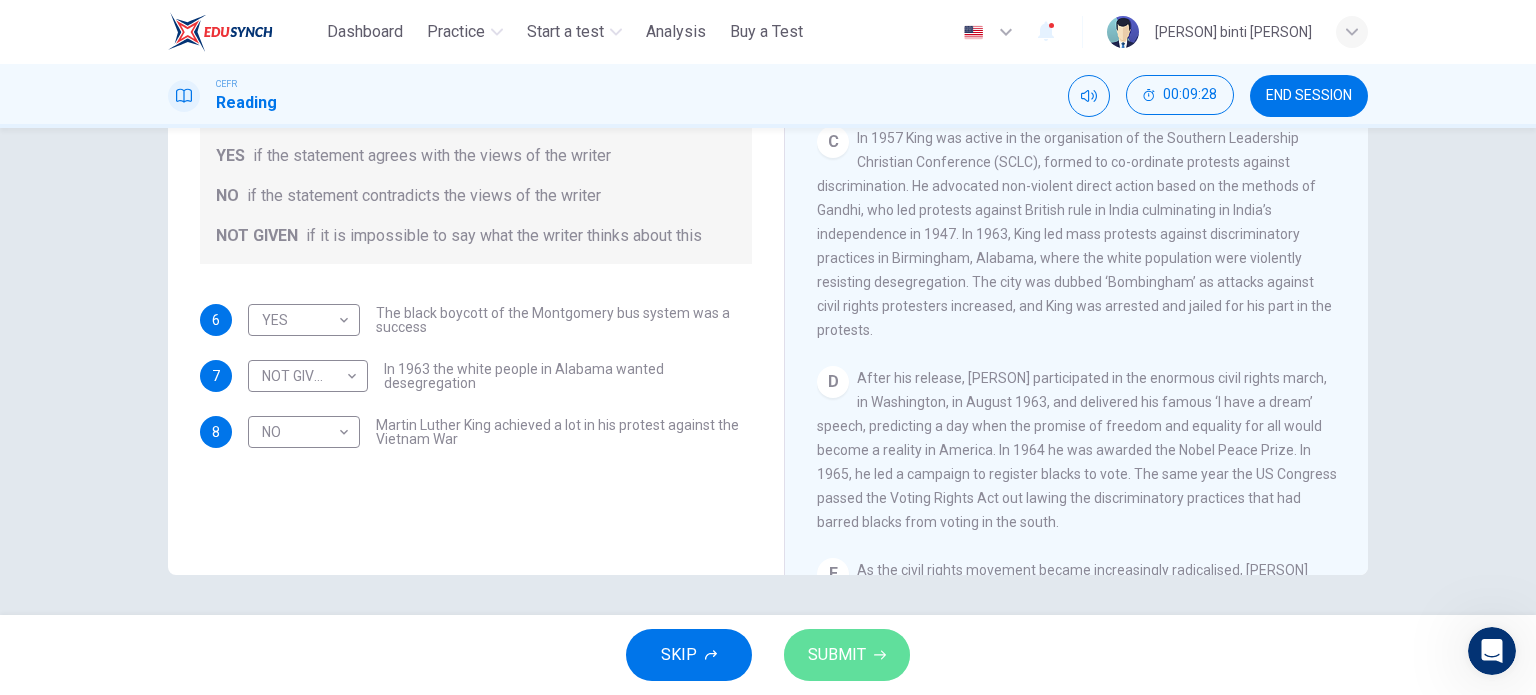 click on "SUBMIT" at bounding box center (837, 655) 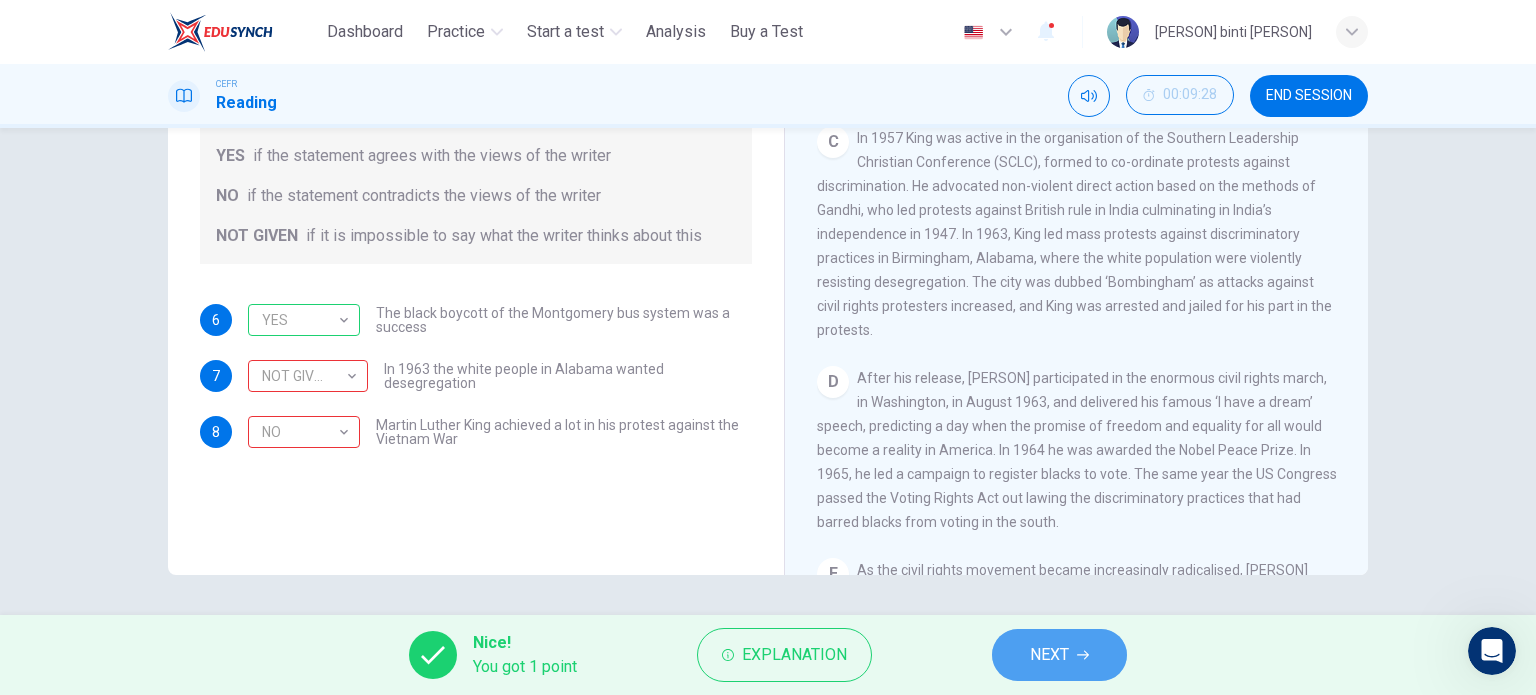 click on "NEXT" at bounding box center (1059, 655) 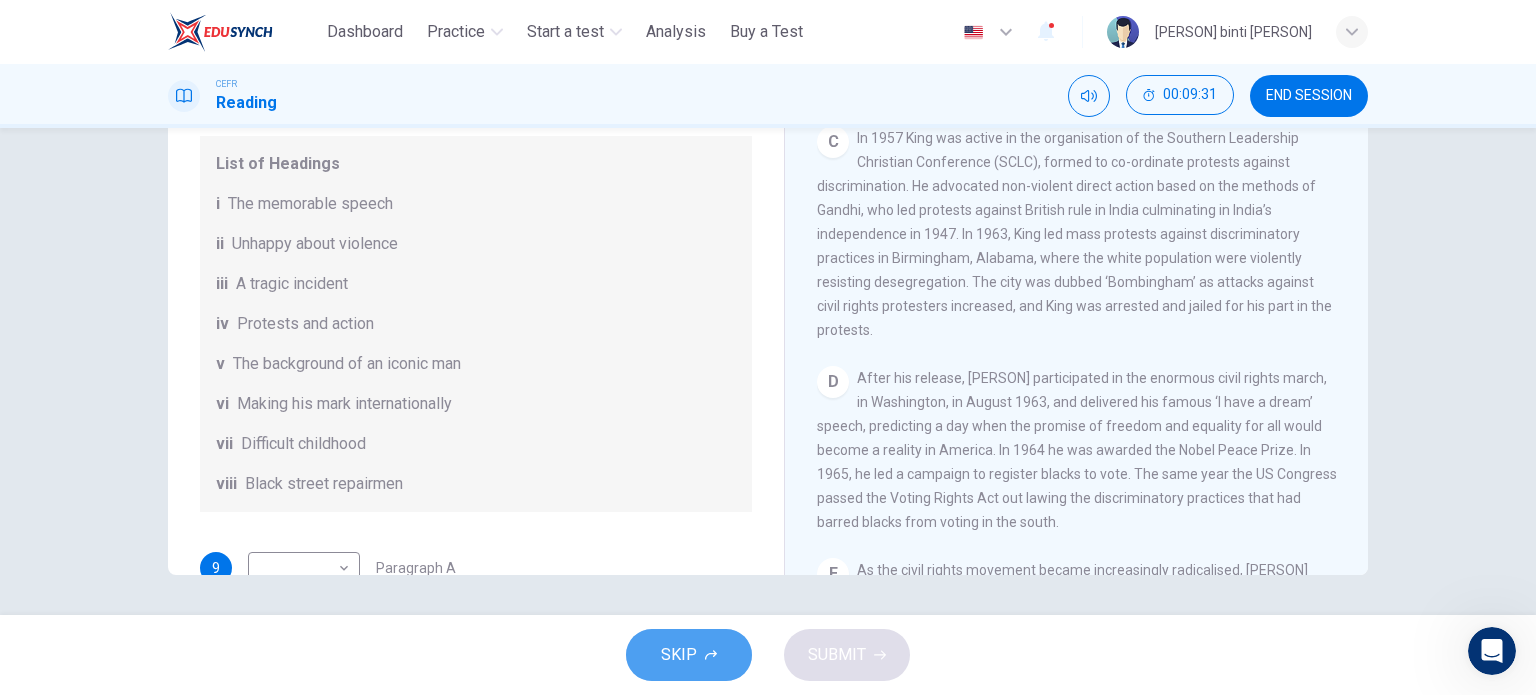 click on "SKIP" at bounding box center [689, 655] 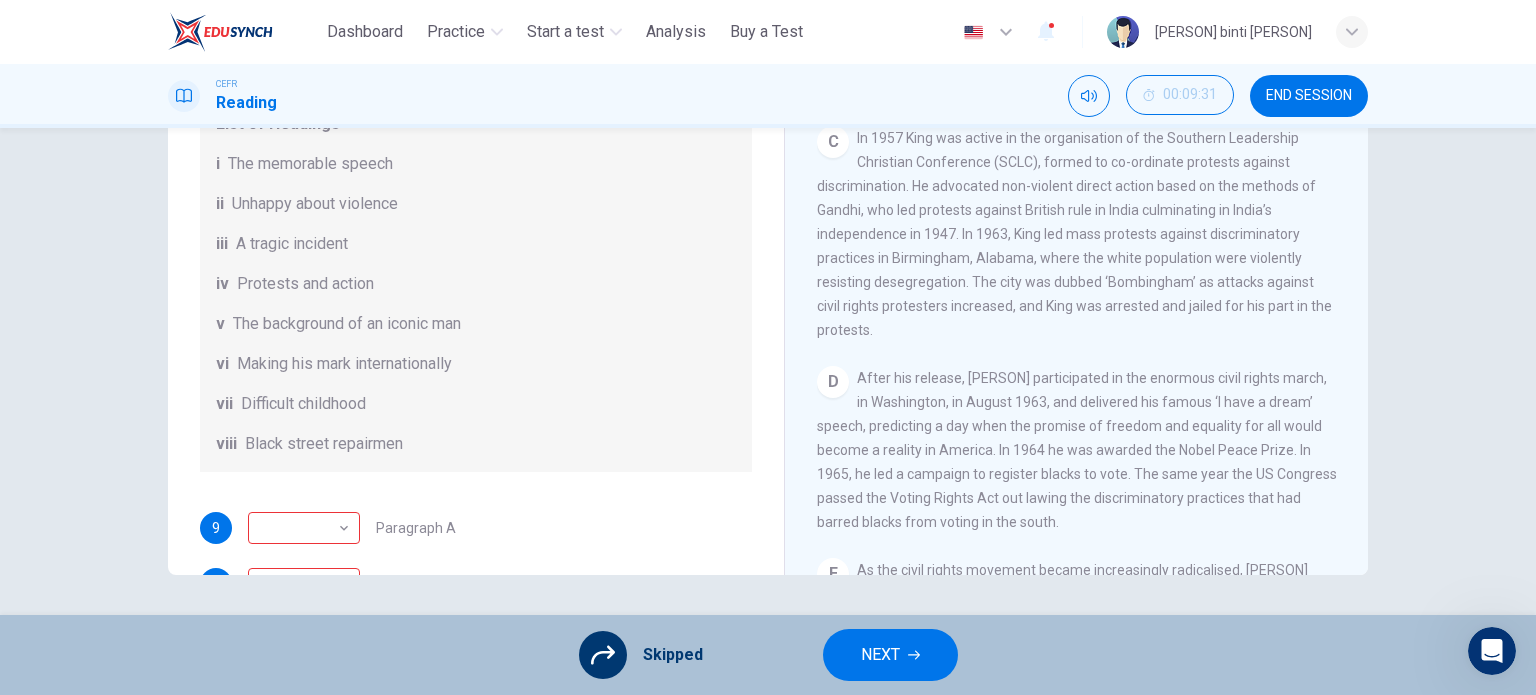 scroll, scrollTop: 36, scrollLeft: 0, axis: vertical 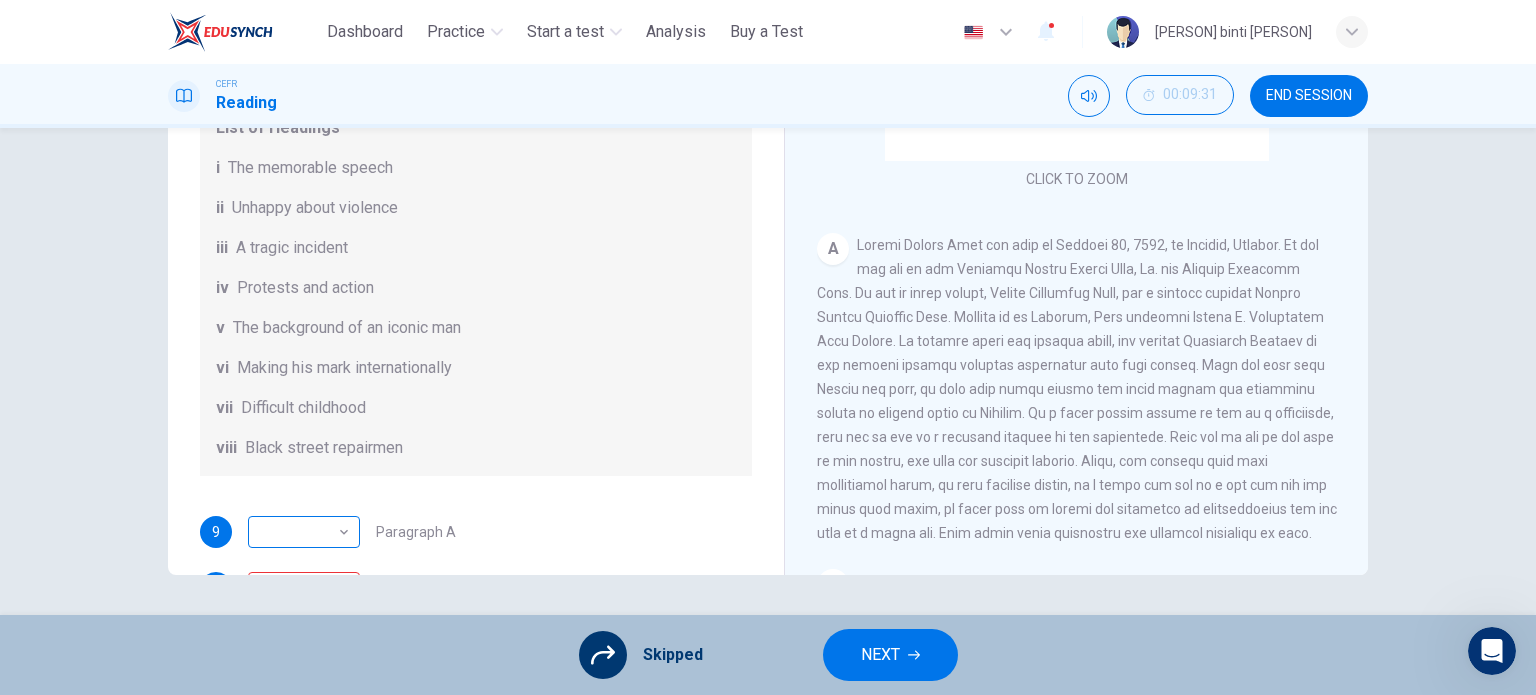 click on "​" at bounding box center (300, 532) 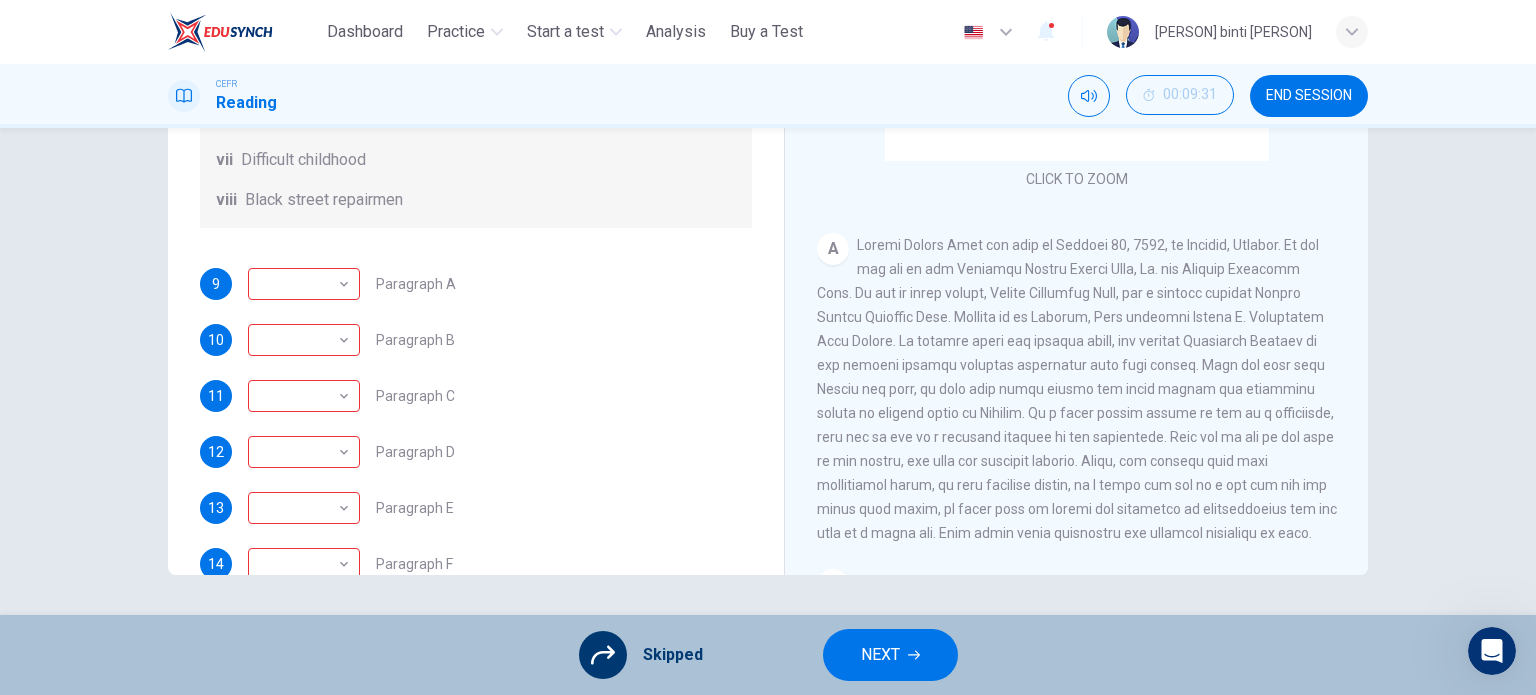 scroll, scrollTop: 294, scrollLeft: 0, axis: vertical 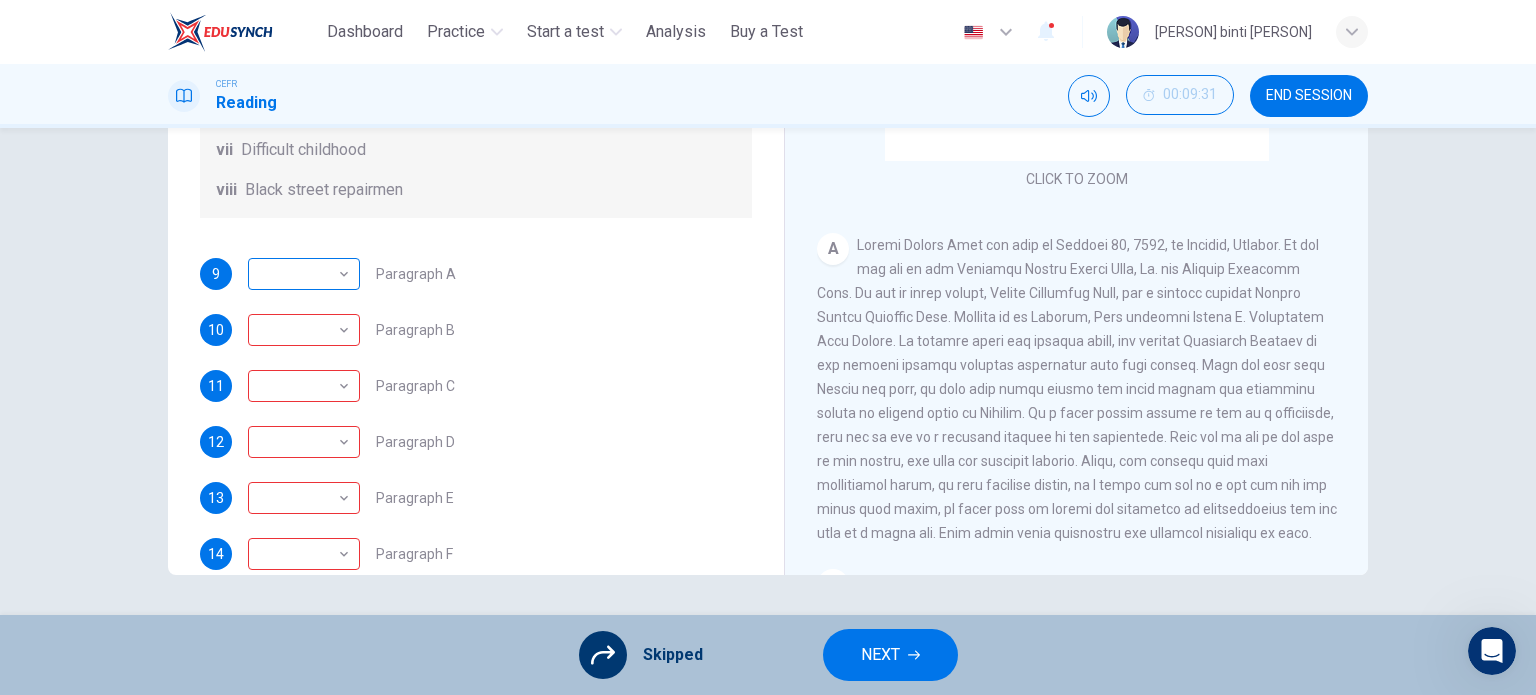 click on "​" at bounding box center [300, 274] 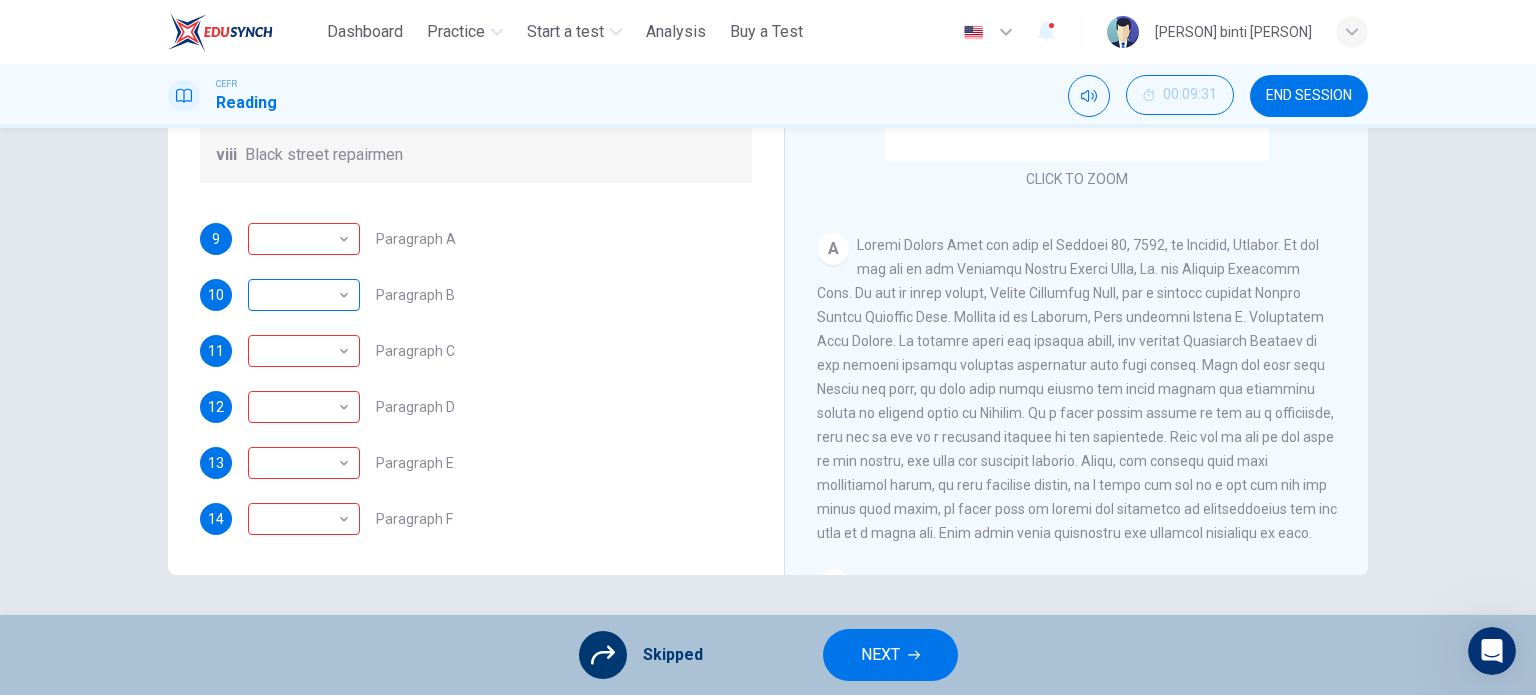 click on "​" at bounding box center (300, 295) 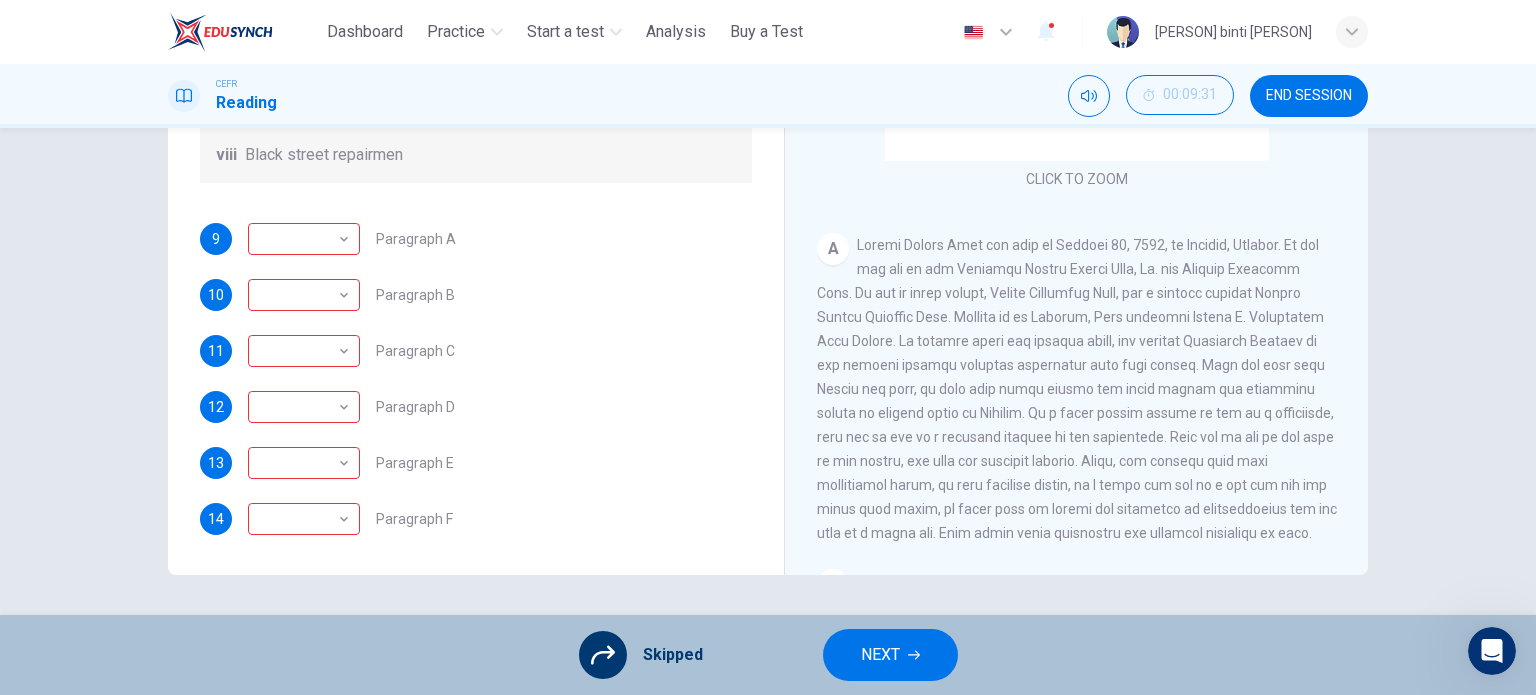 drag, startPoint x: 336, startPoint y: 293, endPoint x: 414, endPoint y: 676, distance: 390.86188 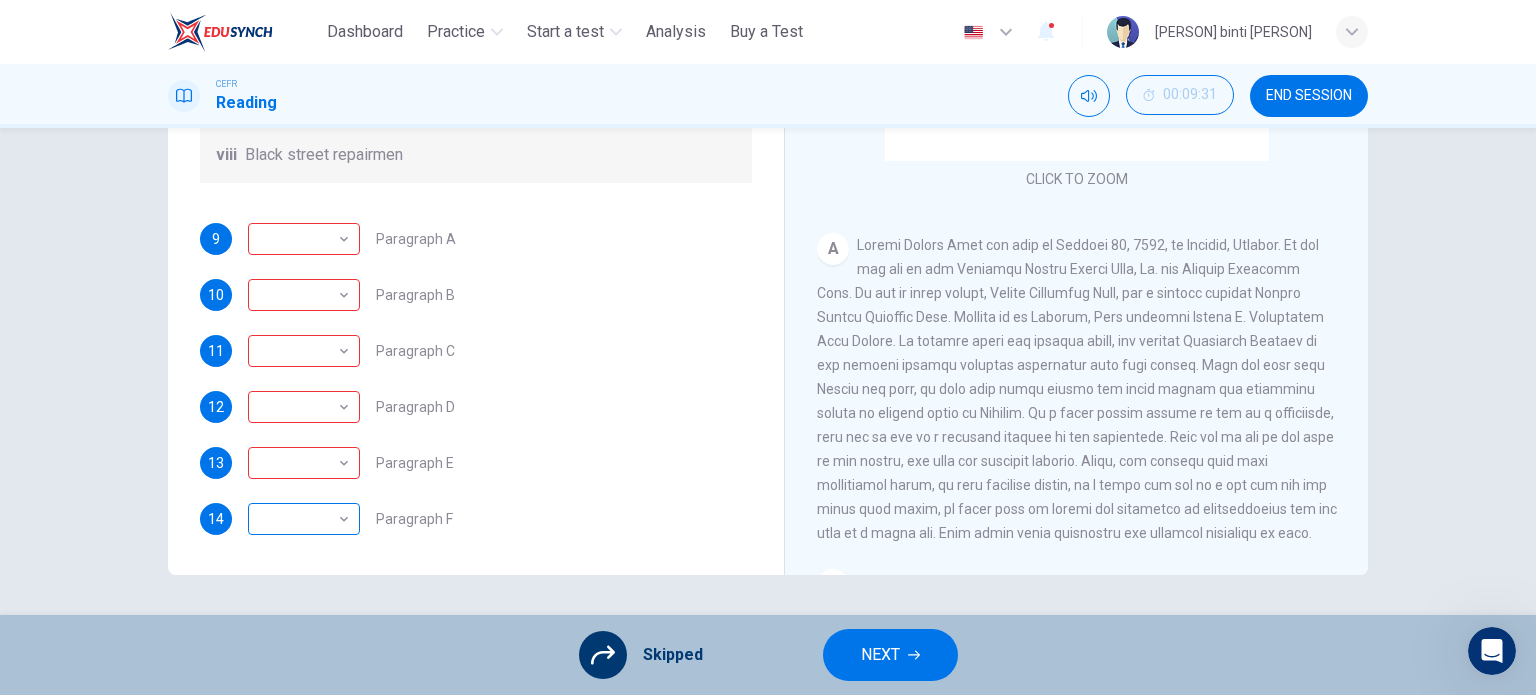 click on "​" at bounding box center [300, 519] 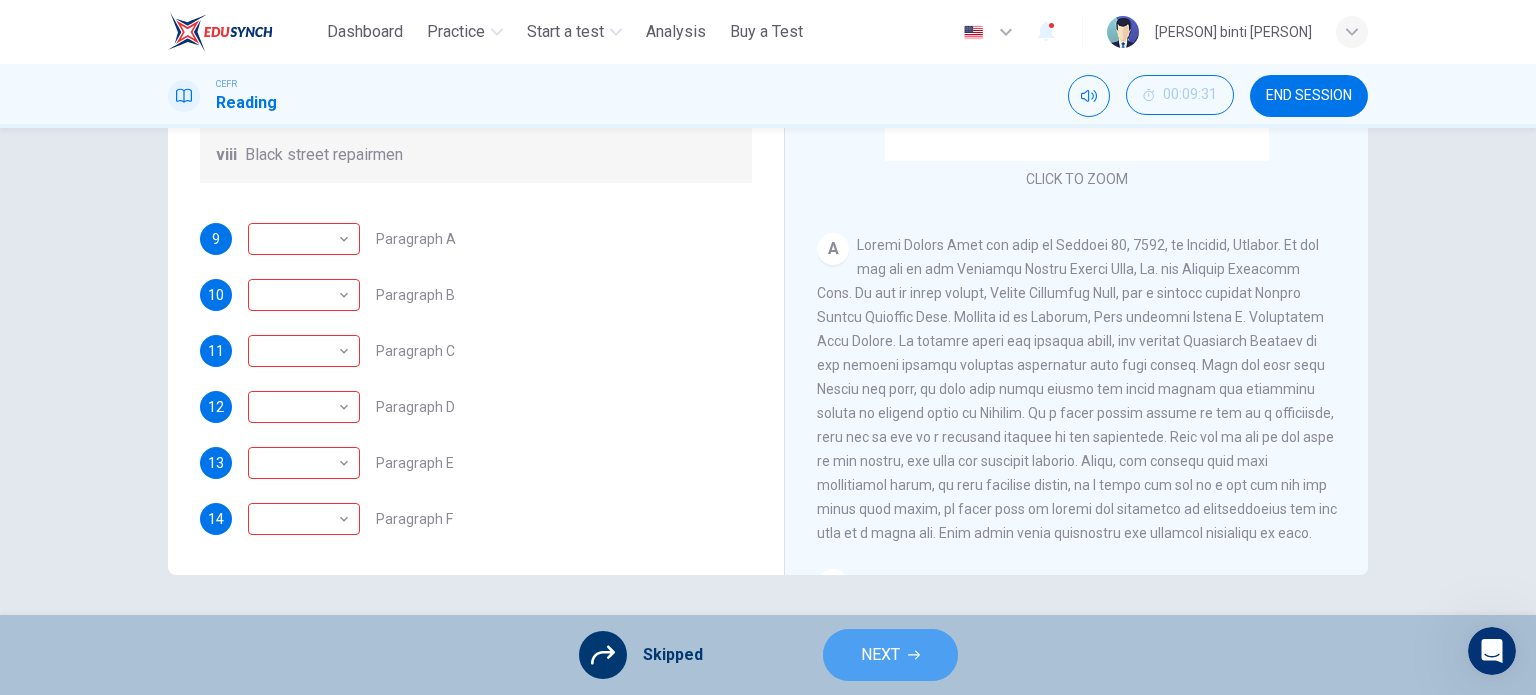click on "NEXT" at bounding box center [880, 655] 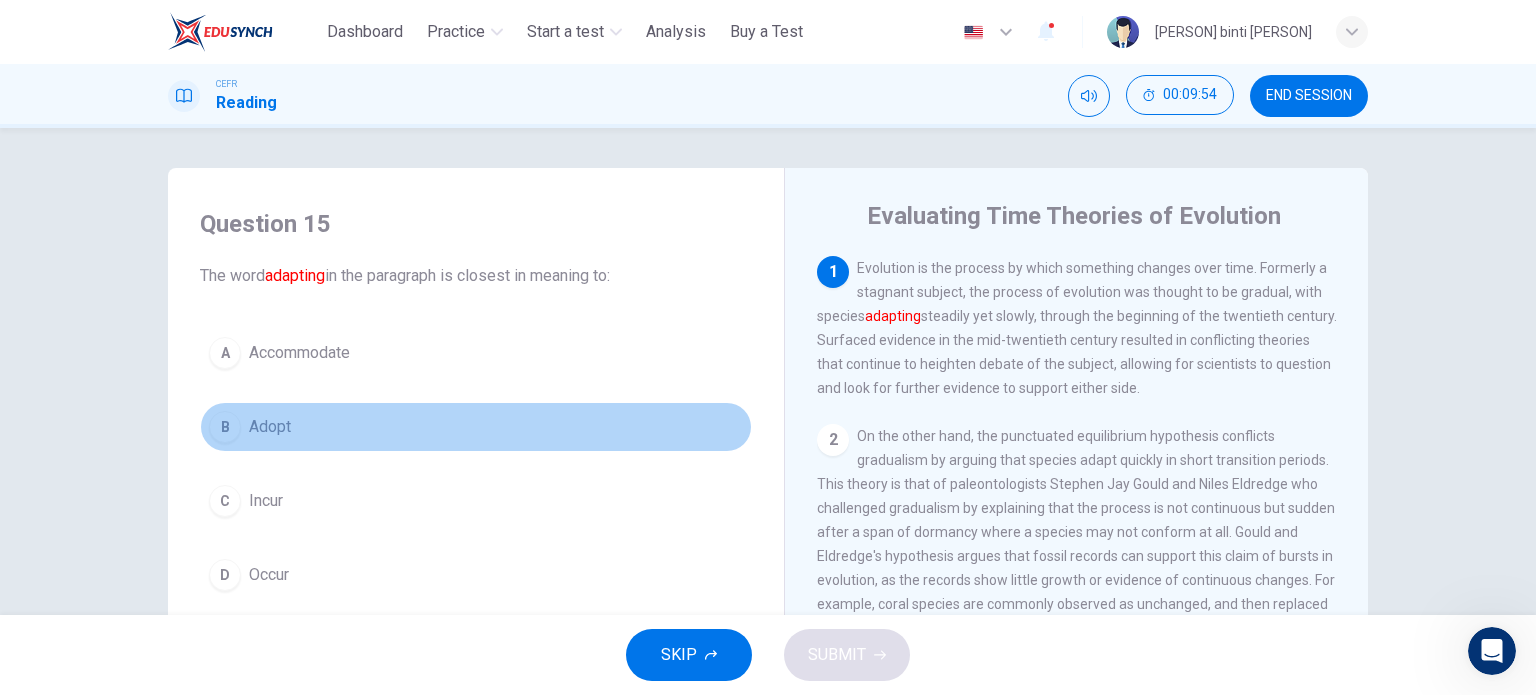 click on "Adopt" at bounding box center [270, 427] 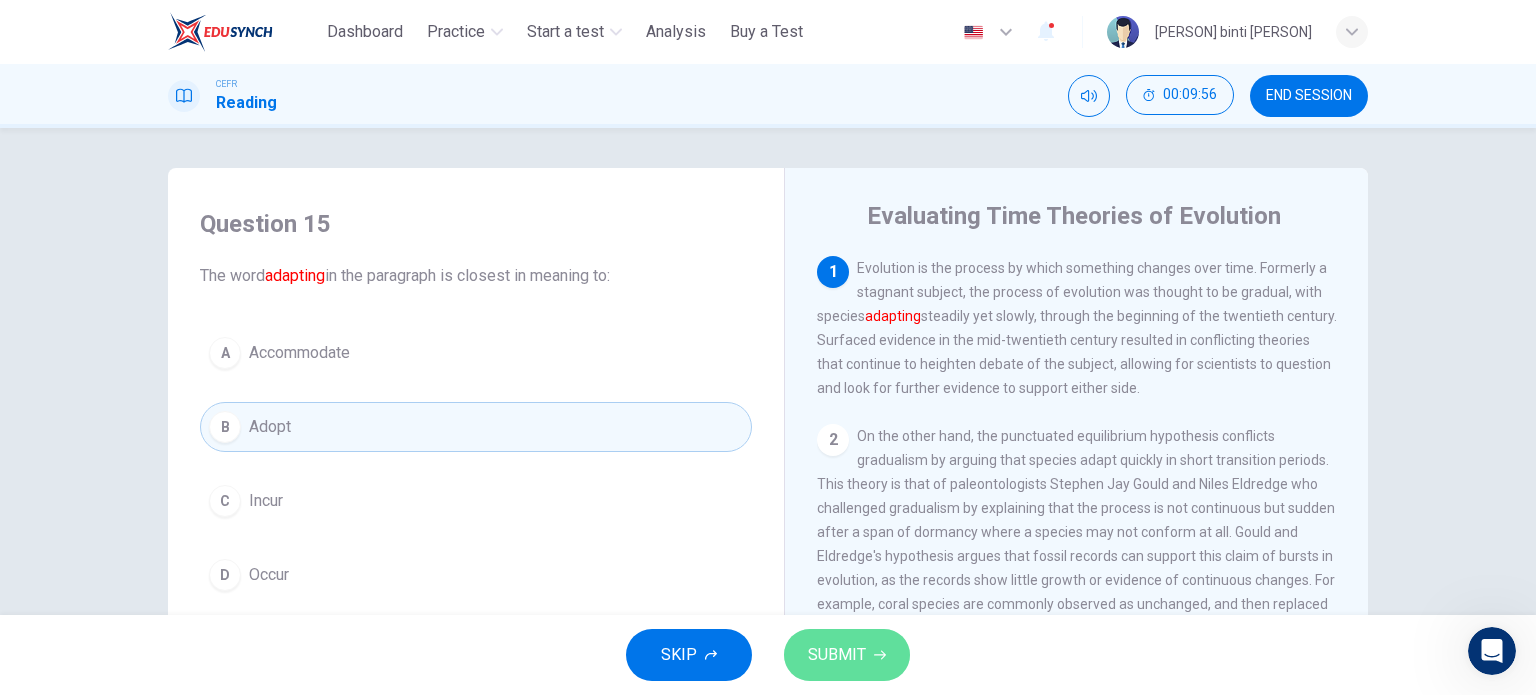 click on "SUBMIT" at bounding box center (837, 655) 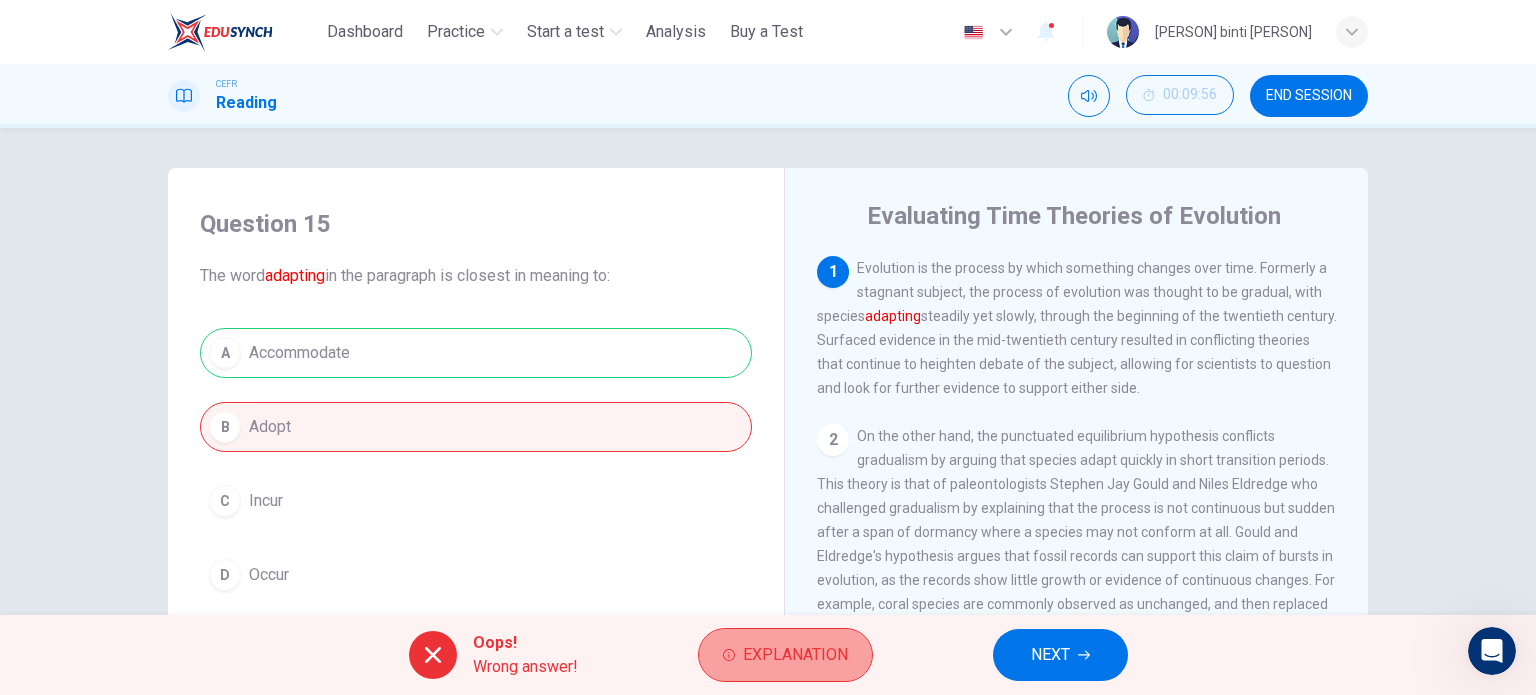 click on "Explanation" at bounding box center (795, 655) 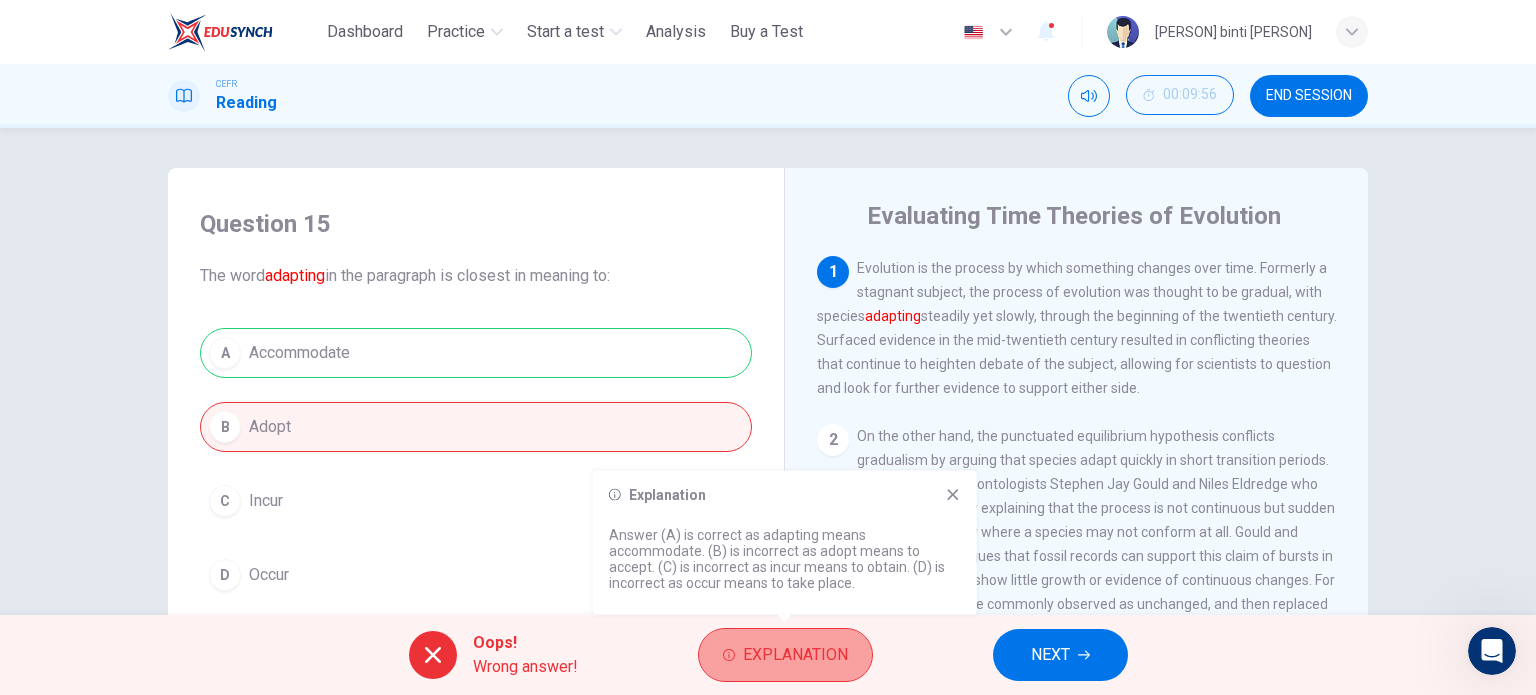 click on "Explanation" at bounding box center [795, 655] 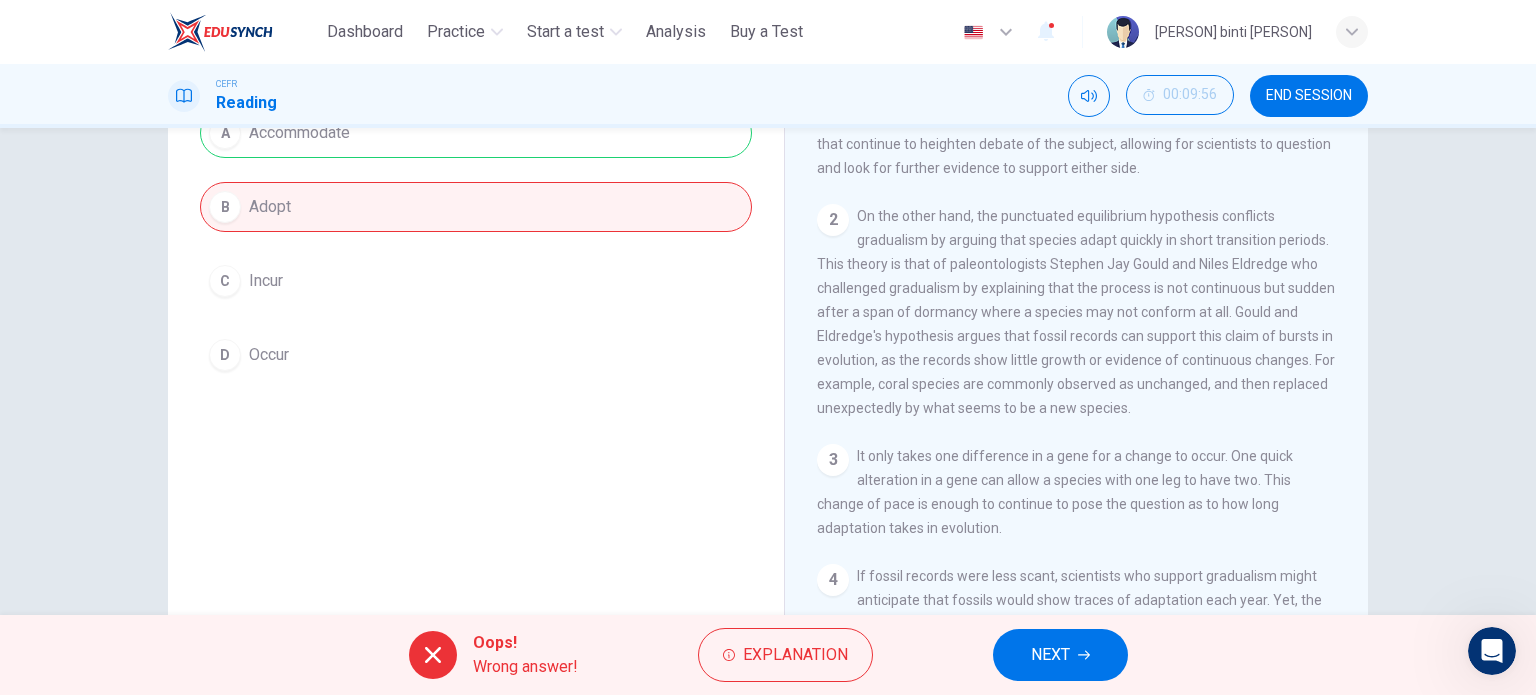 scroll, scrollTop: 224, scrollLeft: 0, axis: vertical 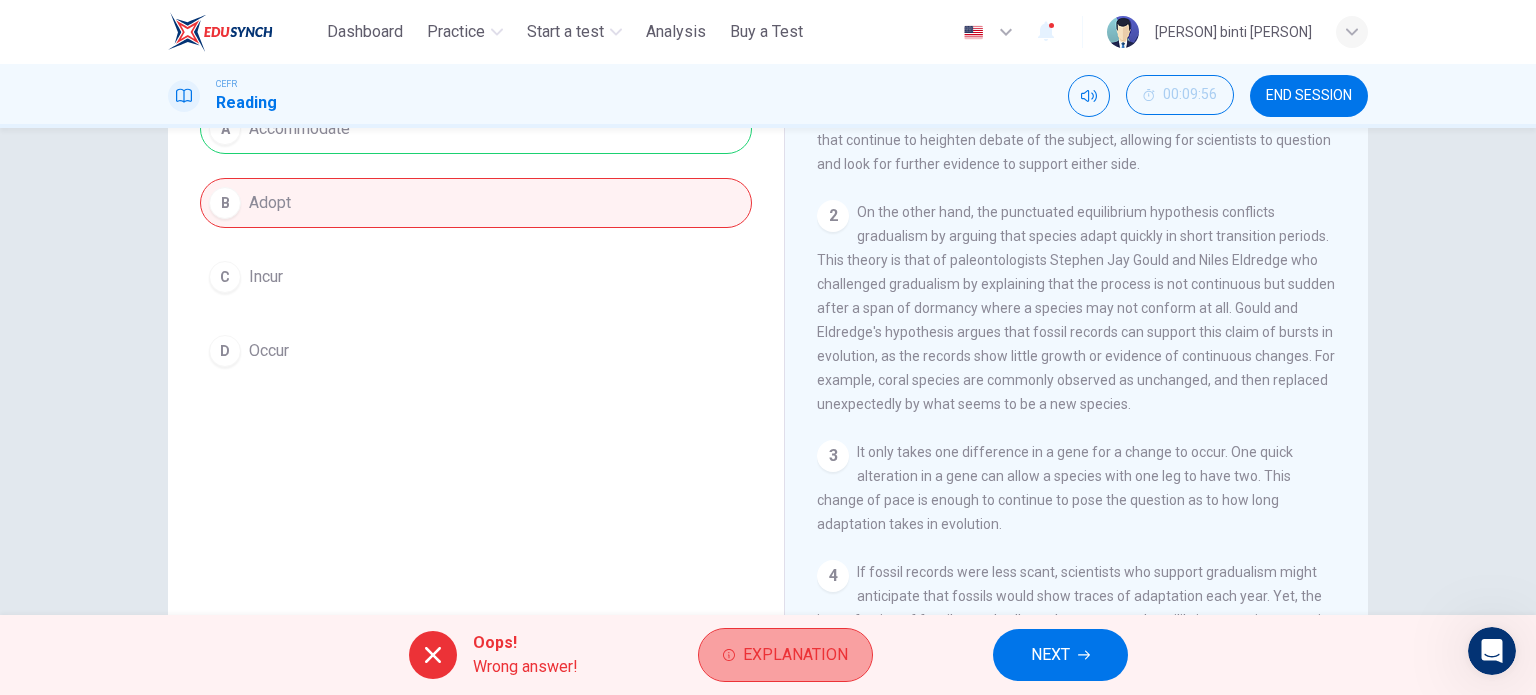 click 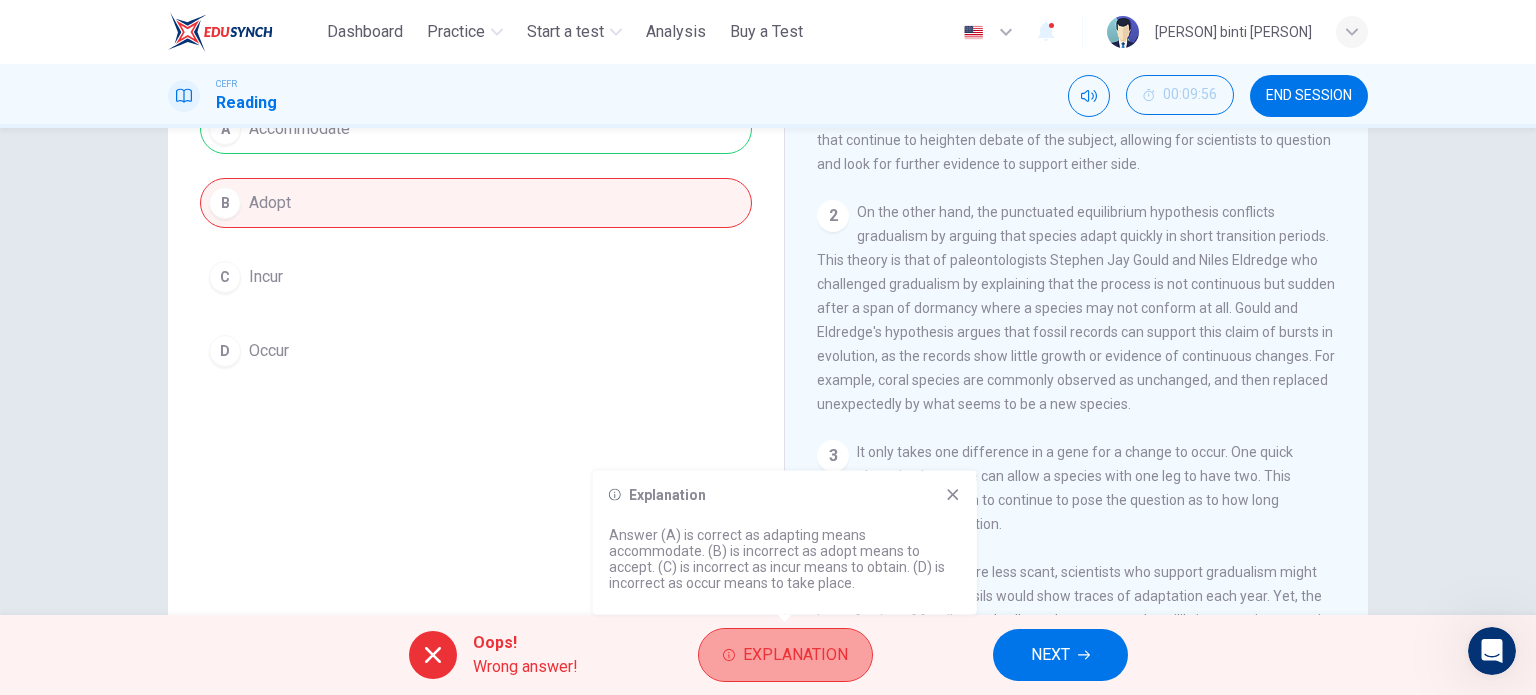 click 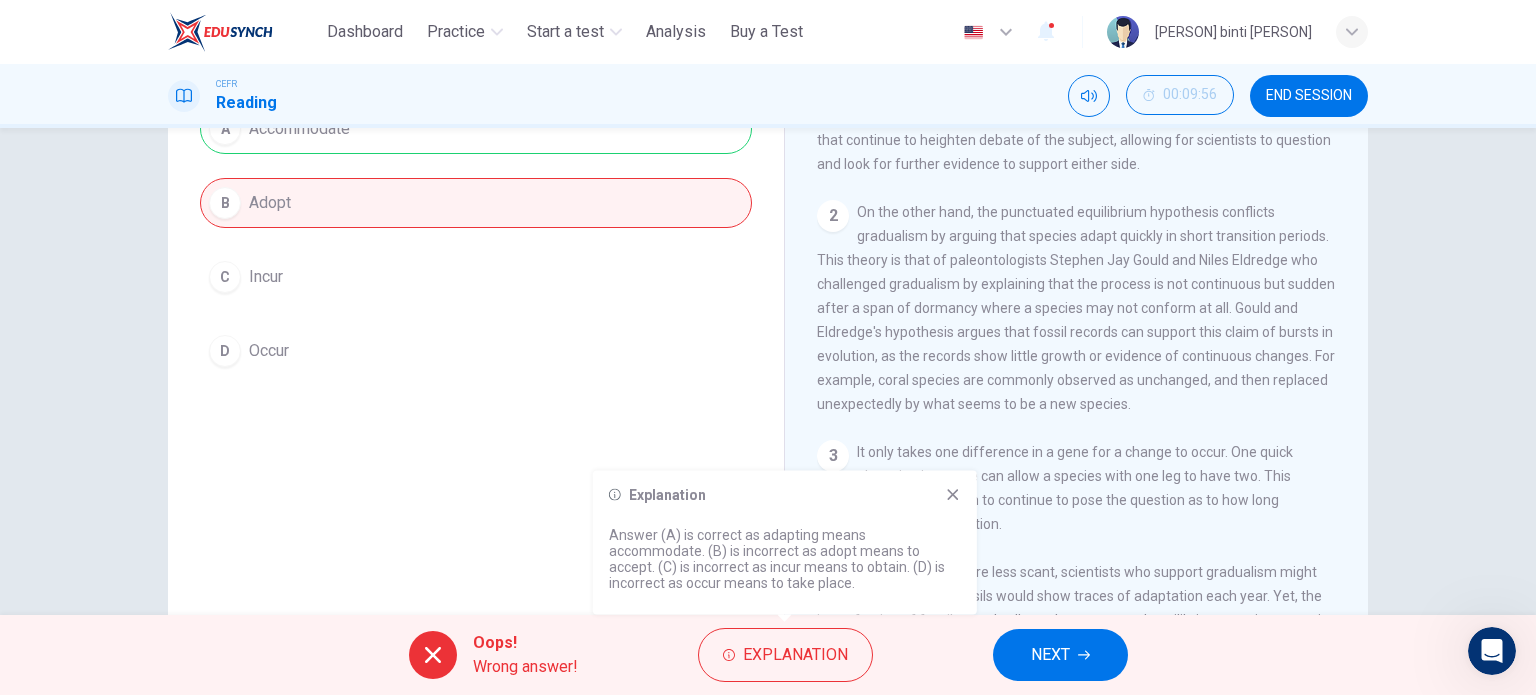 scroll, scrollTop: 0, scrollLeft: 0, axis: both 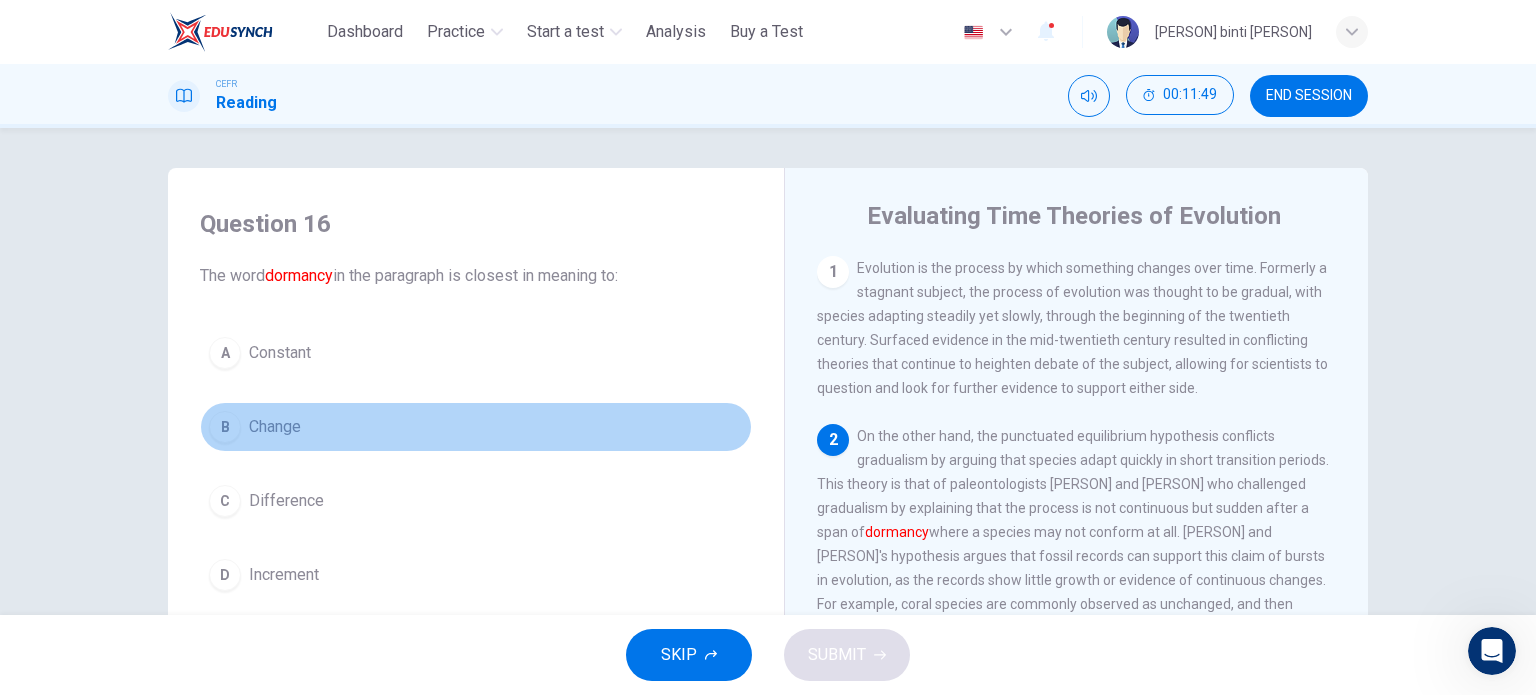 click on "Change" at bounding box center (275, 427) 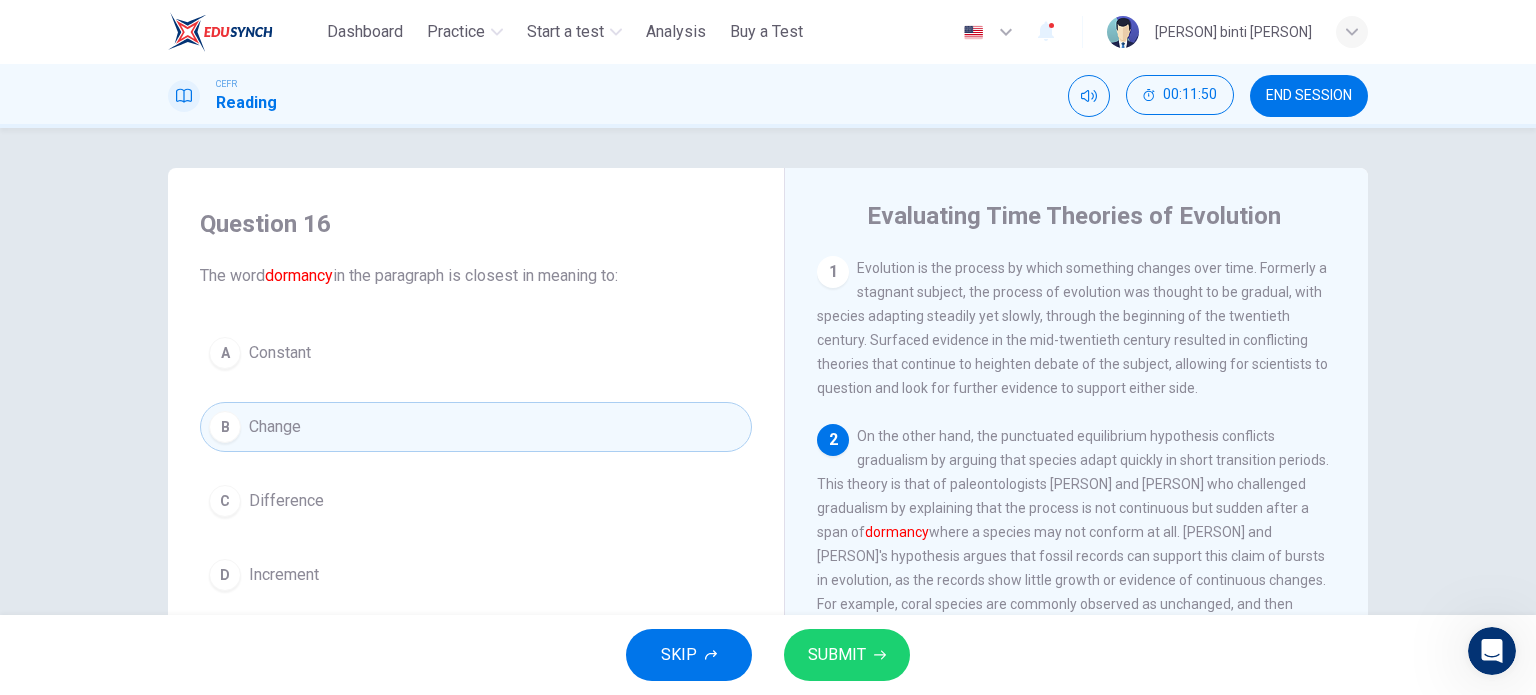 click on "SUBMIT" at bounding box center [837, 655] 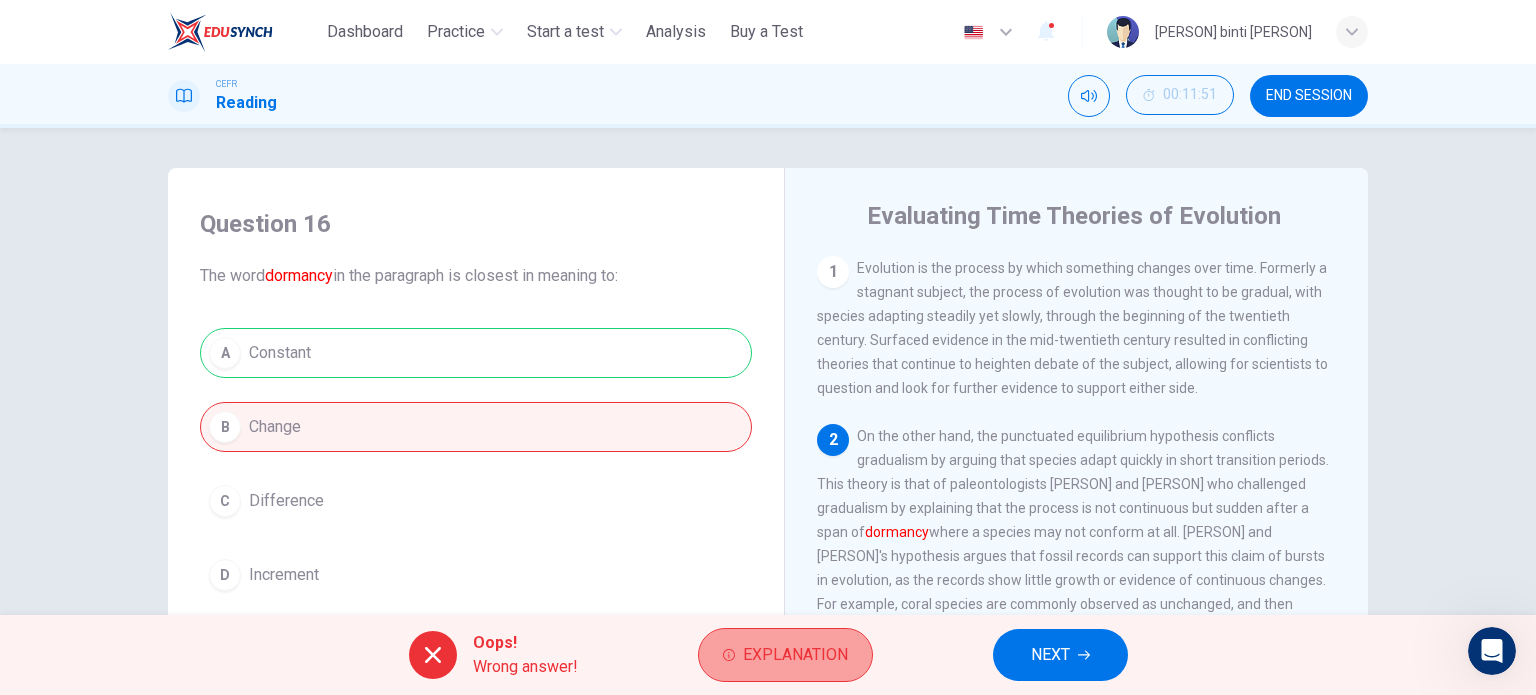 click on "Explanation" at bounding box center [785, 655] 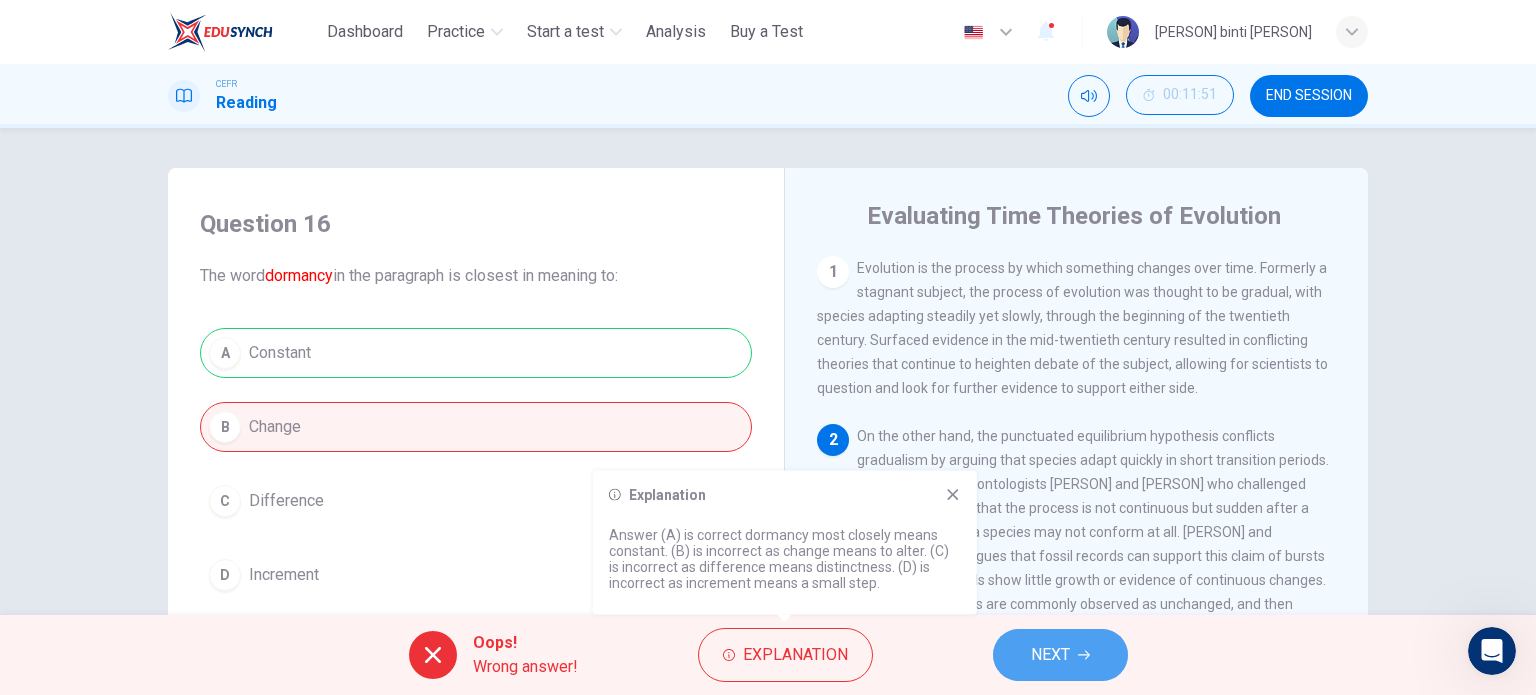 click on "NEXT" at bounding box center (1050, 655) 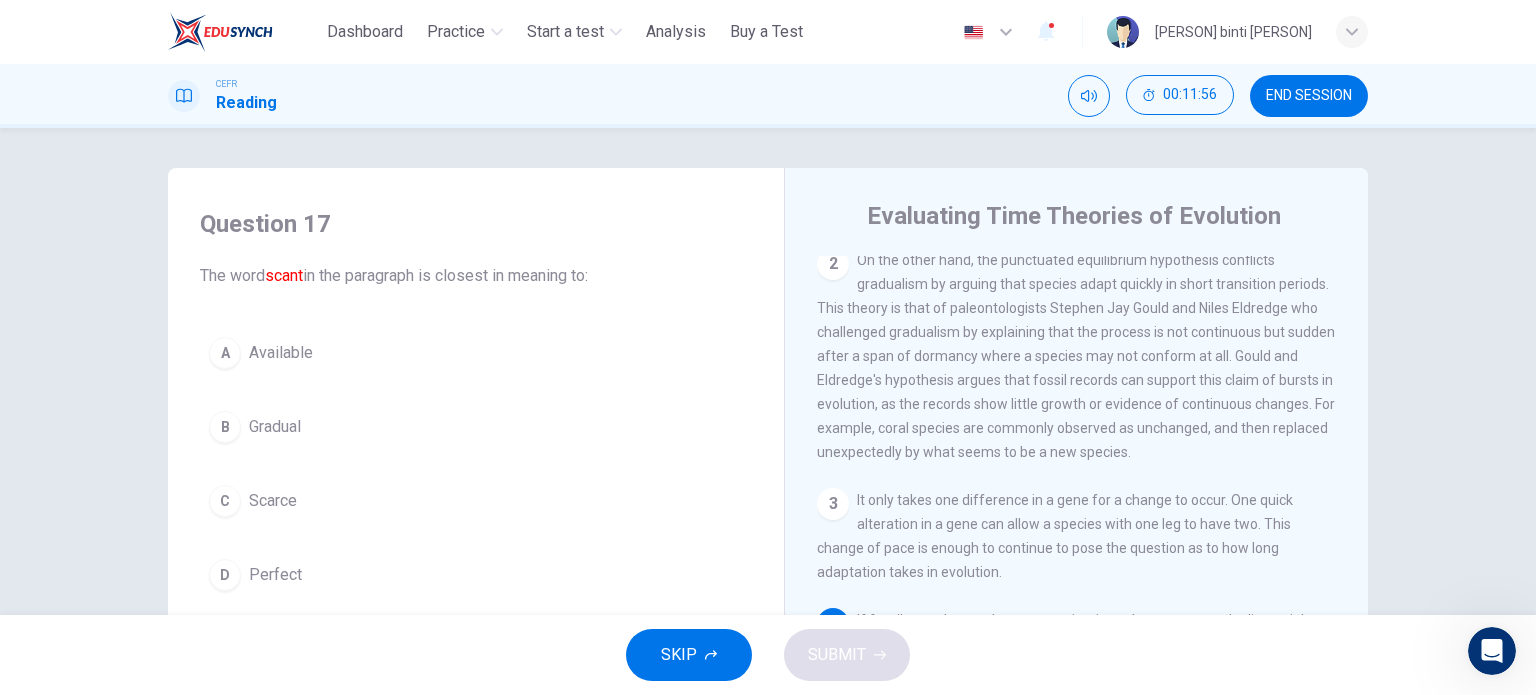 scroll, scrollTop: 287, scrollLeft: 0, axis: vertical 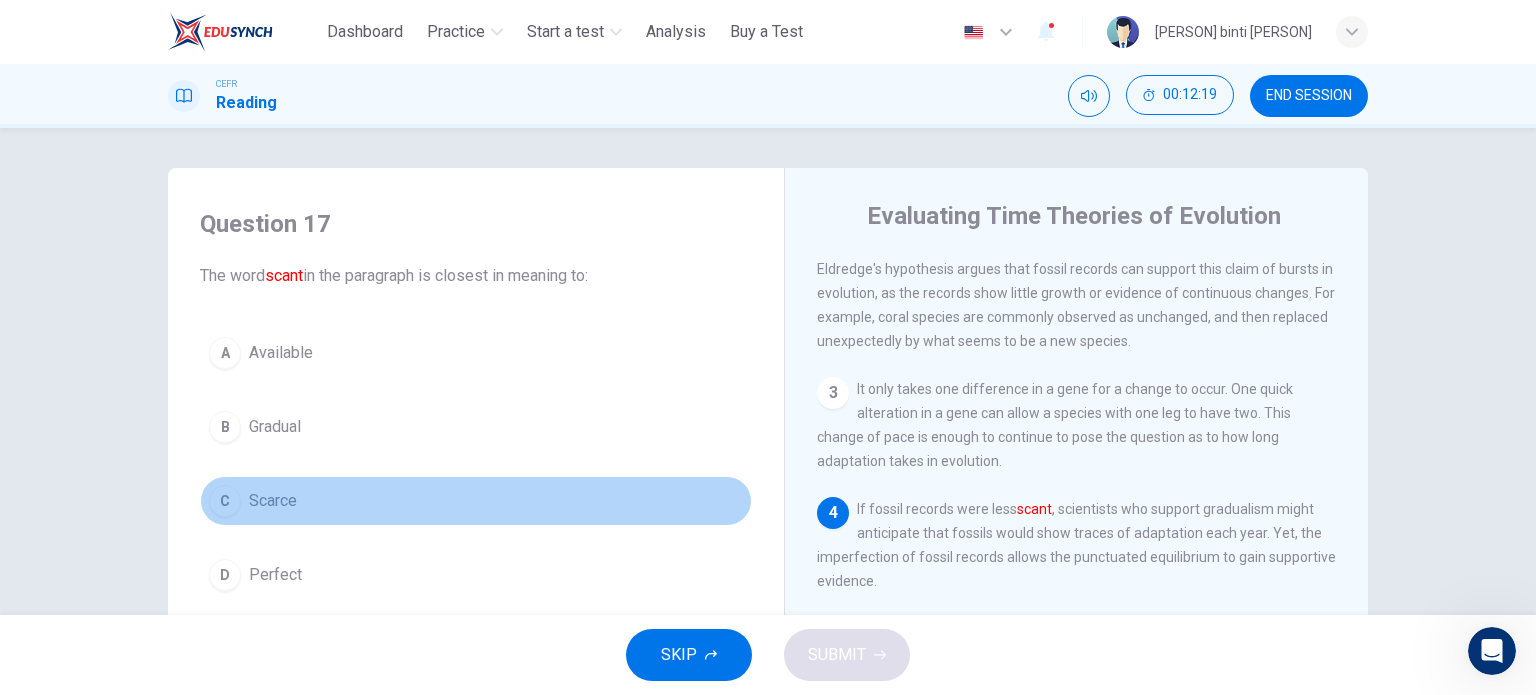 click on "C Scarce" at bounding box center (476, 501) 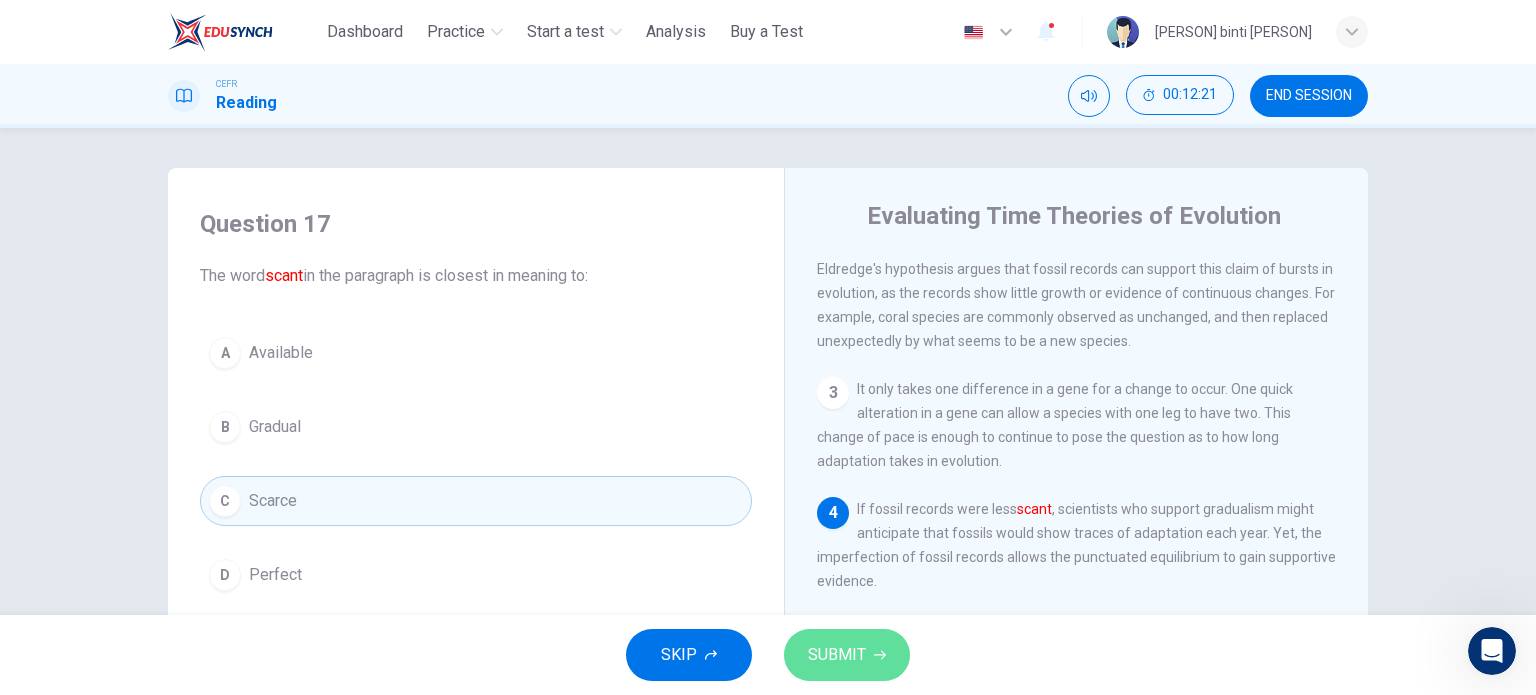click 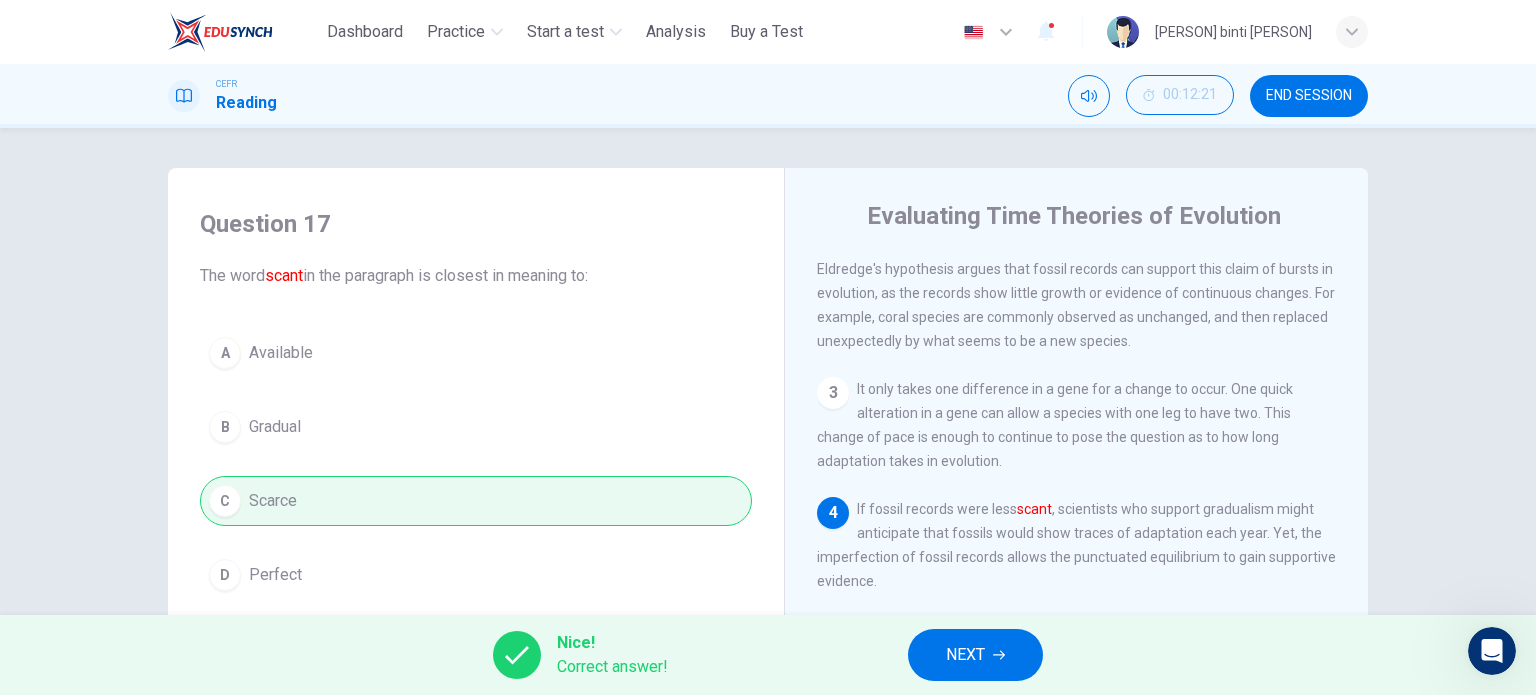 click on "A Available B Gradual C Scarce D Perfect" at bounding box center [476, 464] 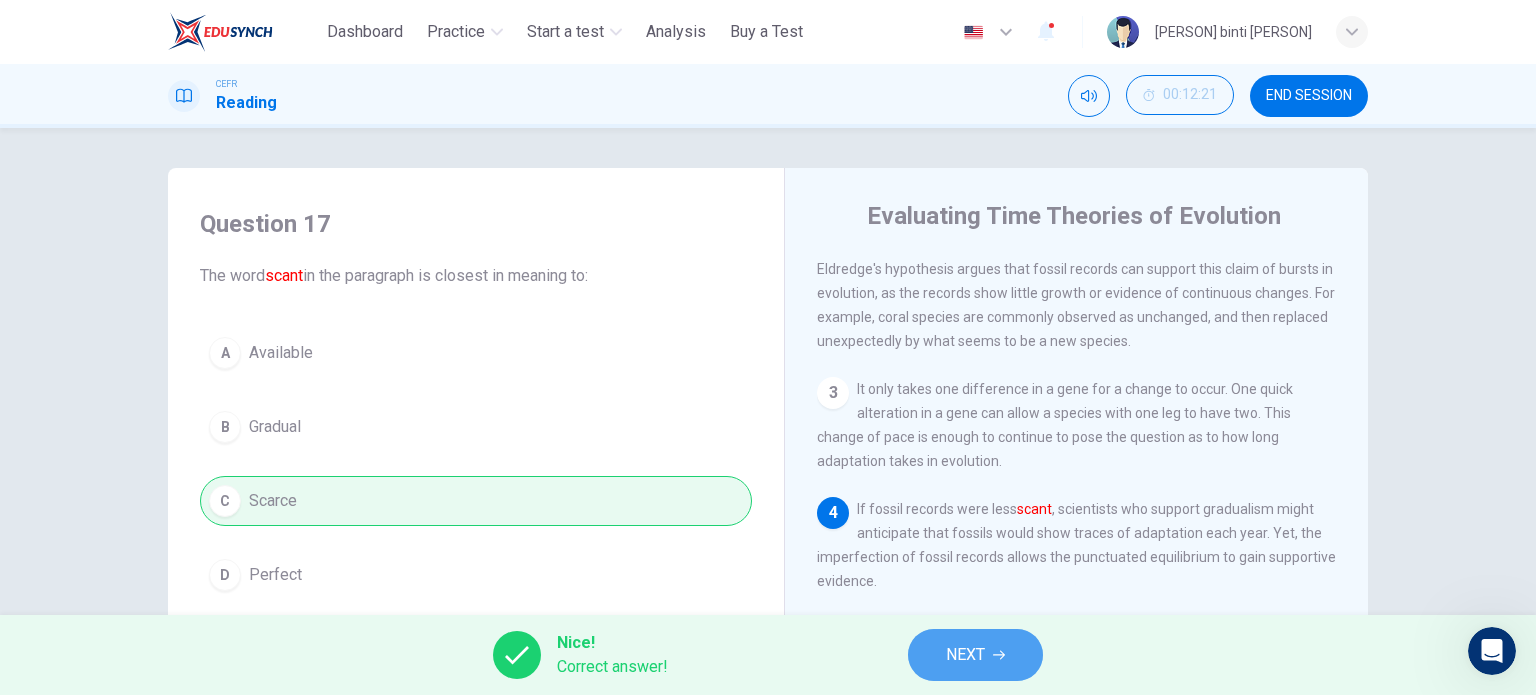 click on "NEXT" at bounding box center [965, 655] 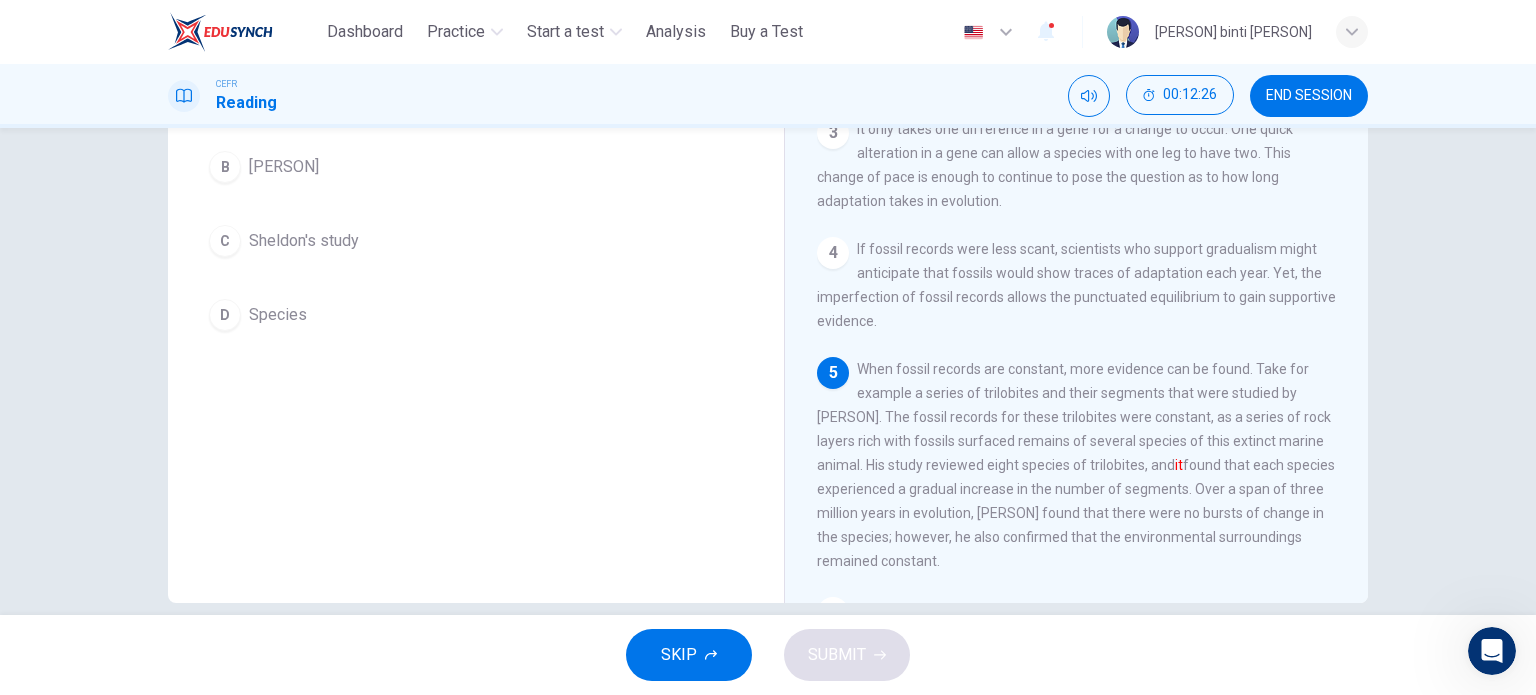 scroll, scrollTop: 288, scrollLeft: 0, axis: vertical 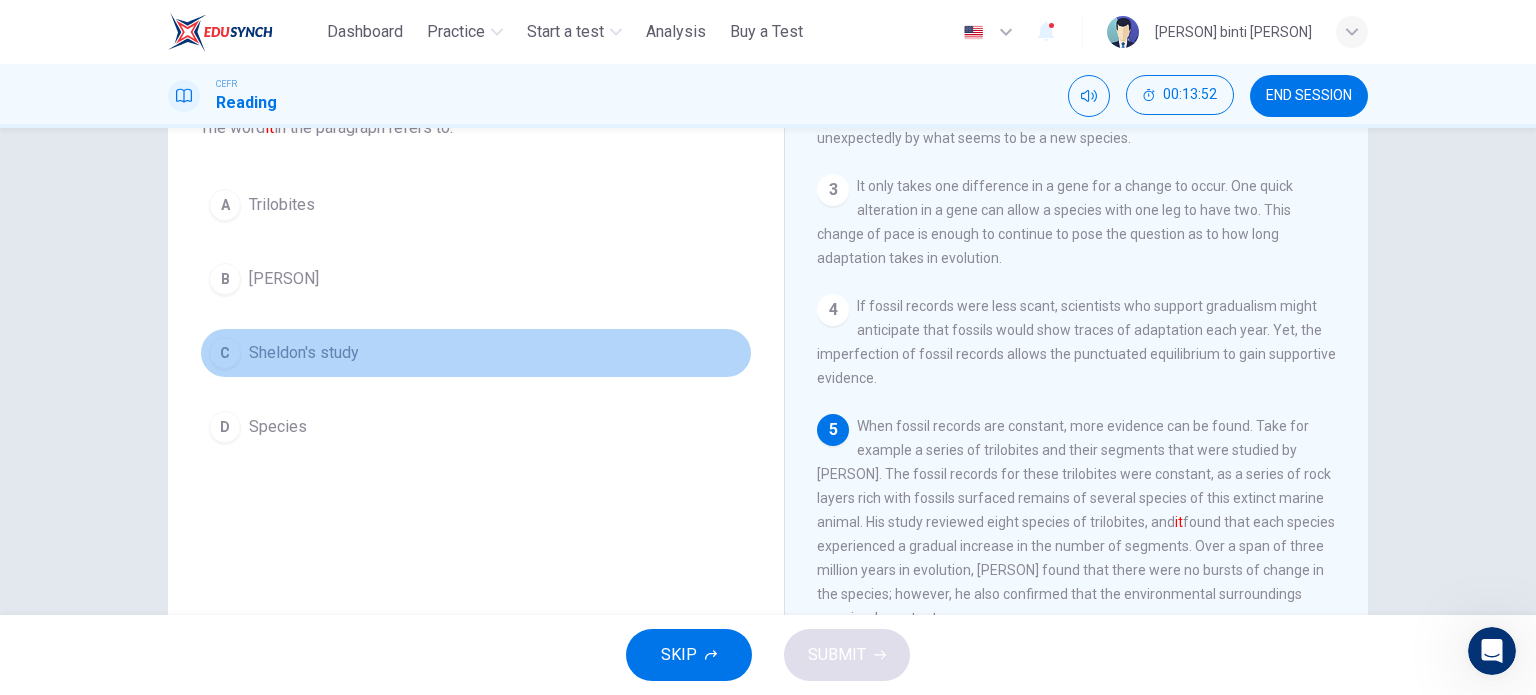 click on "Sheldon's study" at bounding box center [304, 353] 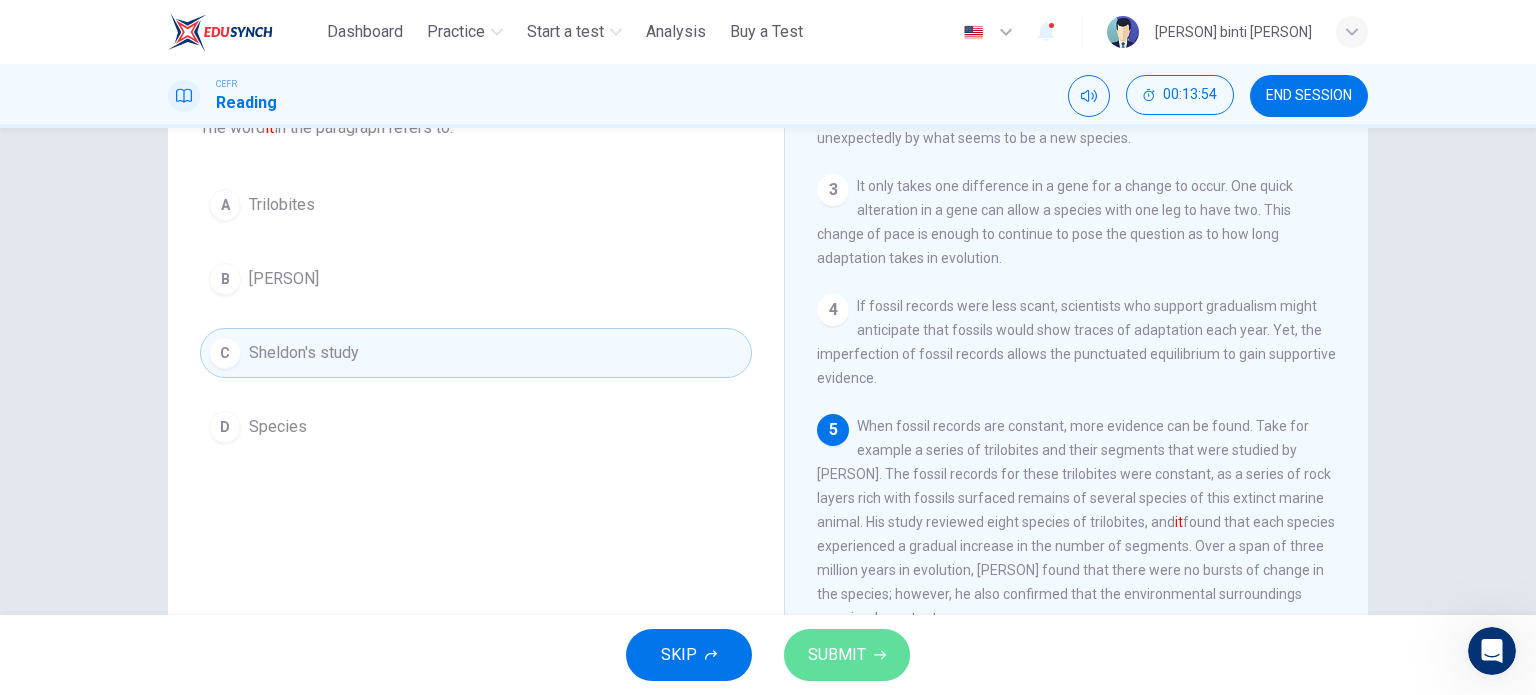 click on "SUBMIT" at bounding box center [837, 655] 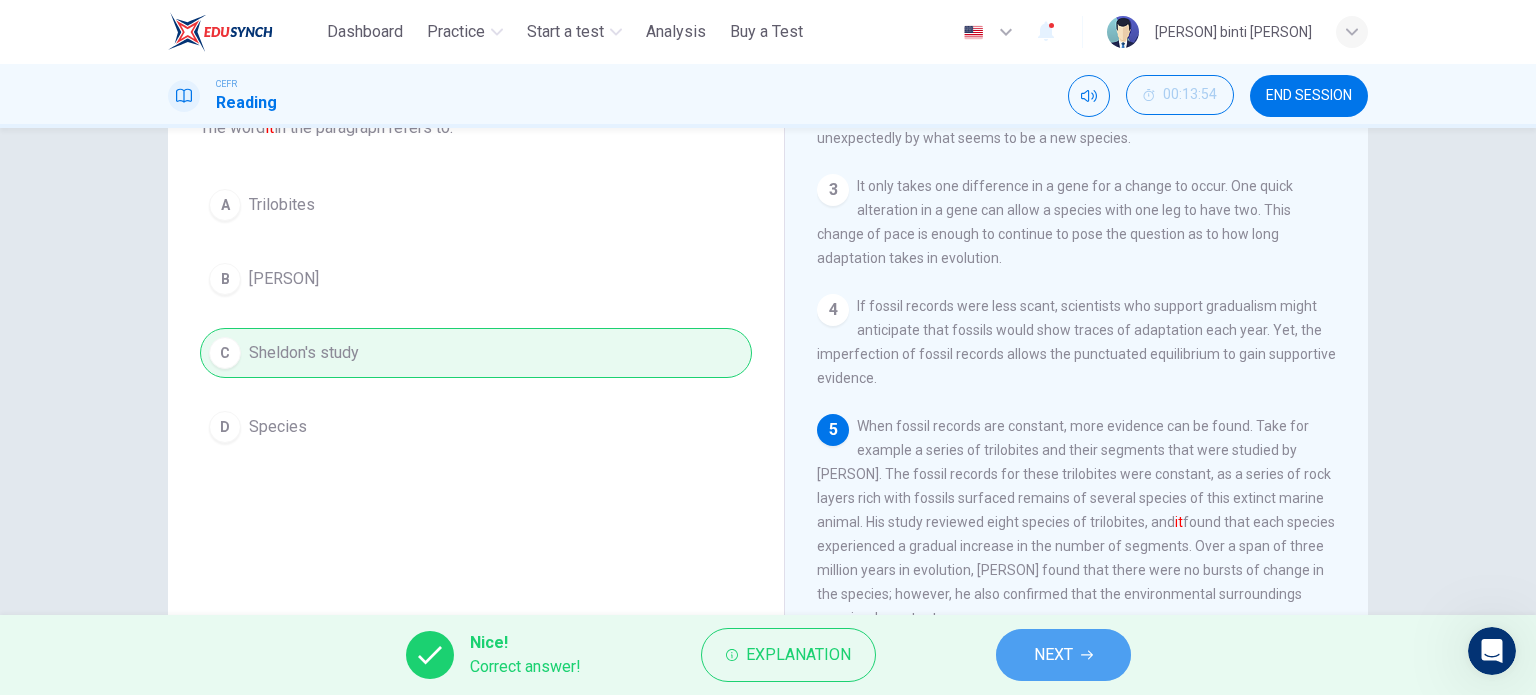 click on "NEXT" at bounding box center [1063, 655] 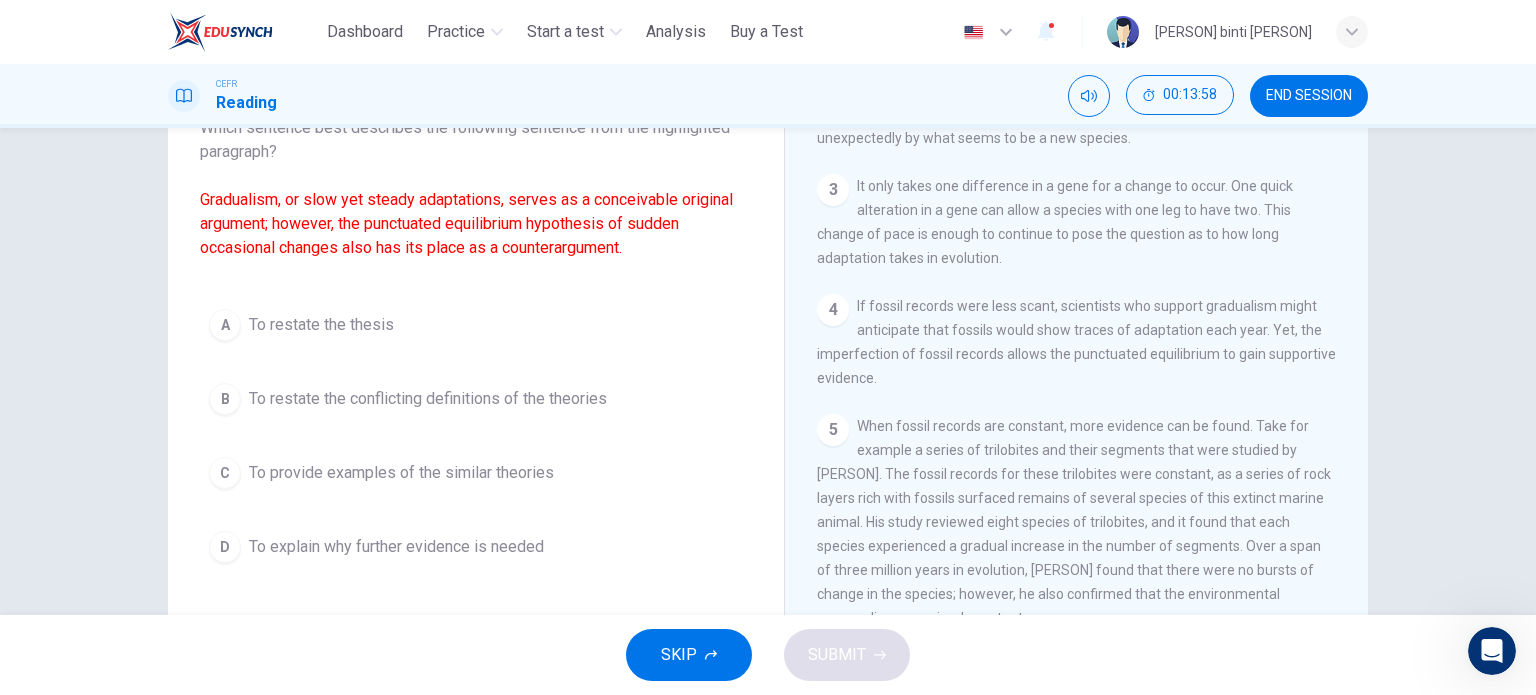scroll, scrollTop: 0, scrollLeft: 0, axis: both 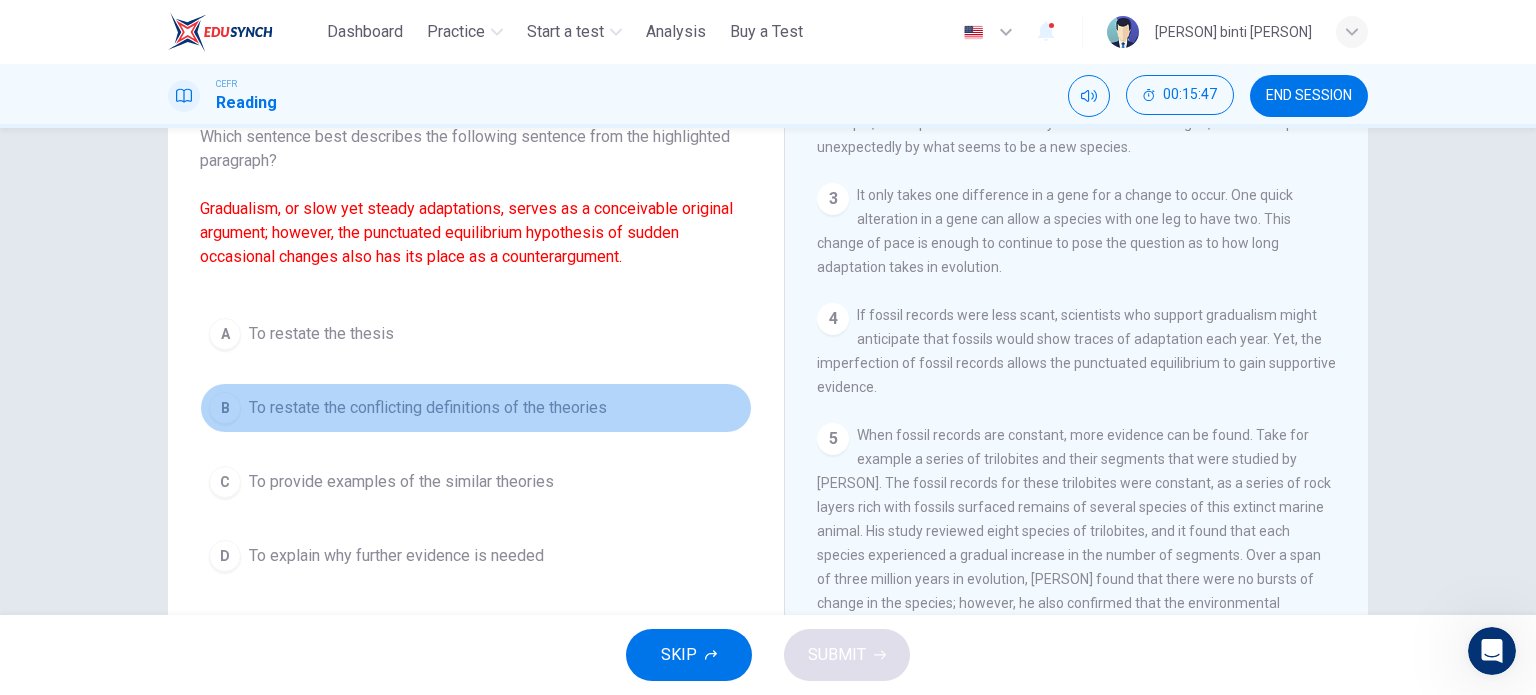 click on "To restate the conflicting definitions of the theories" at bounding box center (428, 408) 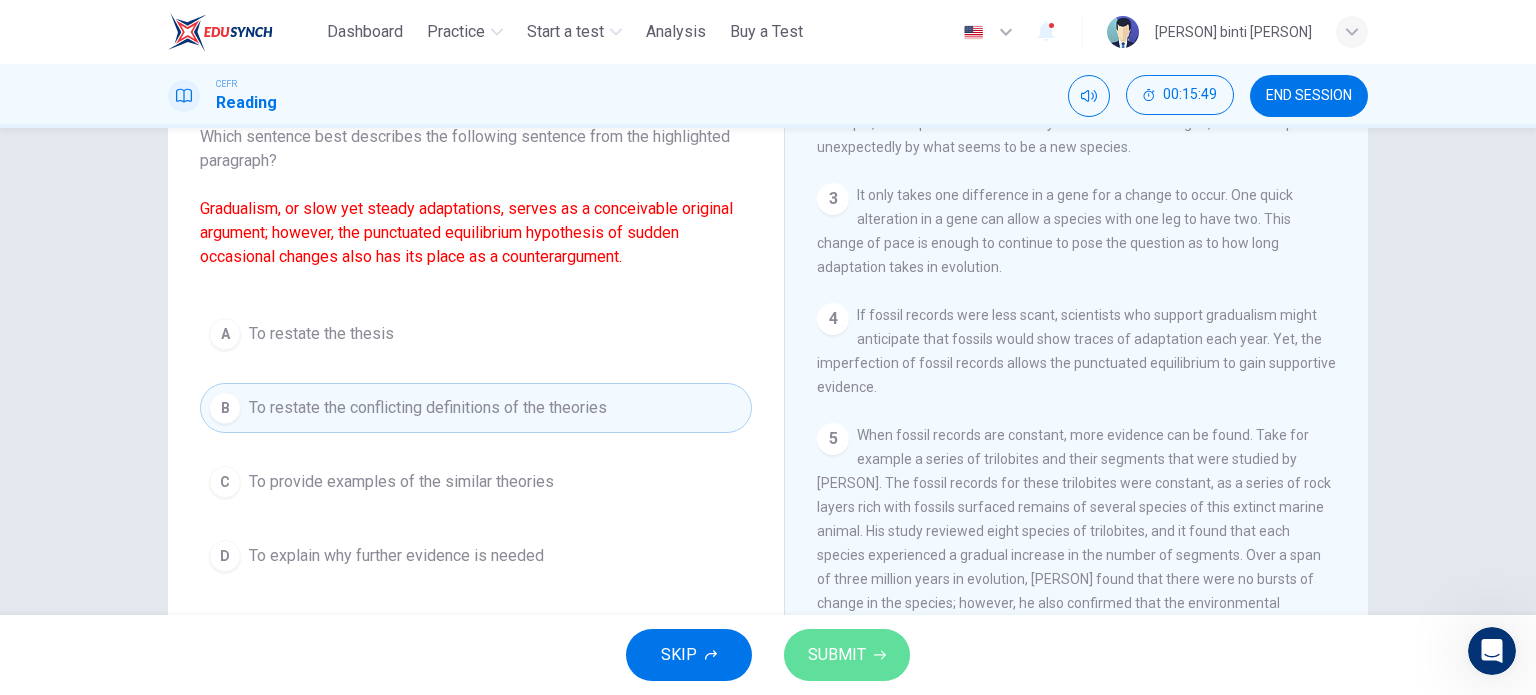 click on "SUBMIT" at bounding box center (837, 655) 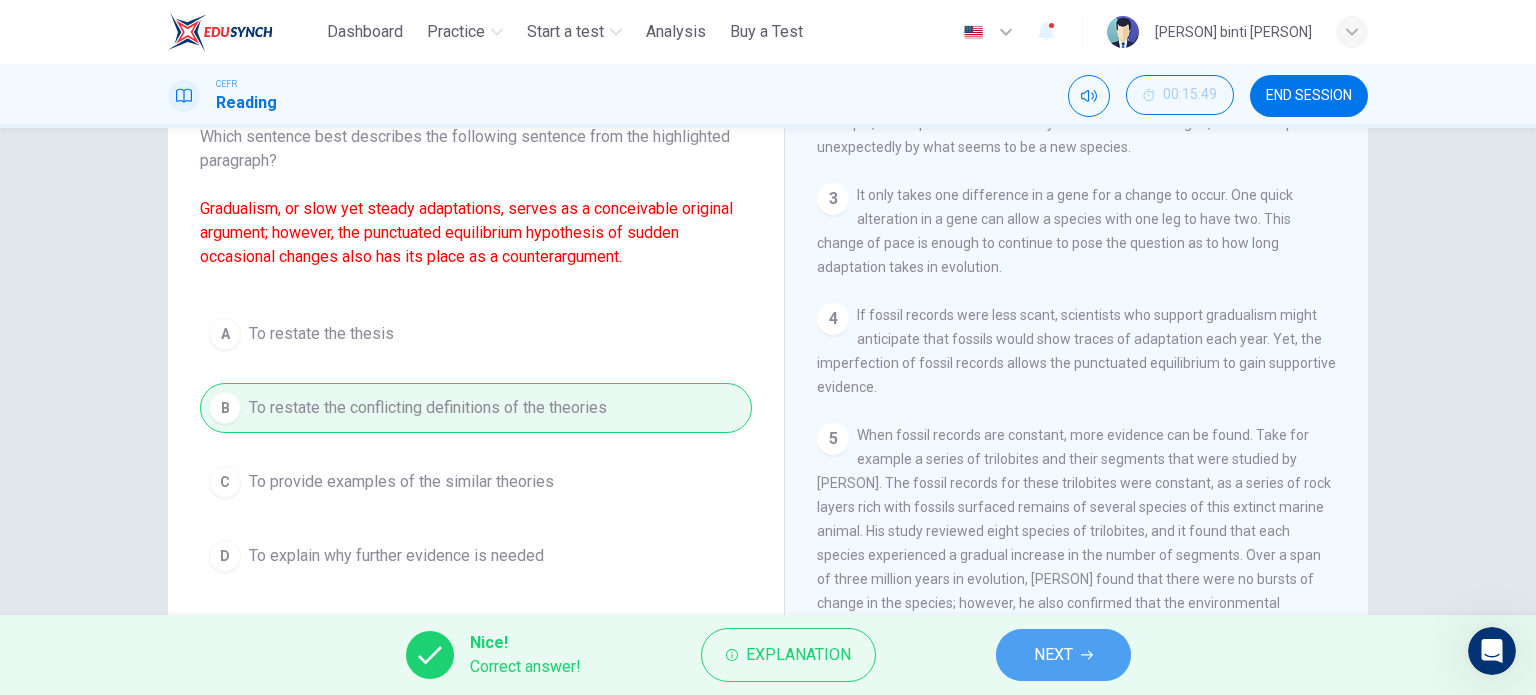 click on "NEXT" at bounding box center (1053, 655) 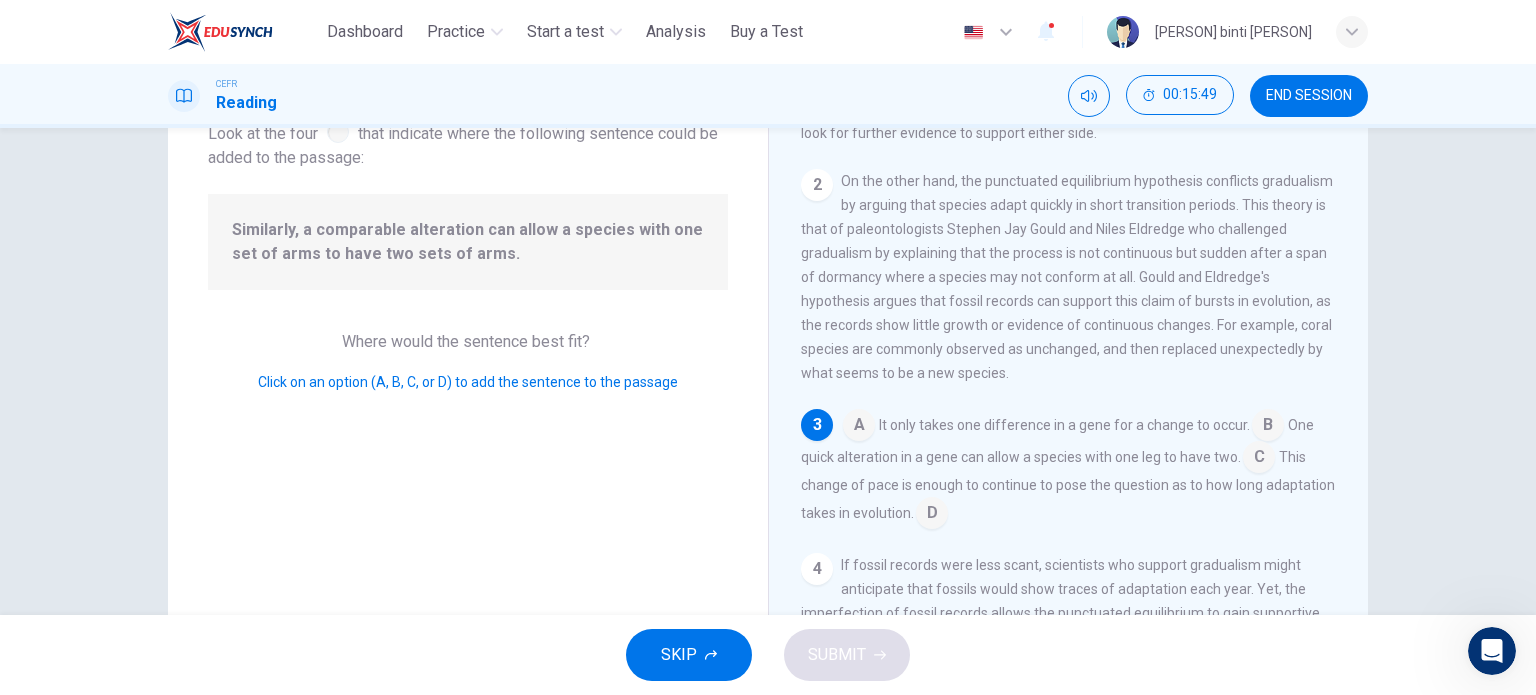 scroll, scrollTop: 164, scrollLeft: 0, axis: vertical 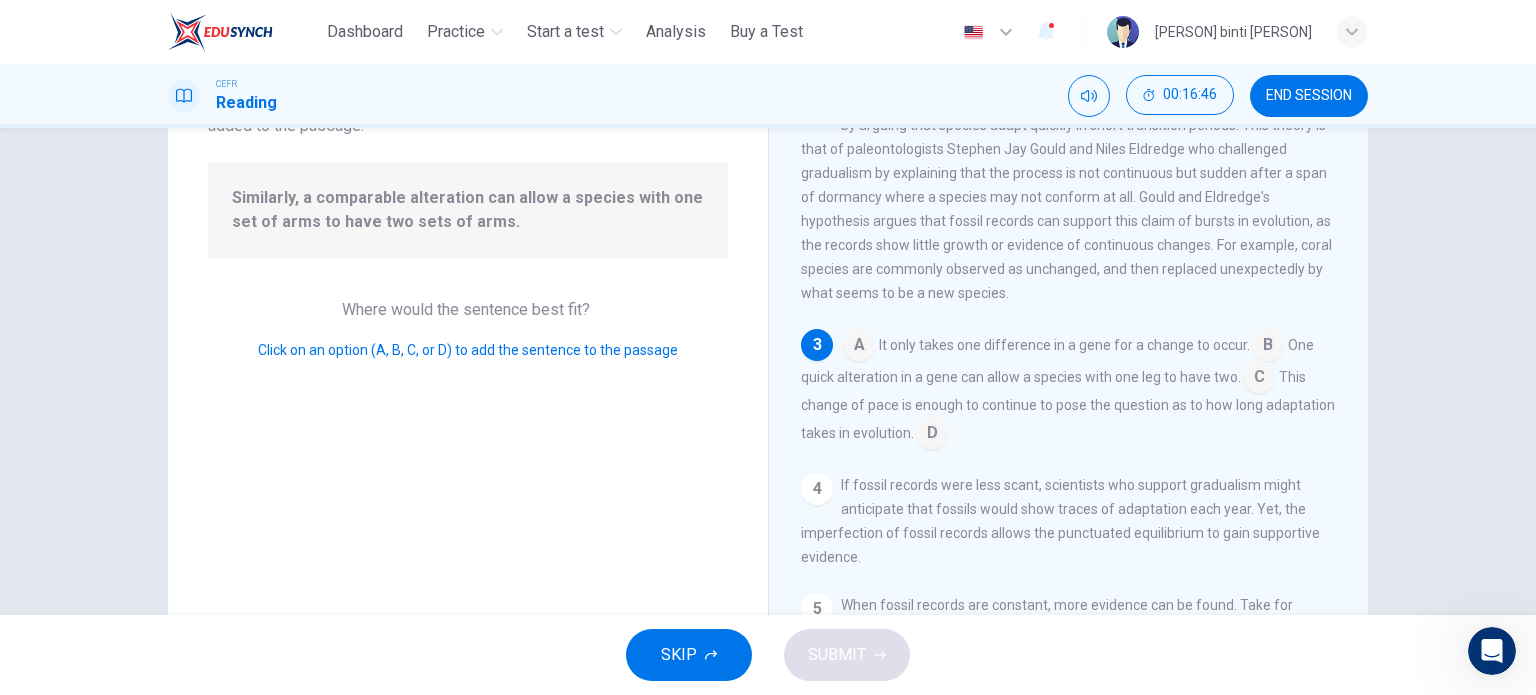 click at bounding box center [1259, 379] 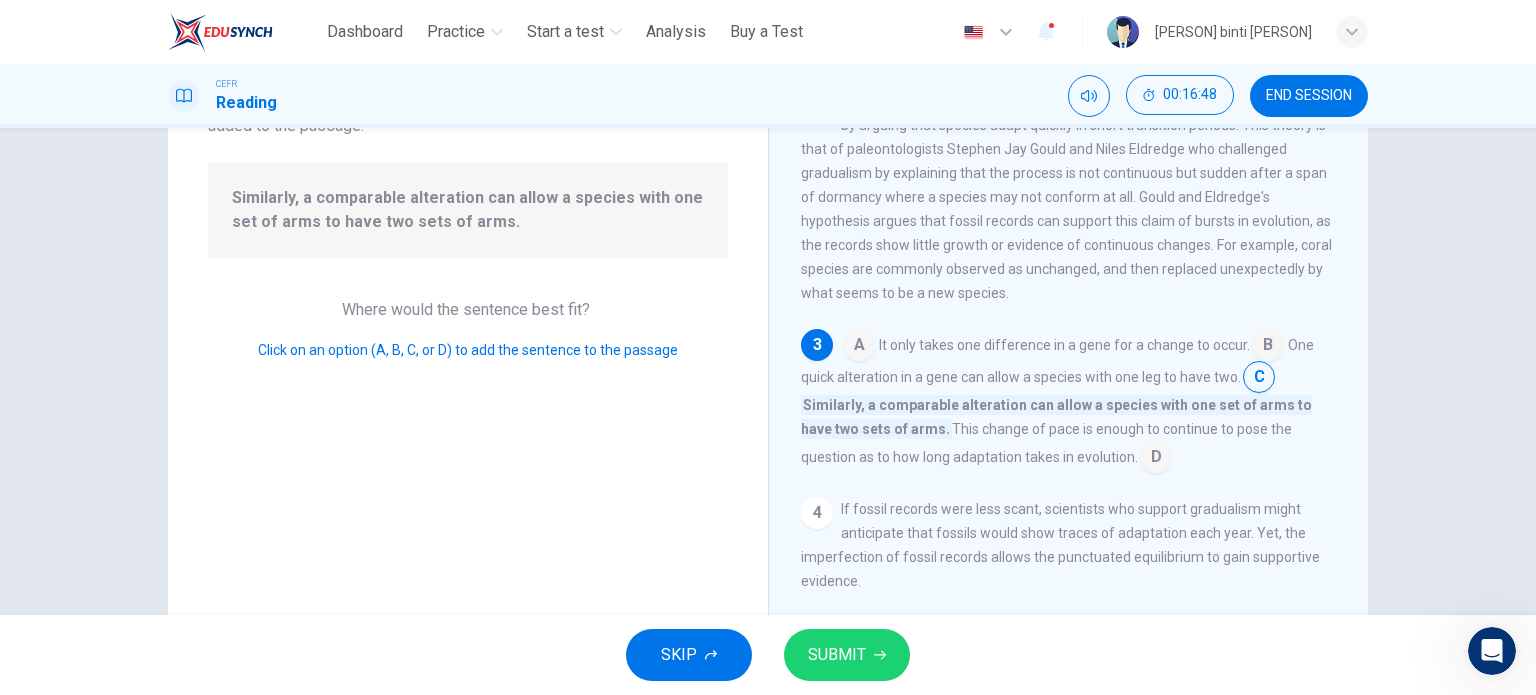 click on "SKIP SUBMIT" at bounding box center (768, 655) 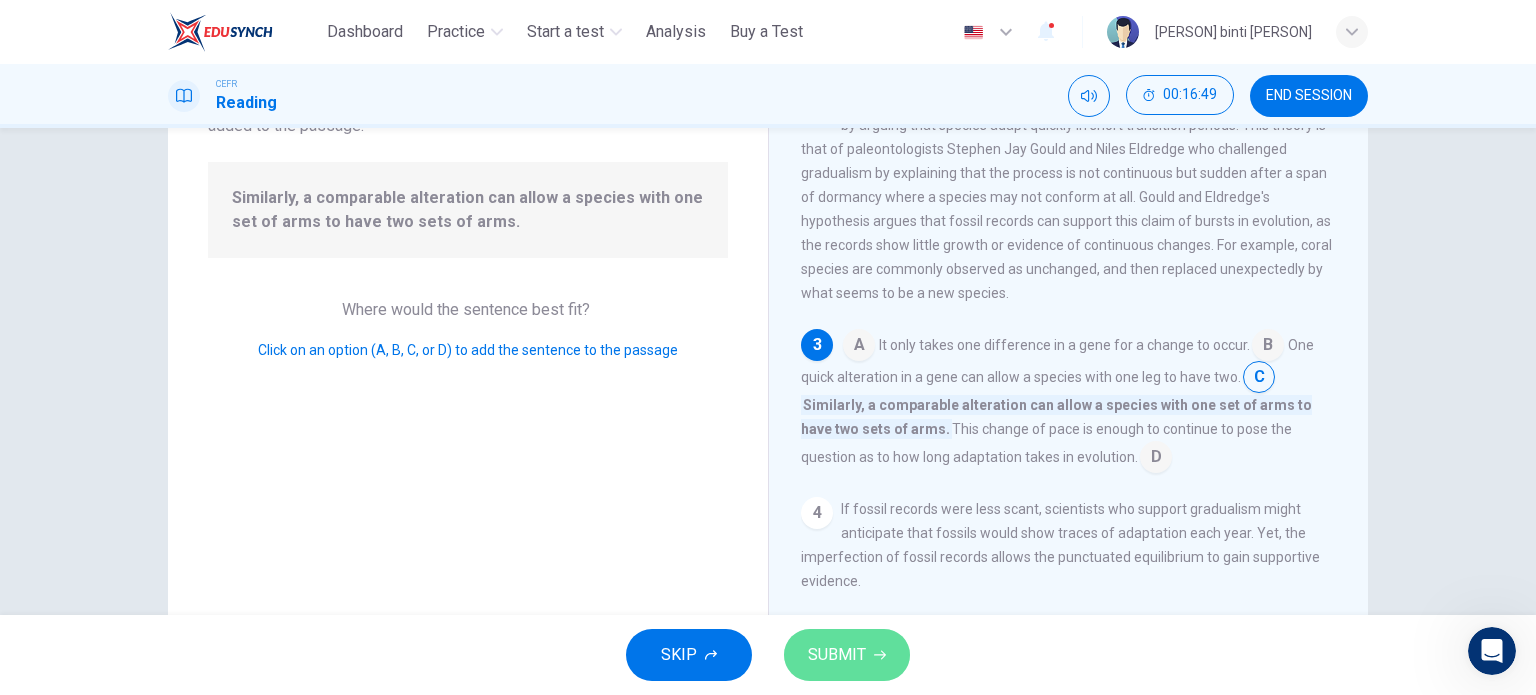click on "SUBMIT" at bounding box center [837, 655] 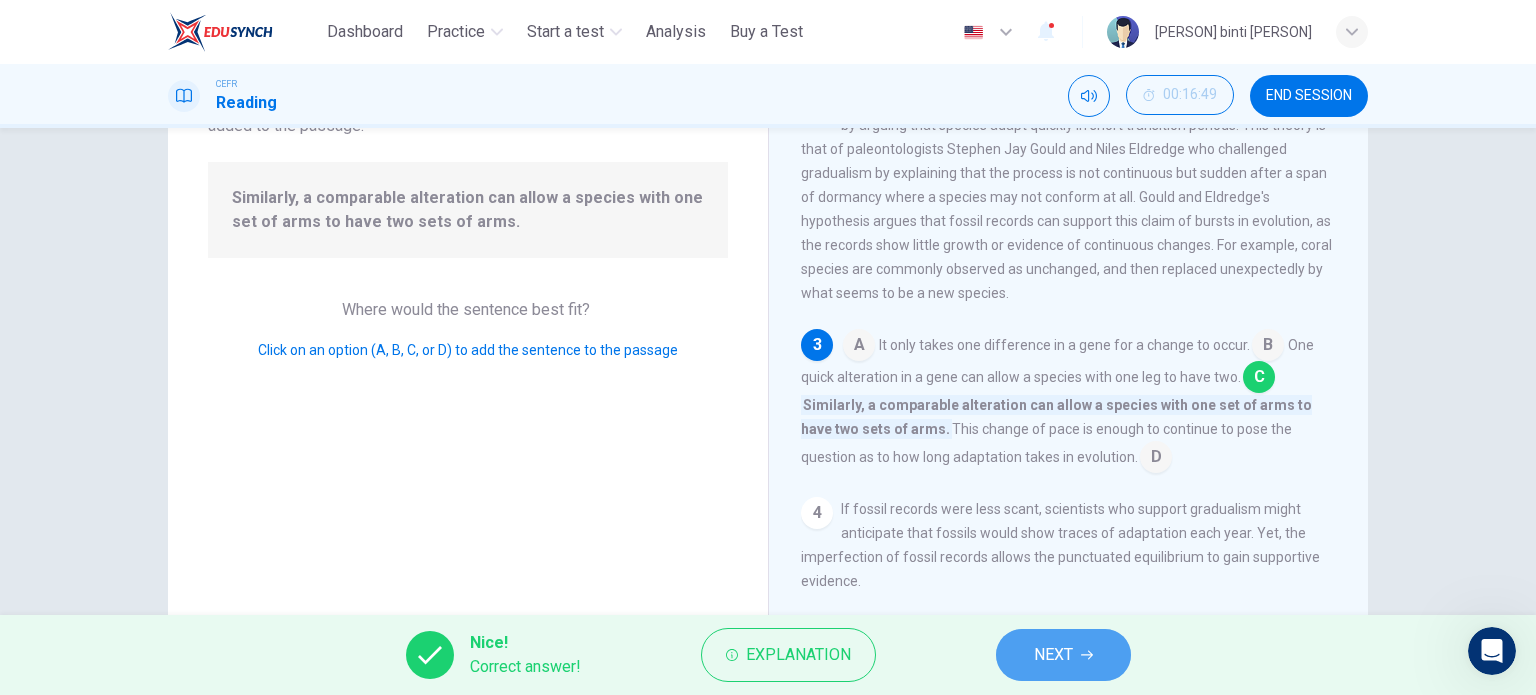 click on "NEXT" at bounding box center (1063, 655) 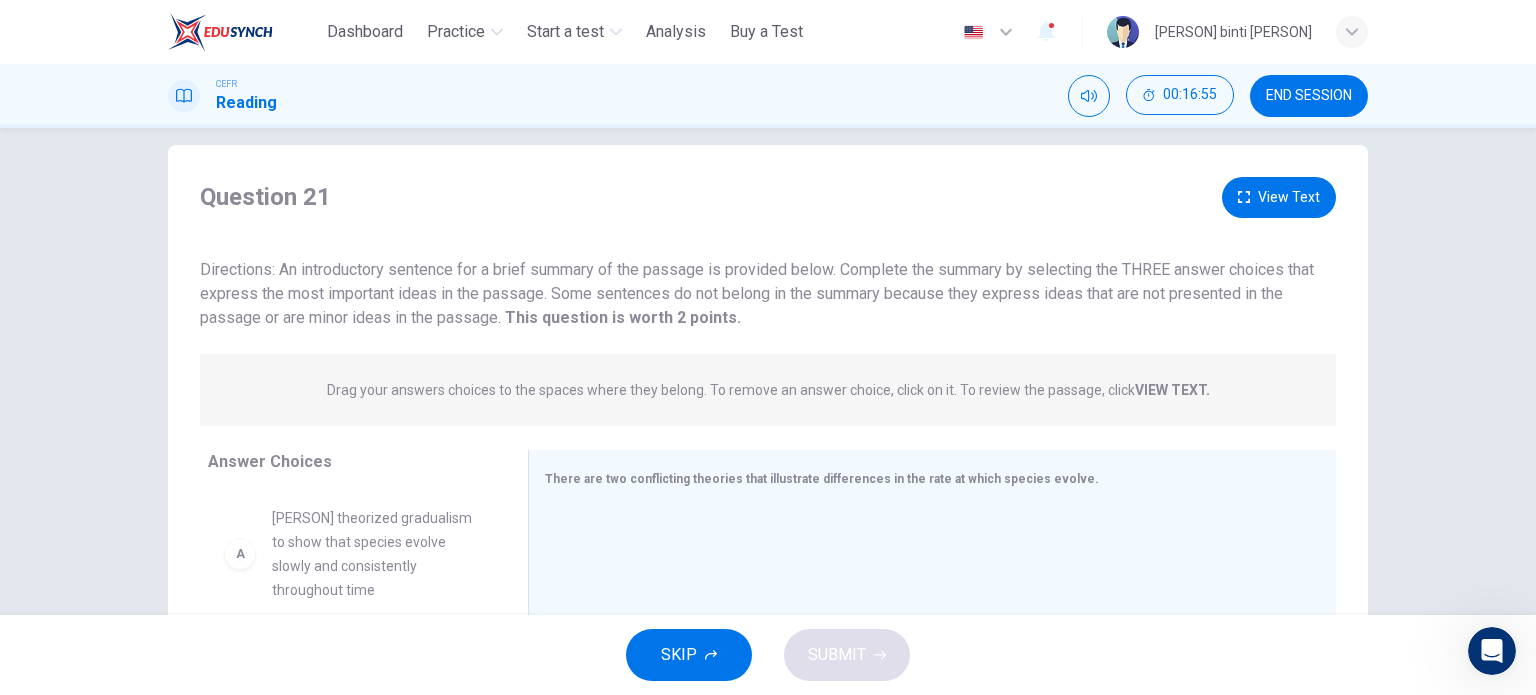 scroll, scrollTop: 20, scrollLeft: 0, axis: vertical 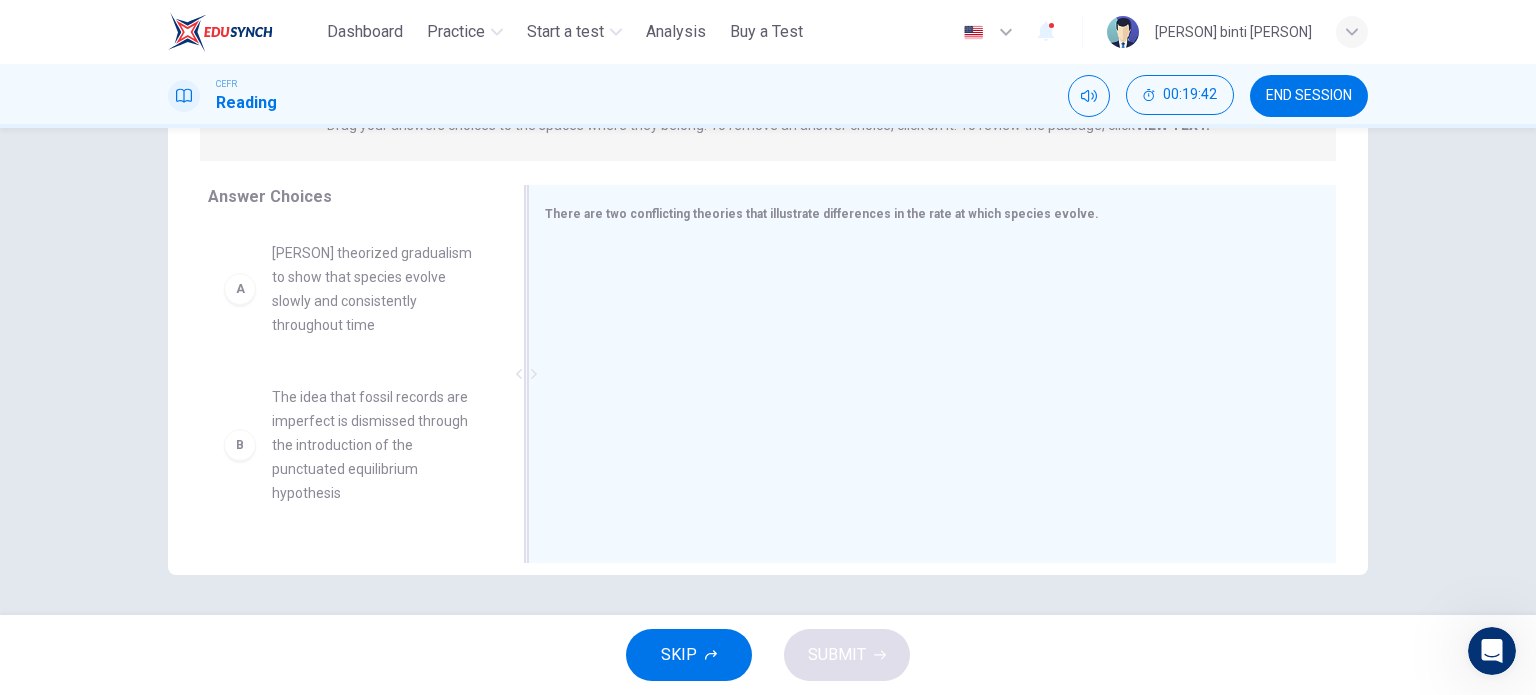 click at bounding box center (924, 376) 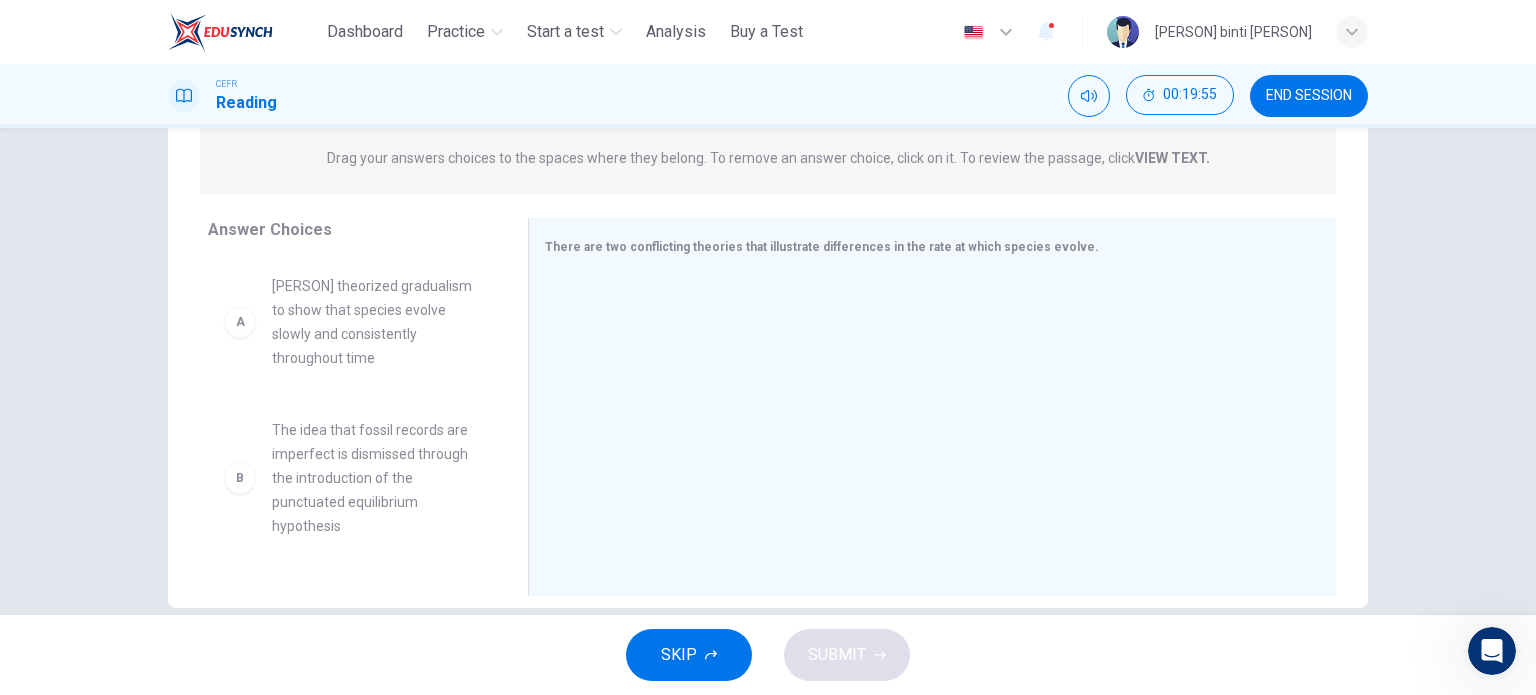 scroll, scrollTop: 259, scrollLeft: 0, axis: vertical 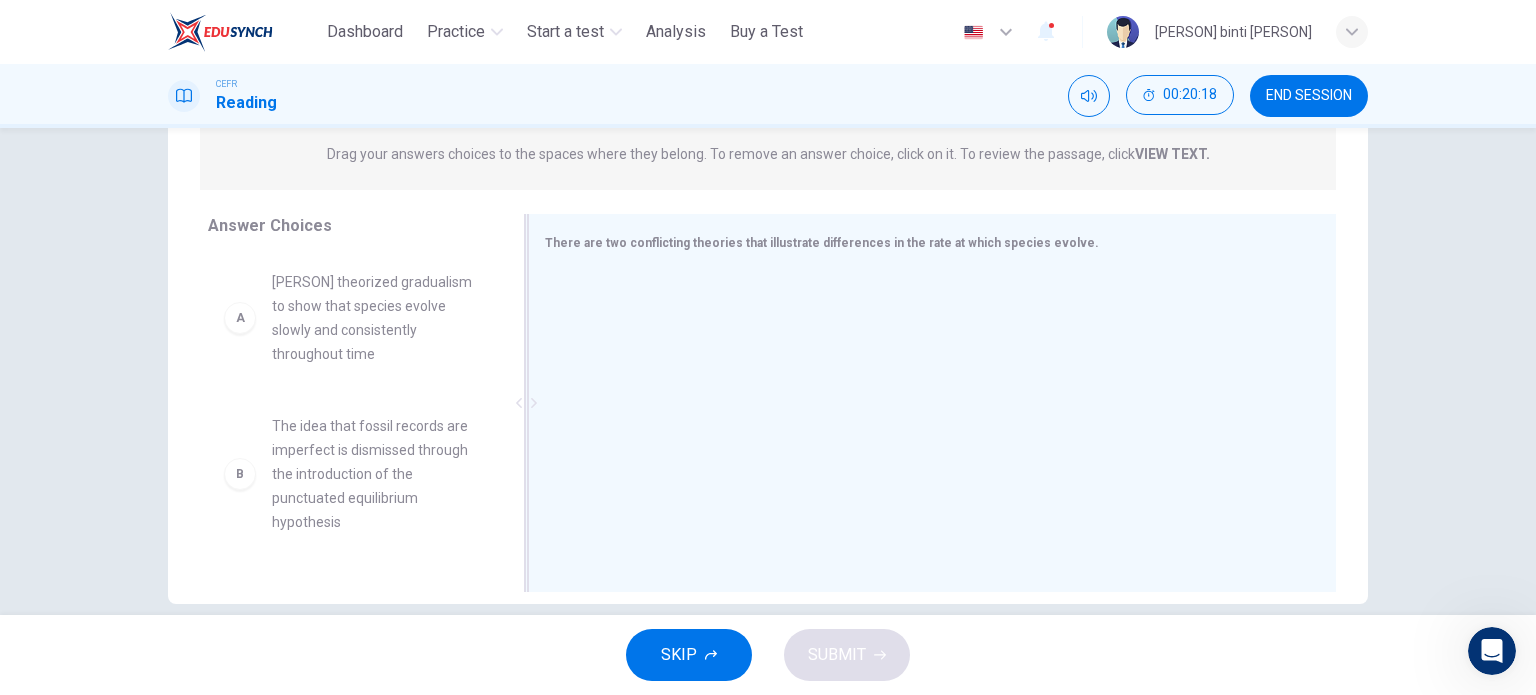 drag, startPoint x: 494, startPoint y: 323, endPoint x: 545, endPoint y: 346, distance: 55.946404 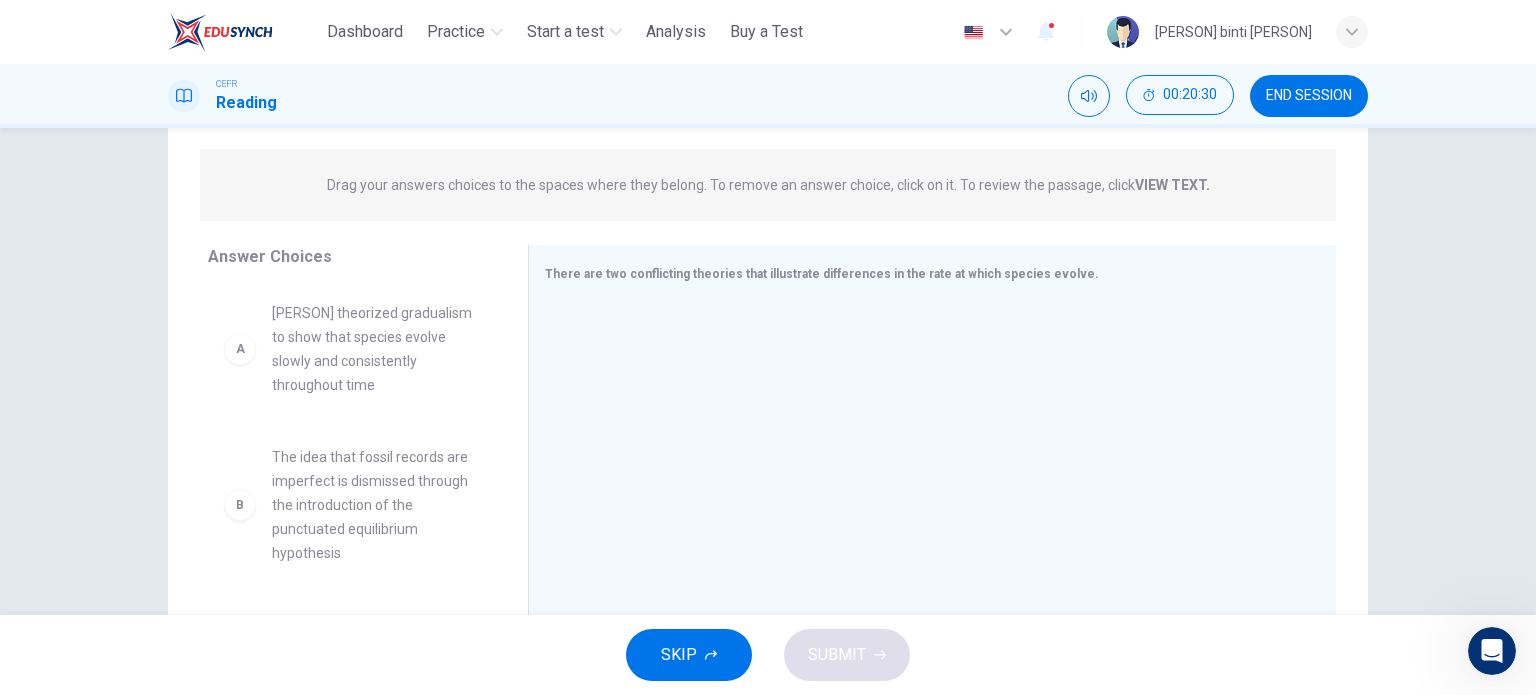scroll, scrollTop: 288, scrollLeft: 0, axis: vertical 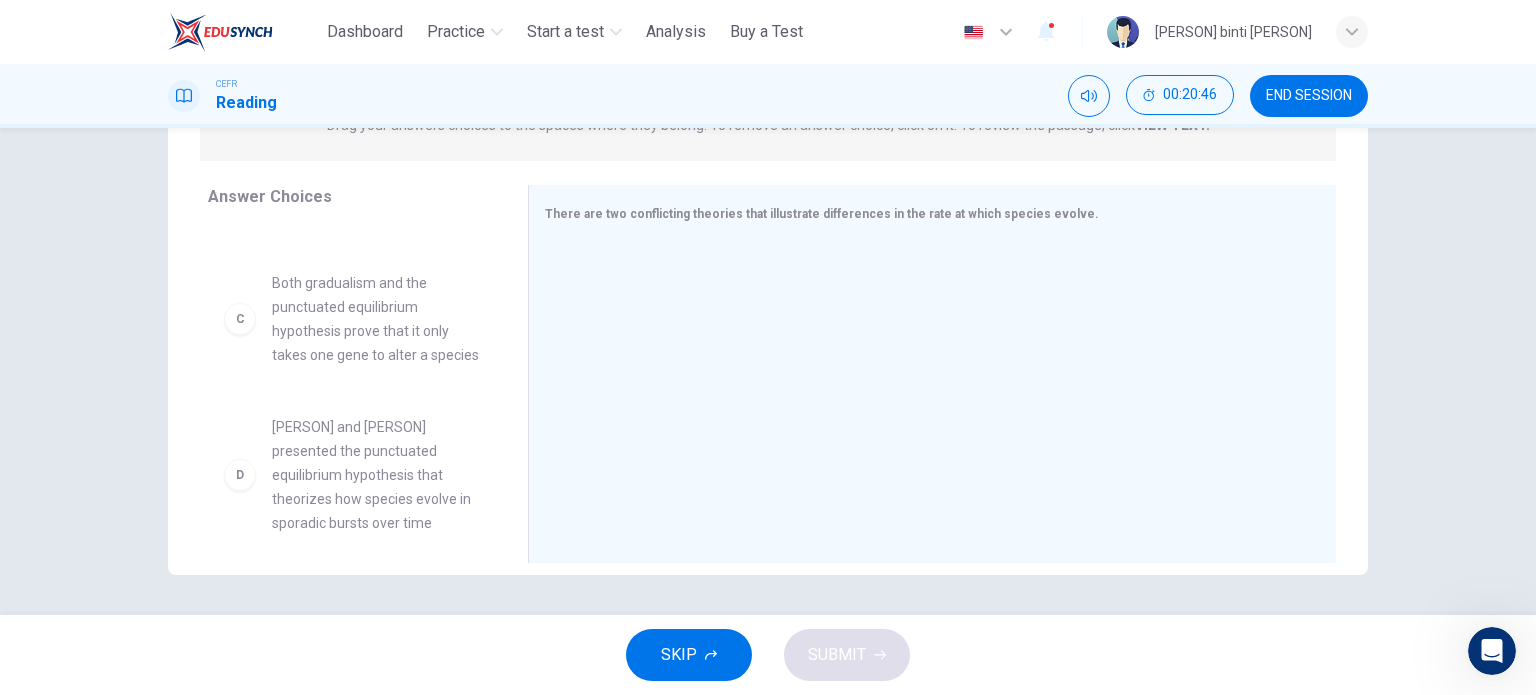 click on "Both gradualism and the punctuated equilibrium hypothesis prove that it only takes one gene to alter a species" at bounding box center (376, 319) 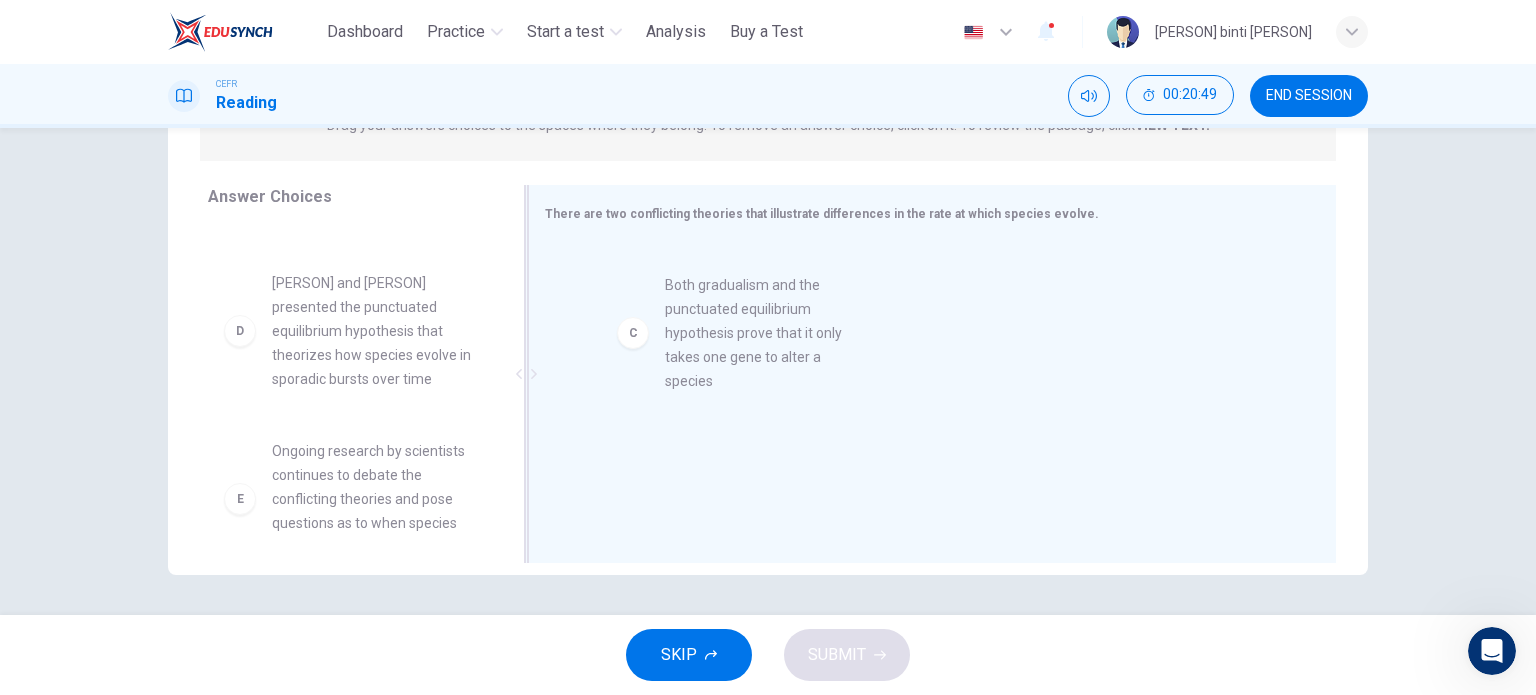 drag, startPoint x: 237, startPoint y: 333, endPoint x: 656, endPoint y: 337, distance: 419.0191 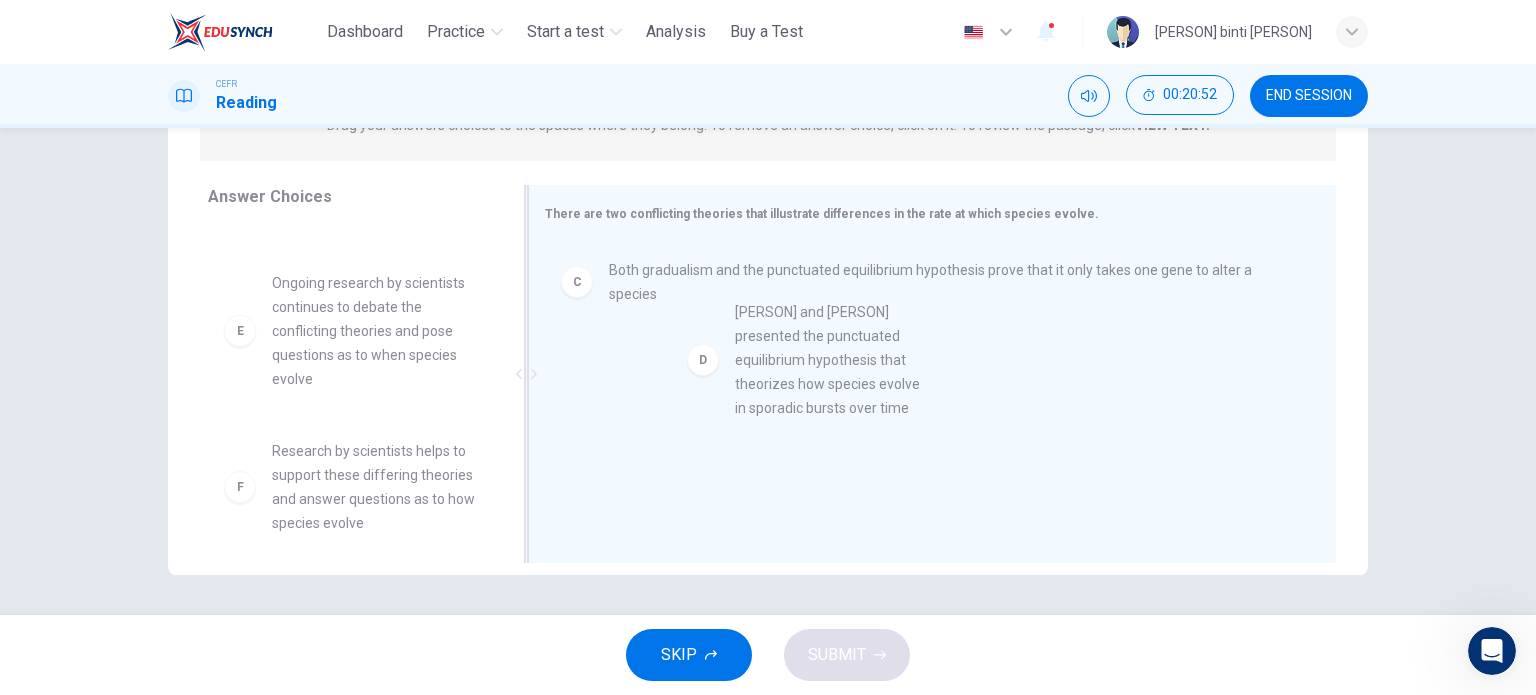 drag, startPoint x: 304, startPoint y: 339, endPoint x: 792, endPoint y: 365, distance: 488.69214 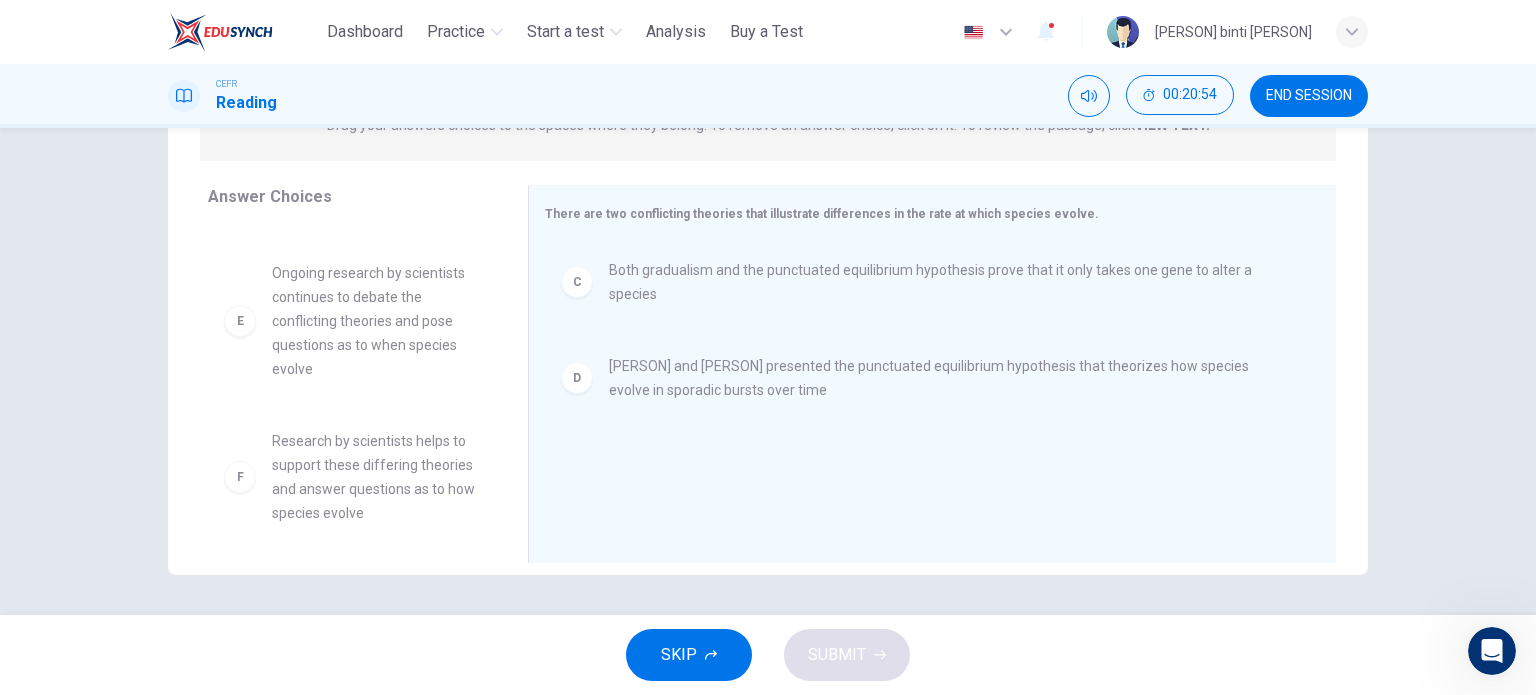 scroll, scrollTop: 292, scrollLeft: 0, axis: vertical 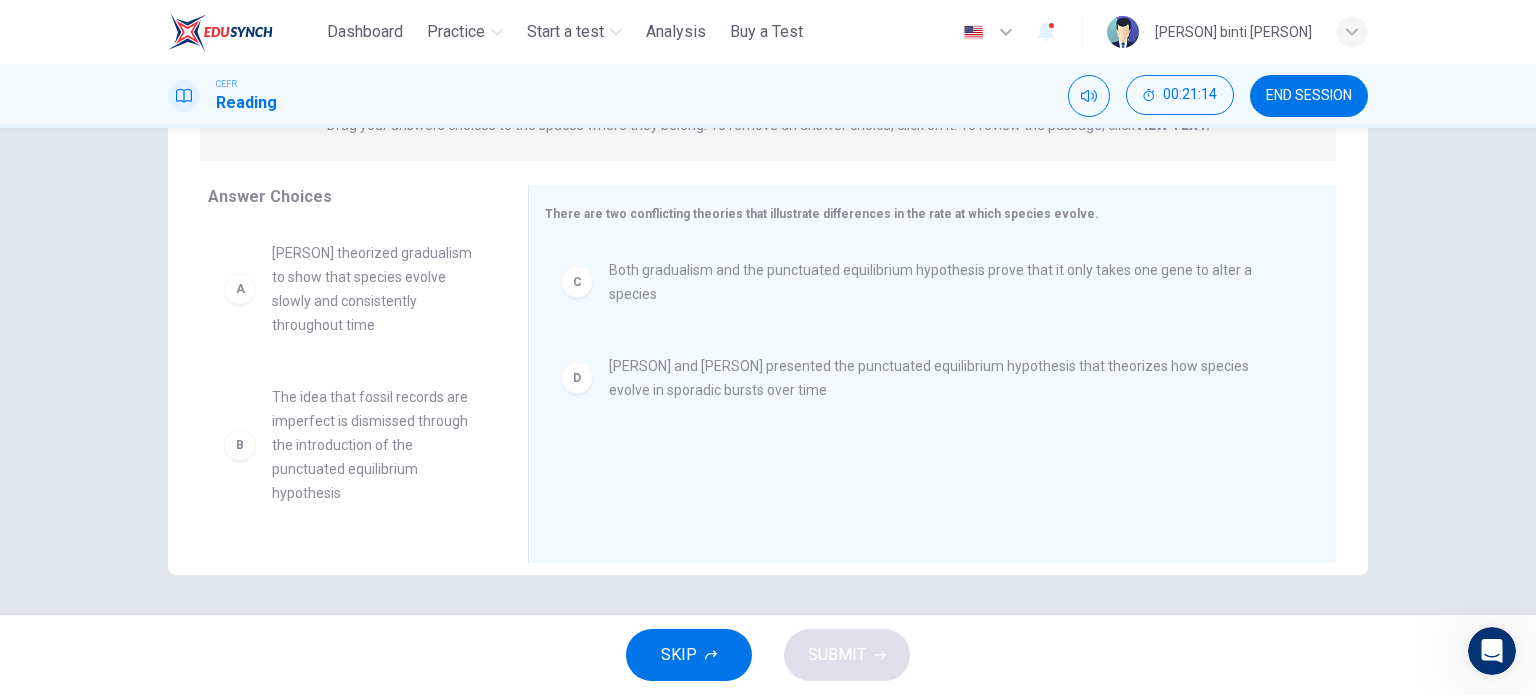 drag, startPoint x: 527, startPoint y: 267, endPoint x: 499, endPoint y: 475, distance: 209.87616 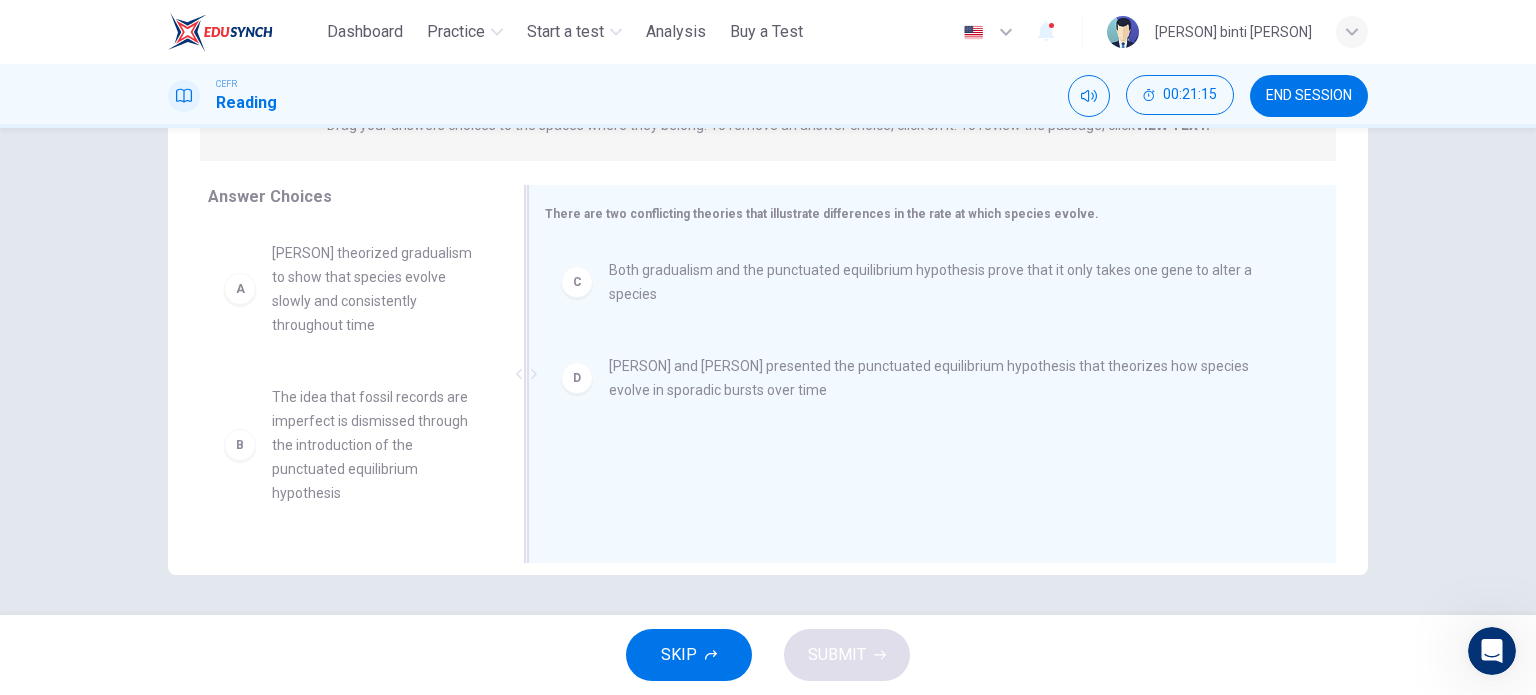 click on "[PERSON] and [PERSON] presented the punctuated equilibrium hypothesis that theorizes how species evolve in sporadic bursts over time" at bounding box center (948, 378) 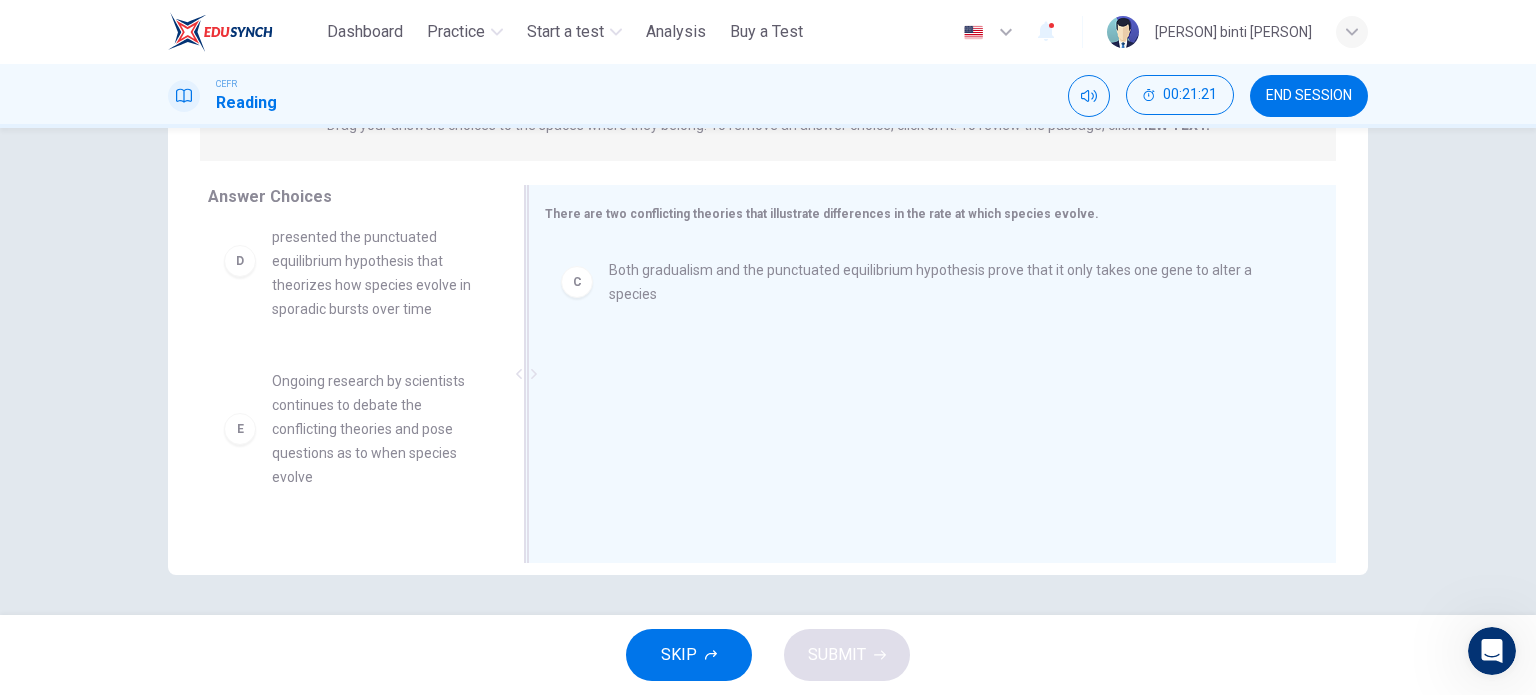 scroll, scrollTop: 357, scrollLeft: 0, axis: vertical 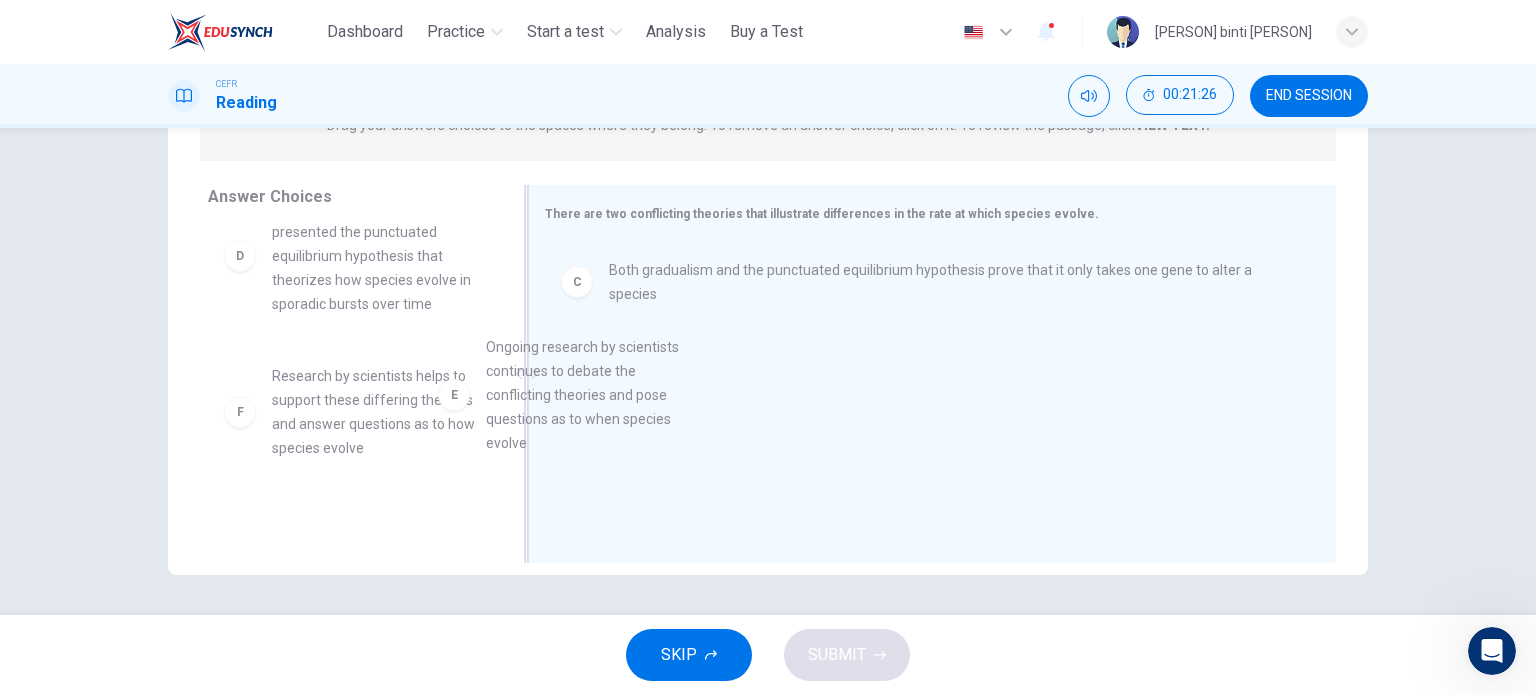 drag, startPoint x: 394, startPoint y: 453, endPoint x: 731, endPoint y: 393, distance: 342.2996 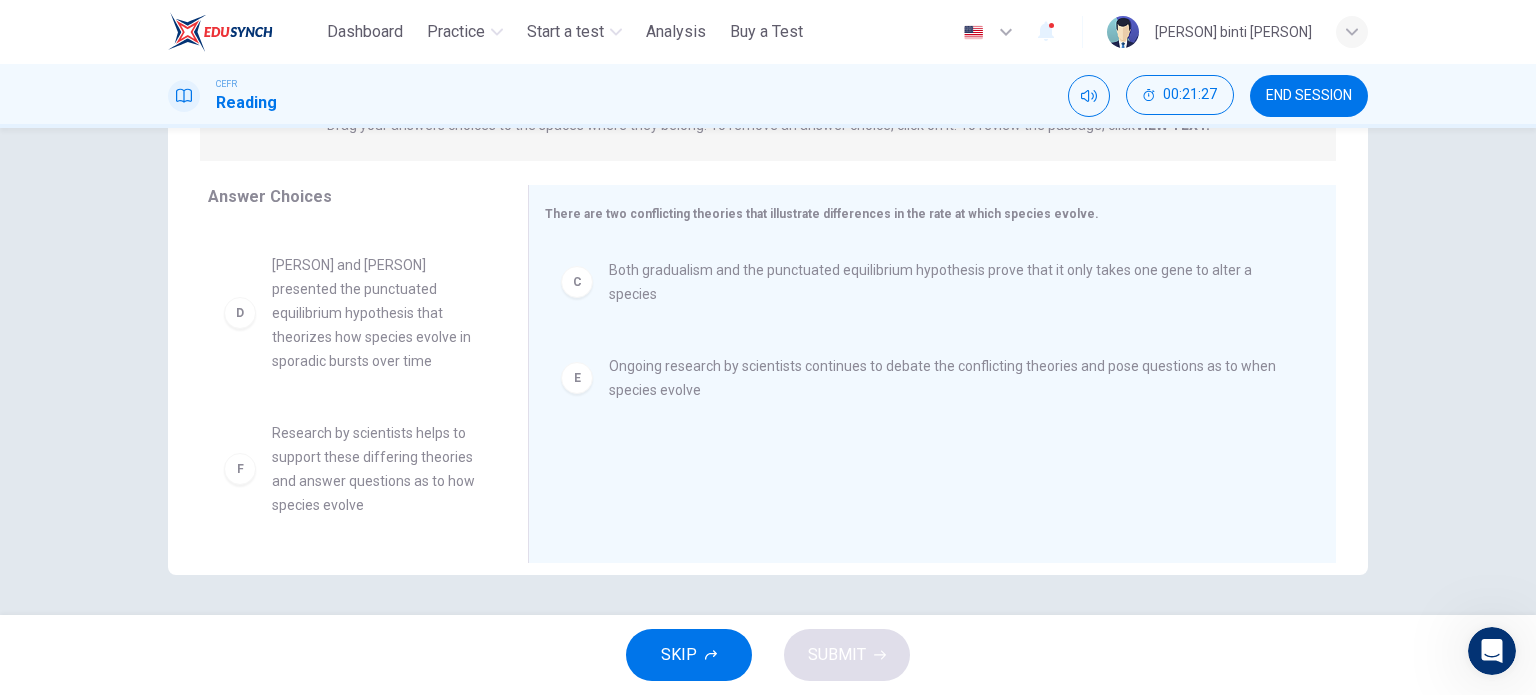 scroll, scrollTop: 324, scrollLeft: 0, axis: vertical 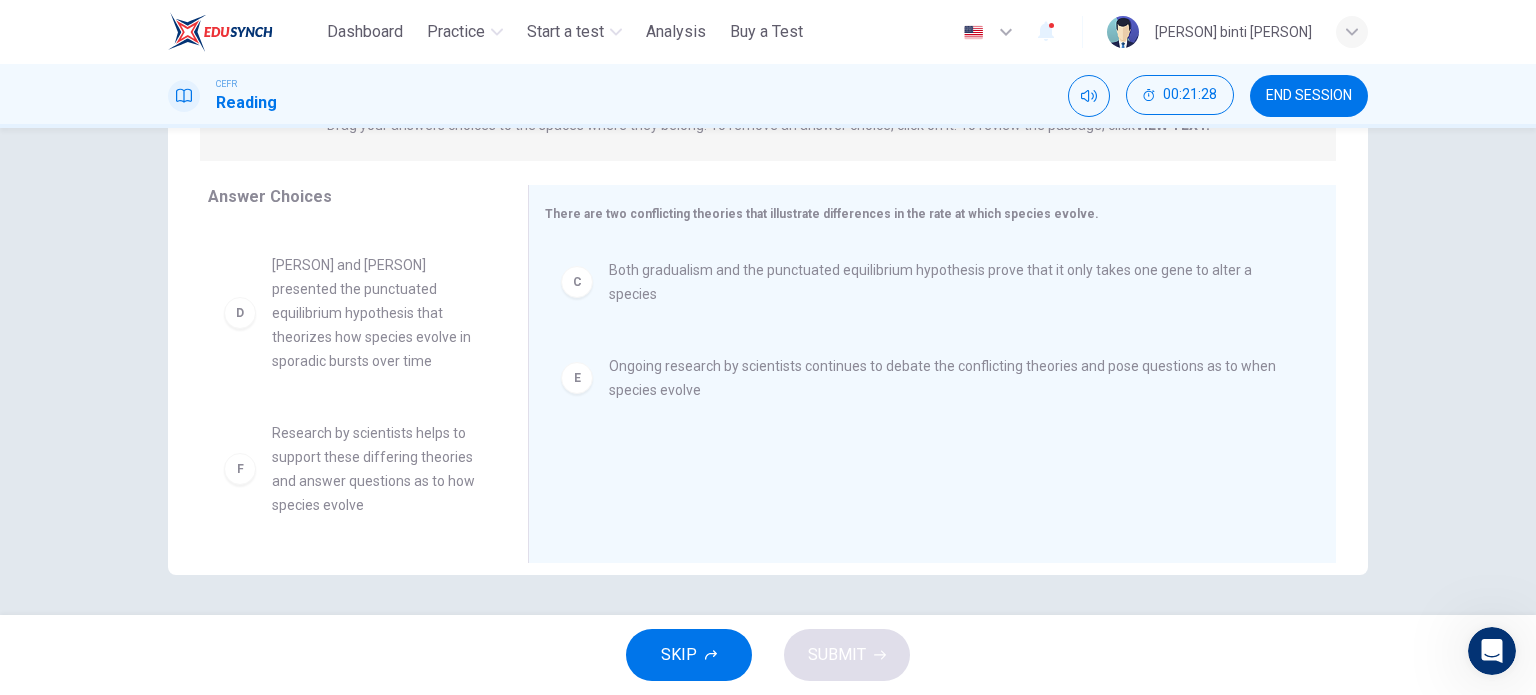 drag, startPoint x: 507, startPoint y: 410, endPoint x: 500, endPoint y: 270, distance: 140.1749 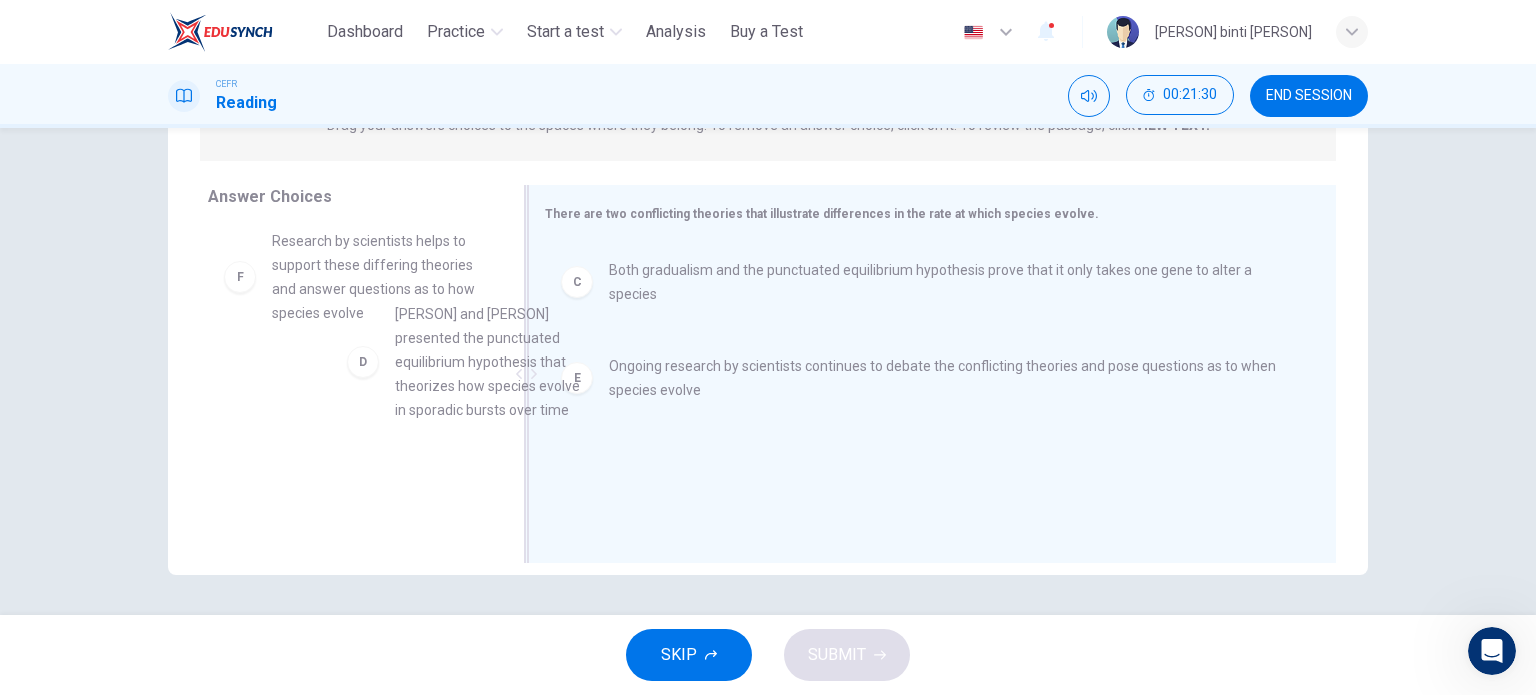 scroll, scrollTop: 322, scrollLeft: 0, axis: vertical 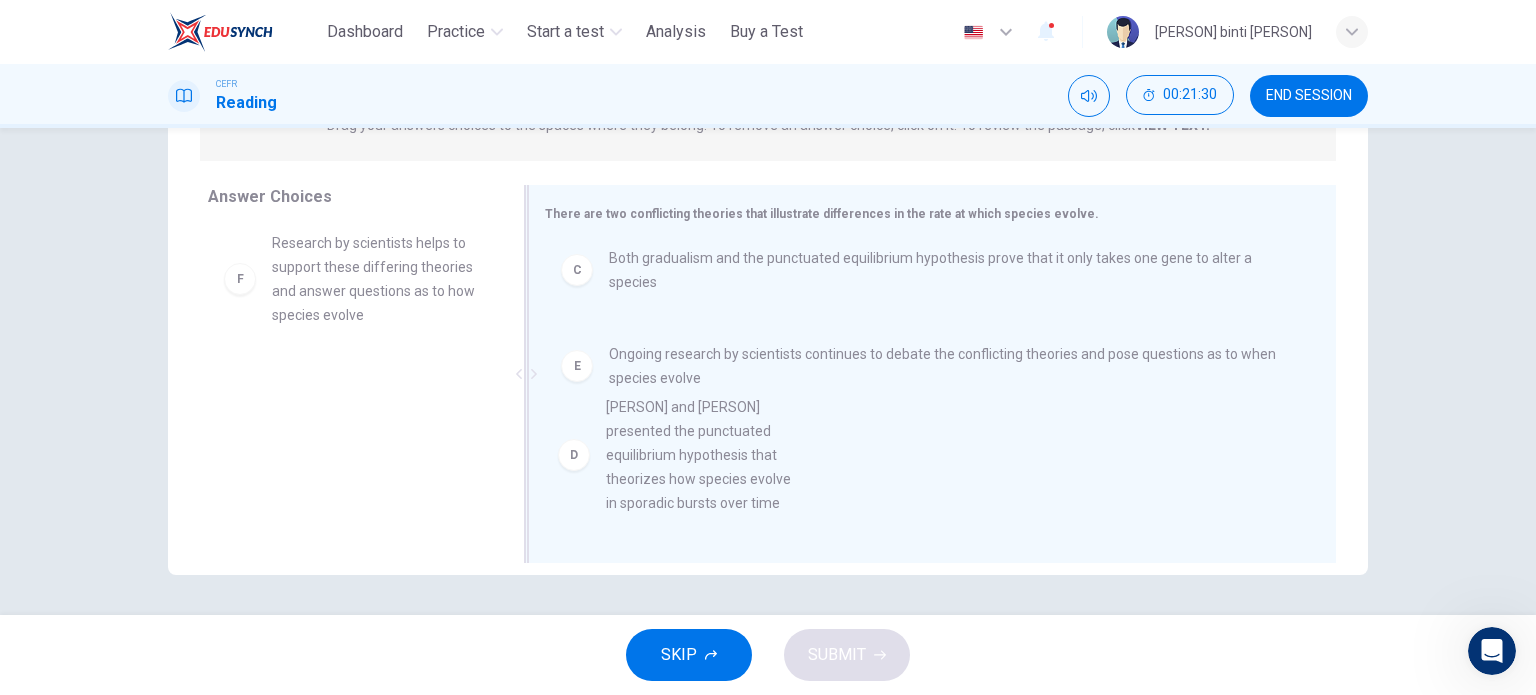 drag, startPoint x: 400, startPoint y: 280, endPoint x: 767, endPoint y: 482, distance: 418.91885 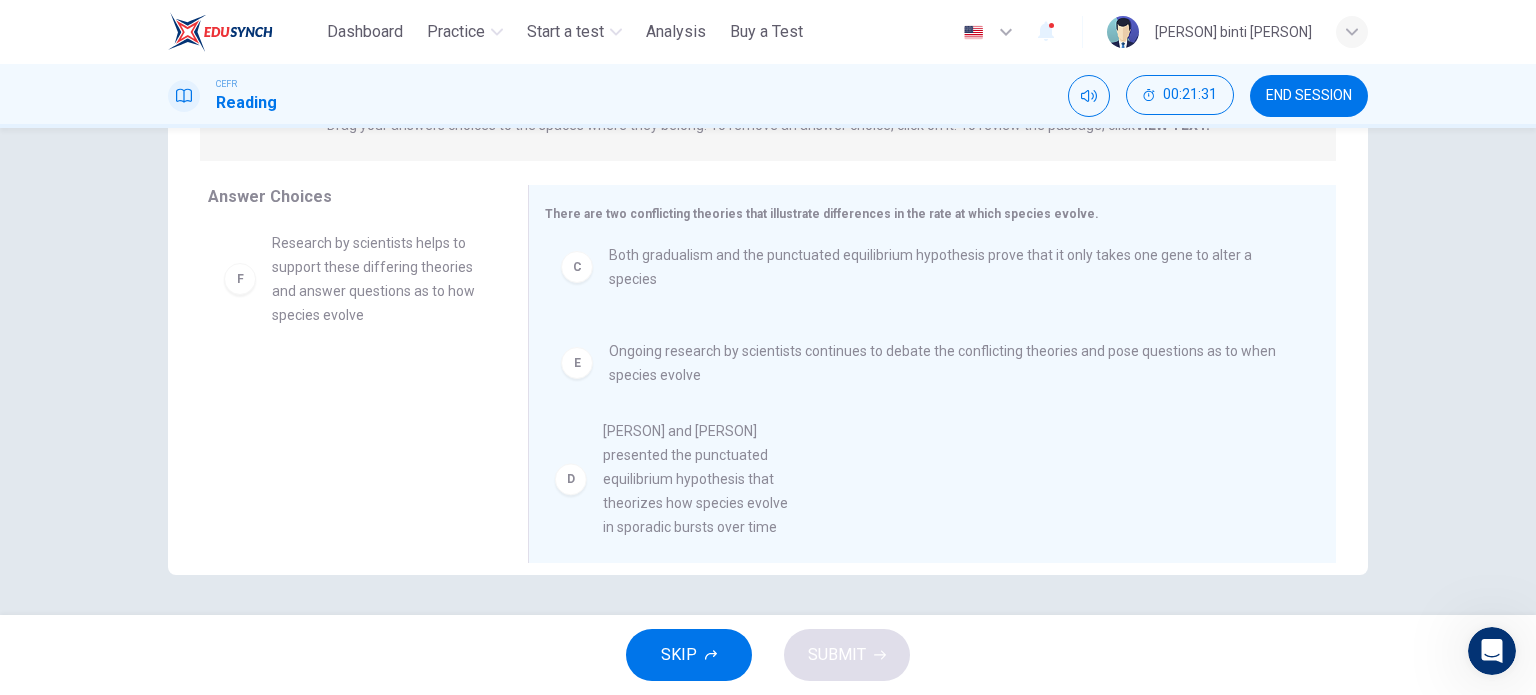 scroll, scrollTop: 4, scrollLeft: 0, axis: vertical 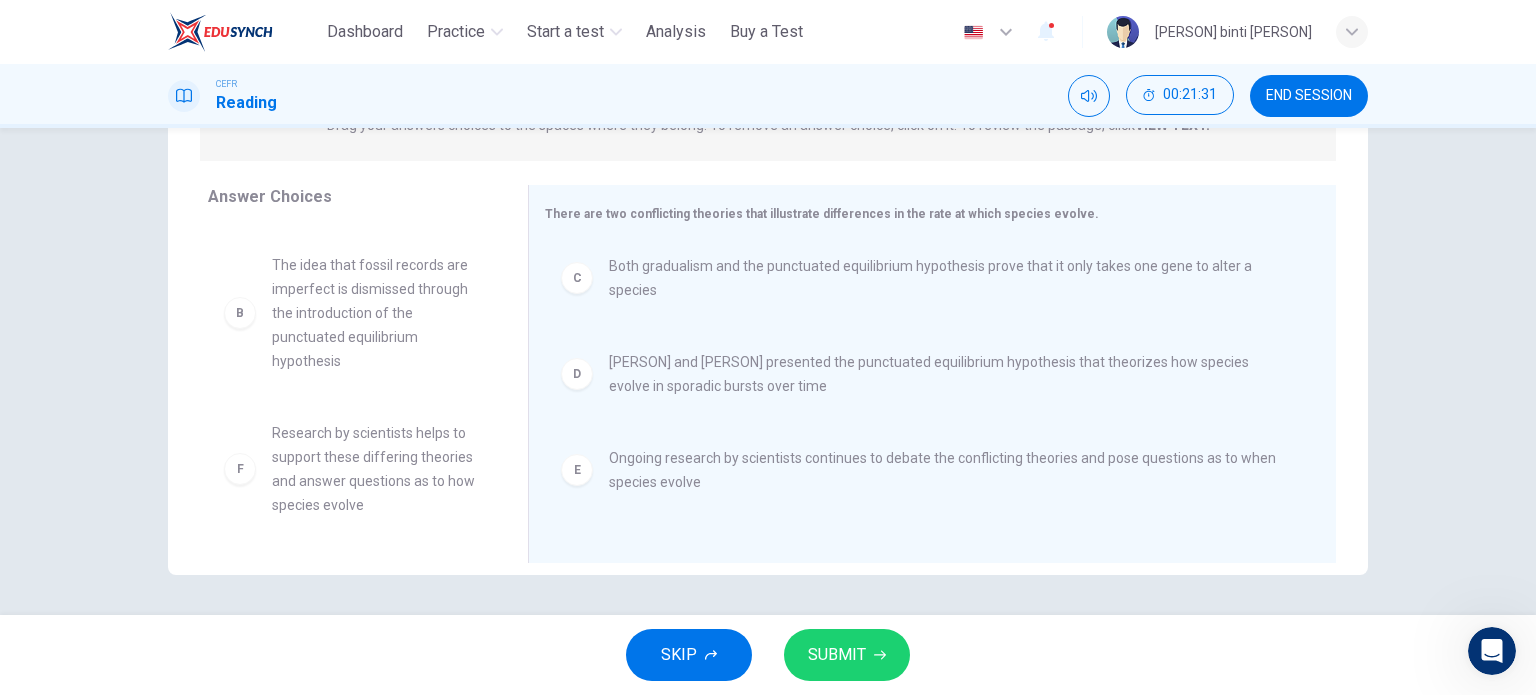 click on "SUBMIT" at bounding box center [847, 655] 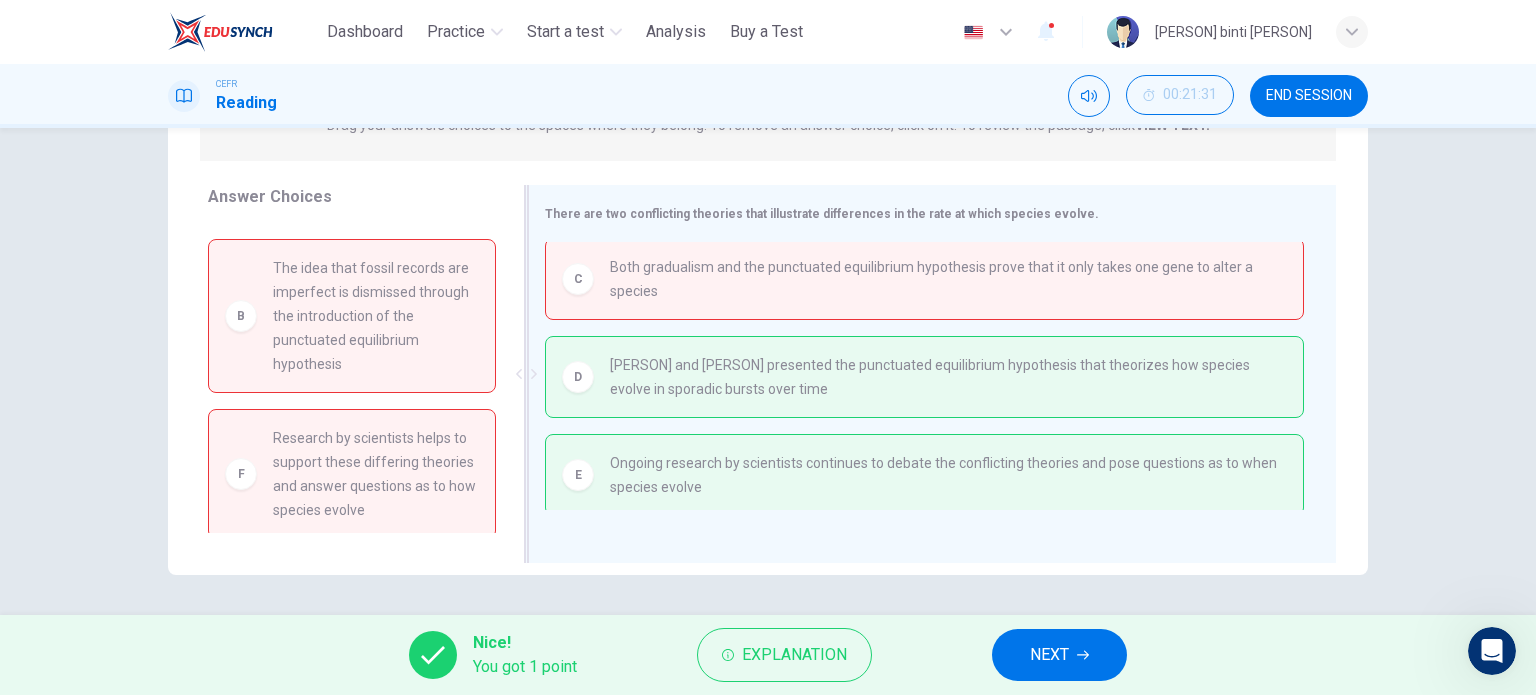 scroll, scrollTop: 0, scrollLeft: 0, axis: both 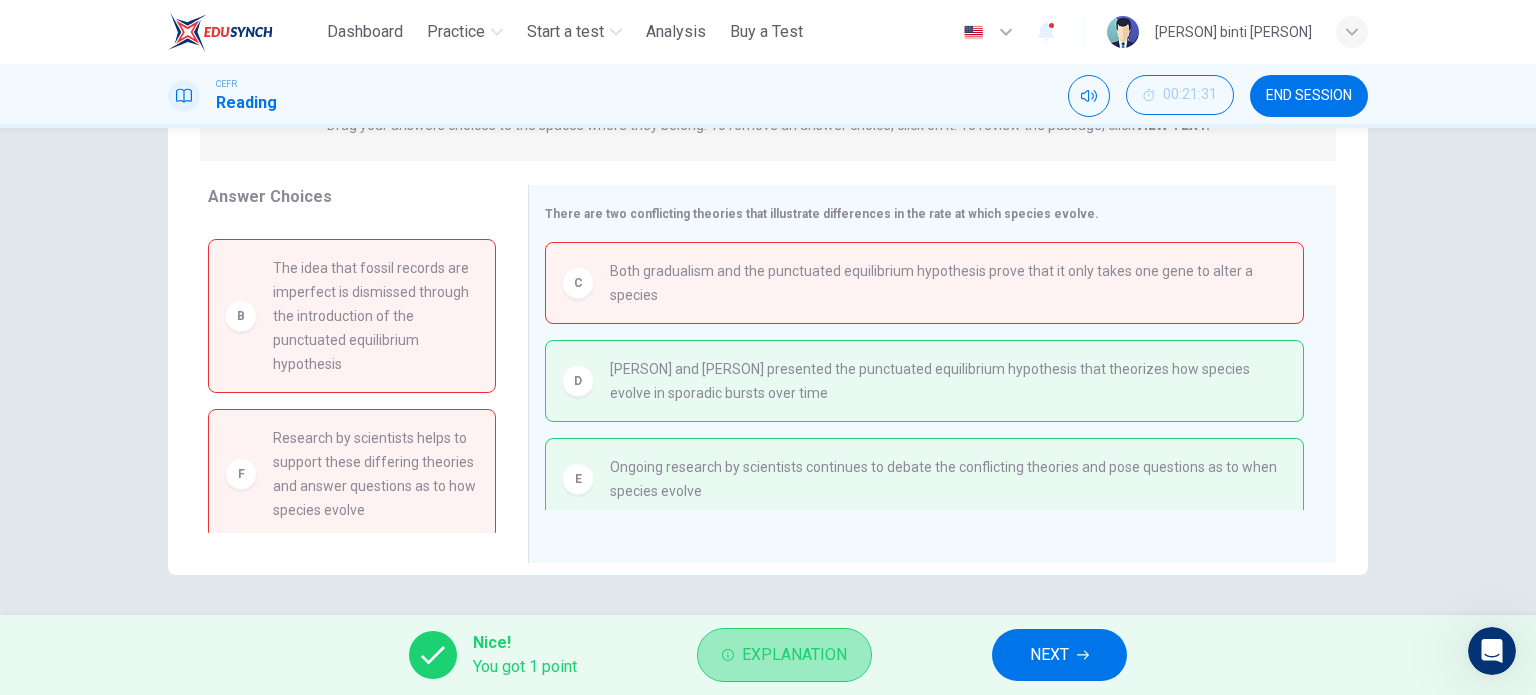 click on "Explanation" at bounding box center [794, 655] 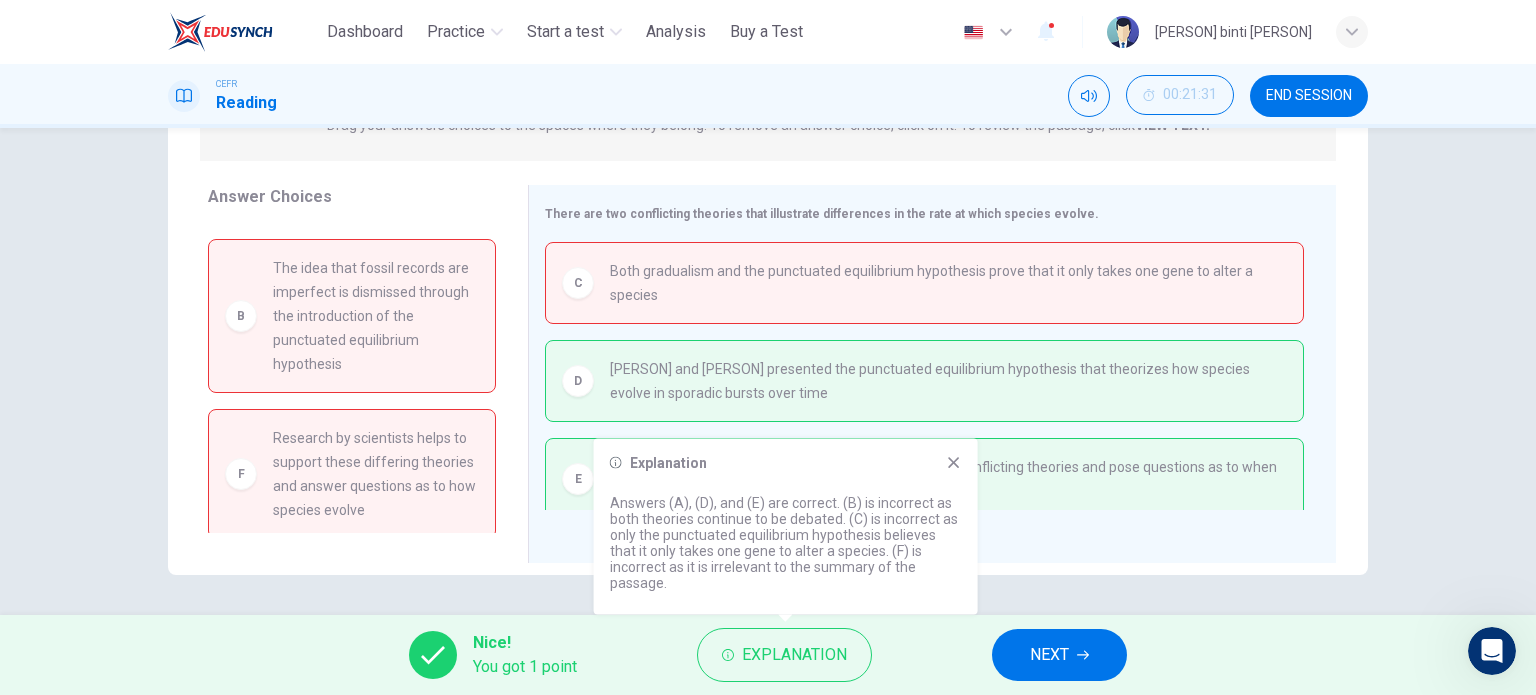 click on "Research by scientists helps to support these differing theories and answer questions as to how species evolve" at bounding box center (376, 474) 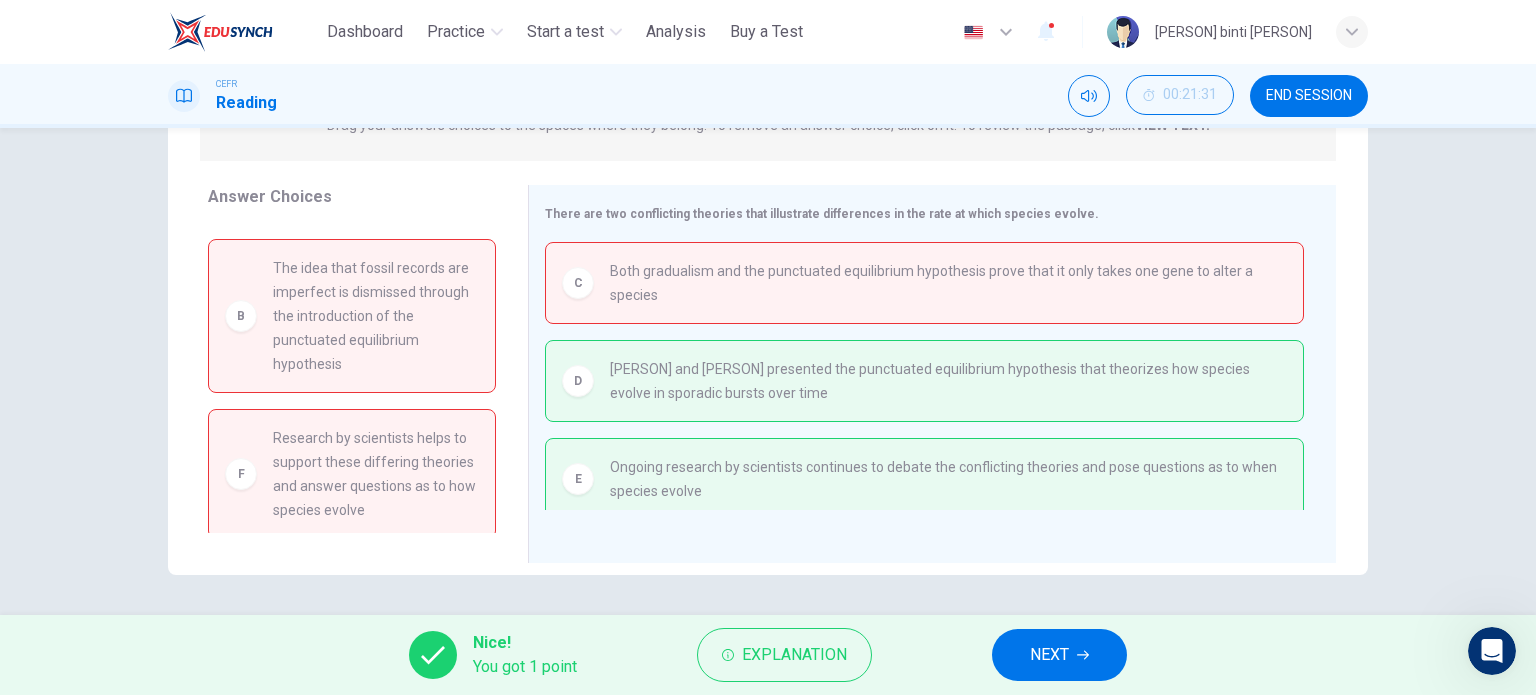 drag, startPoint x: 519, startPoint y: 443, endPoint x: 503, endPoint y: 436, distance: 17.464249 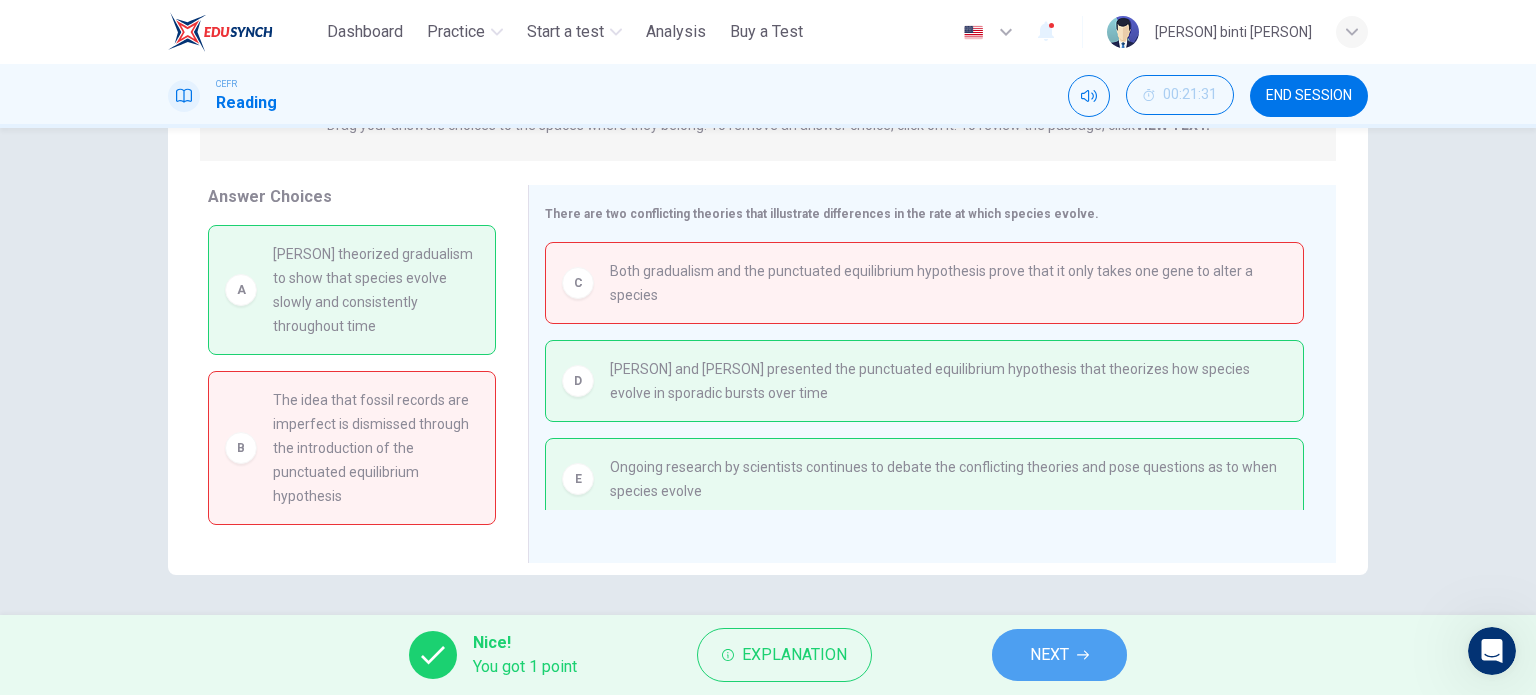 click on "NEXT" at bounding box center [1059, 655] 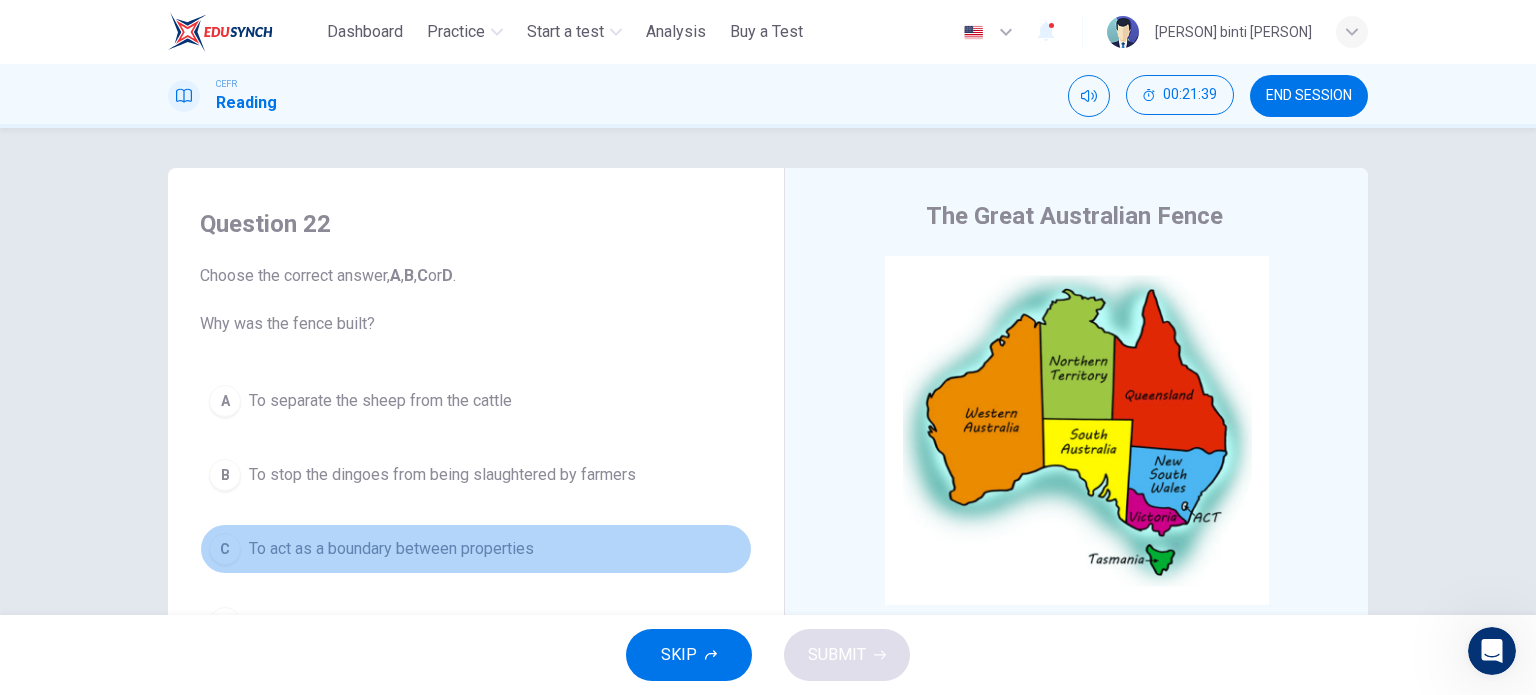 click on "To act as a boundary between properties" at bounding box center (391, 549) 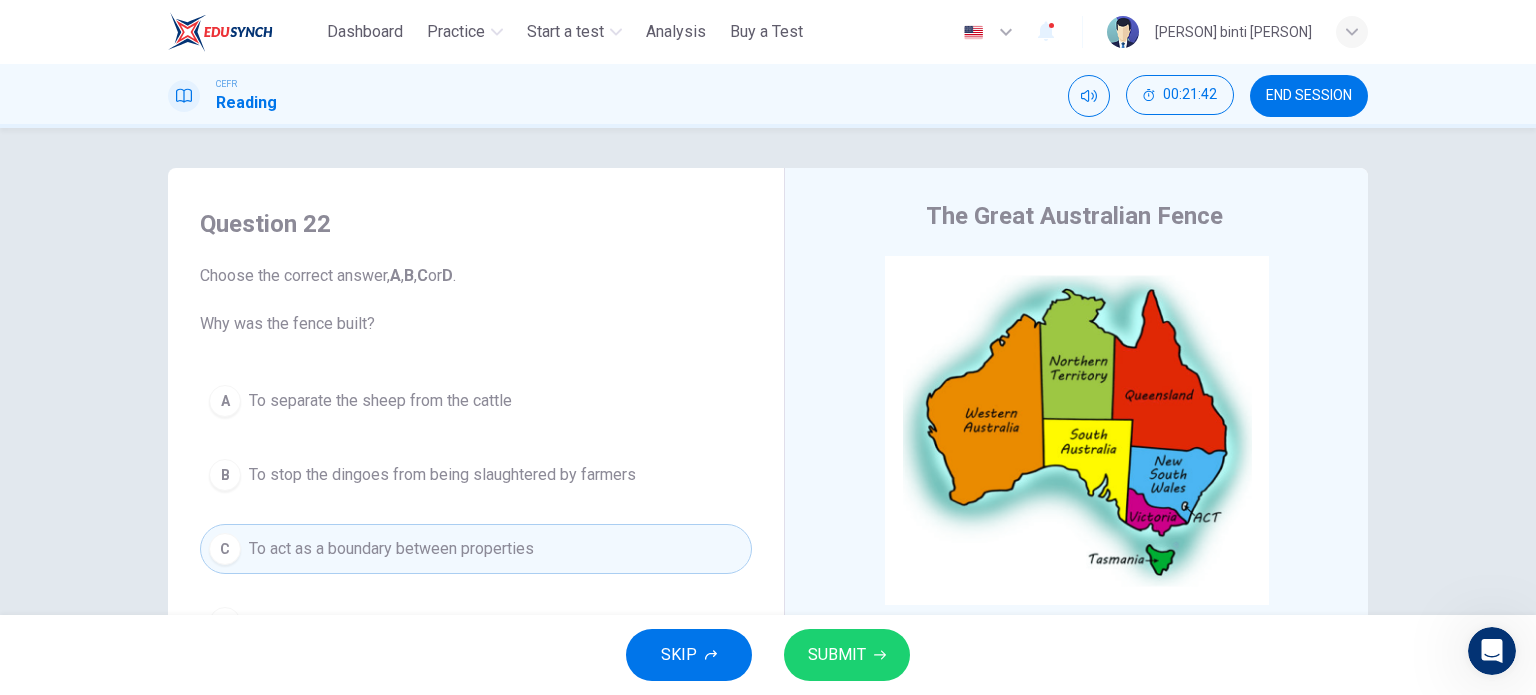 click on "SUBMIT" at bounding box center (847, 655) 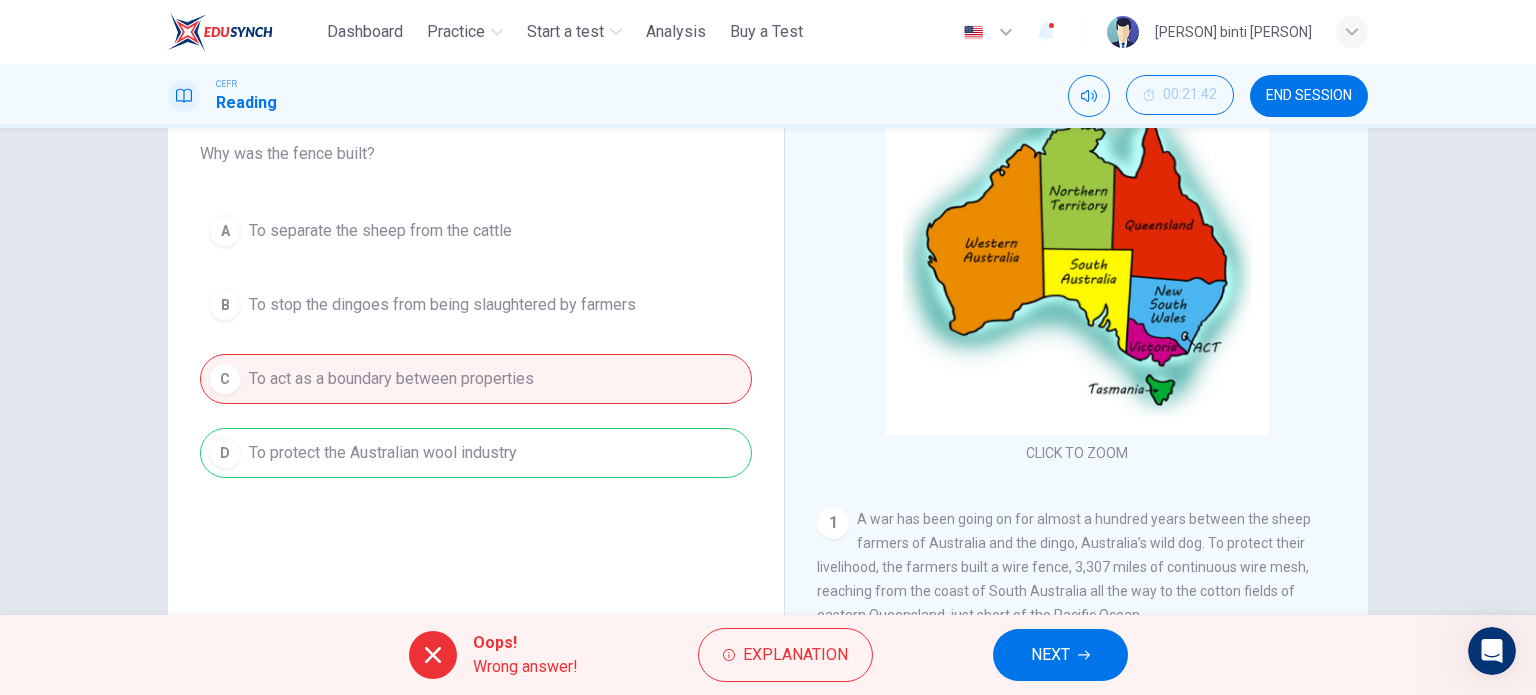 scroll, scrollTop: 167, scrollLeft: 0, axis: vertical 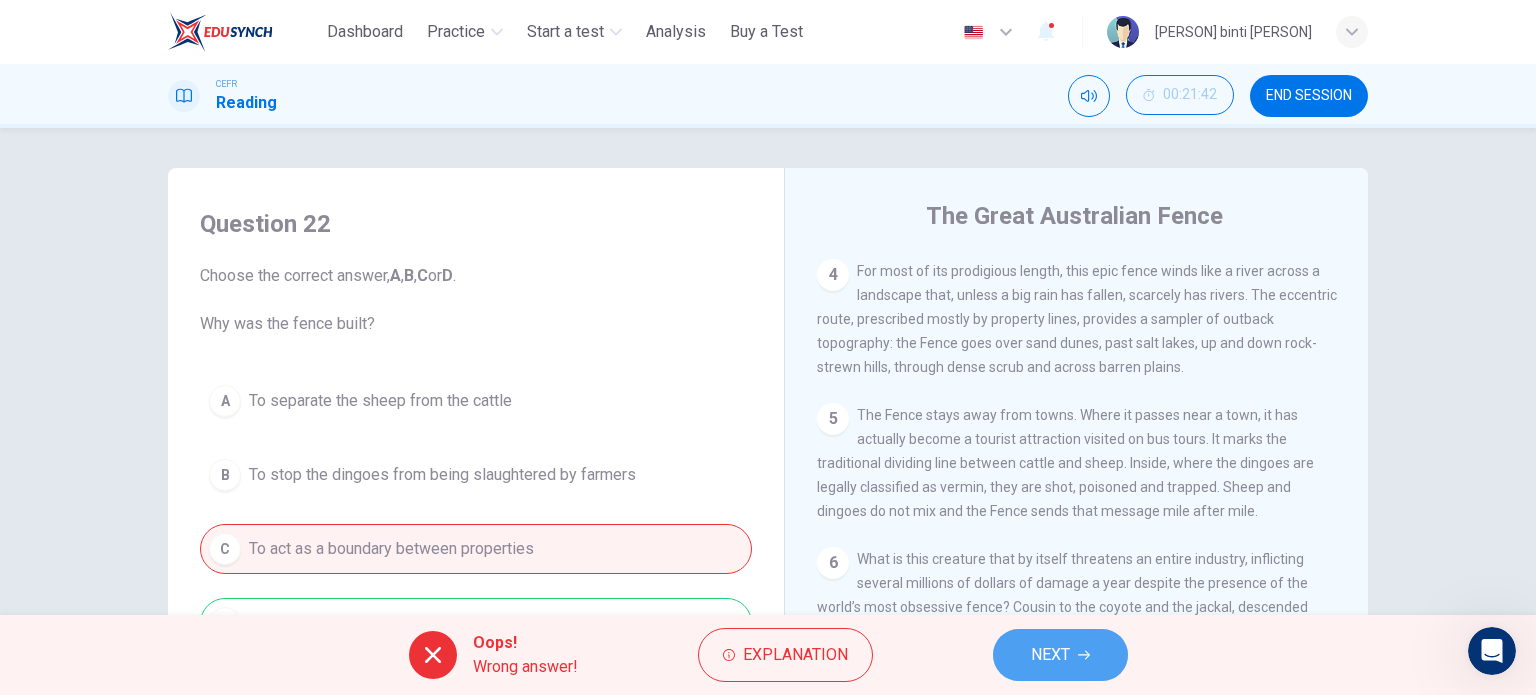 click on "NEXT" at bounding box center [1050, 655] 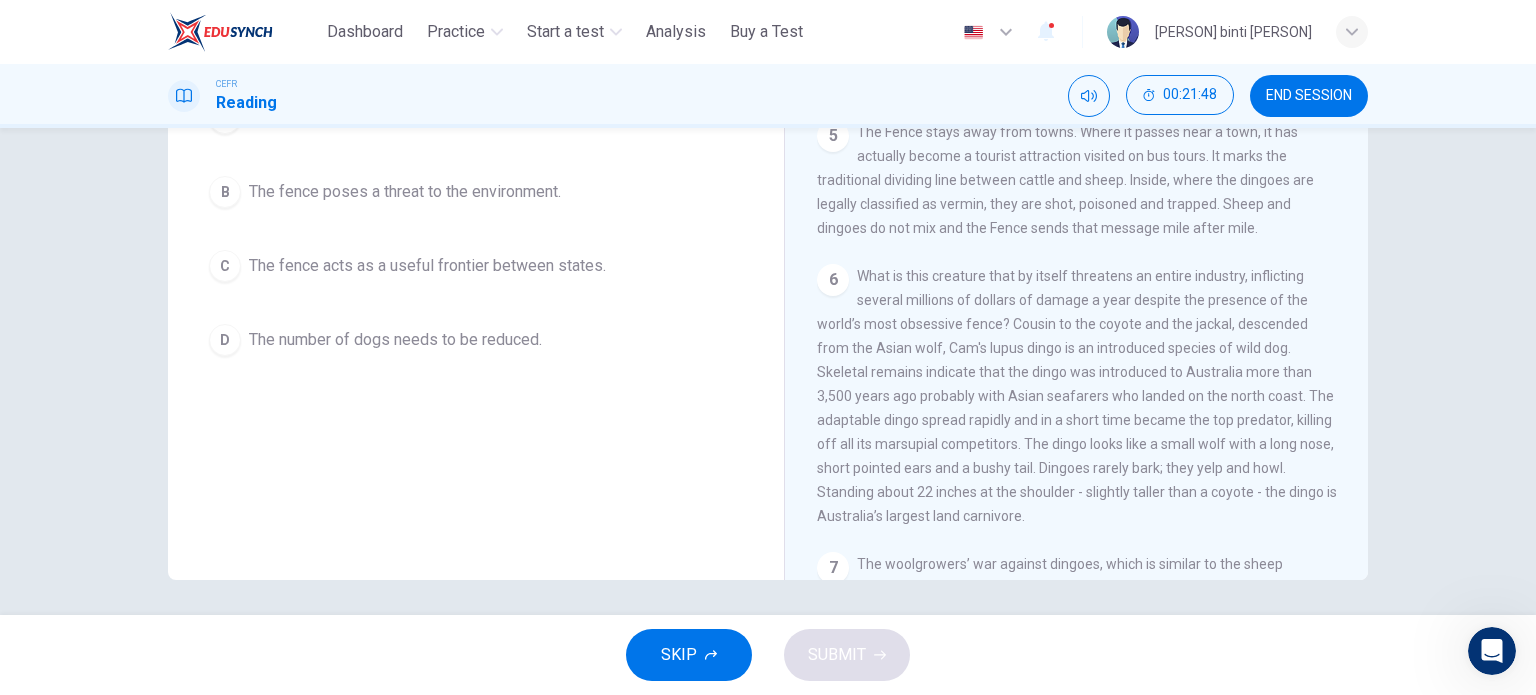 scroll, scrollTop: 0, scrollLeft: 0, axis: both 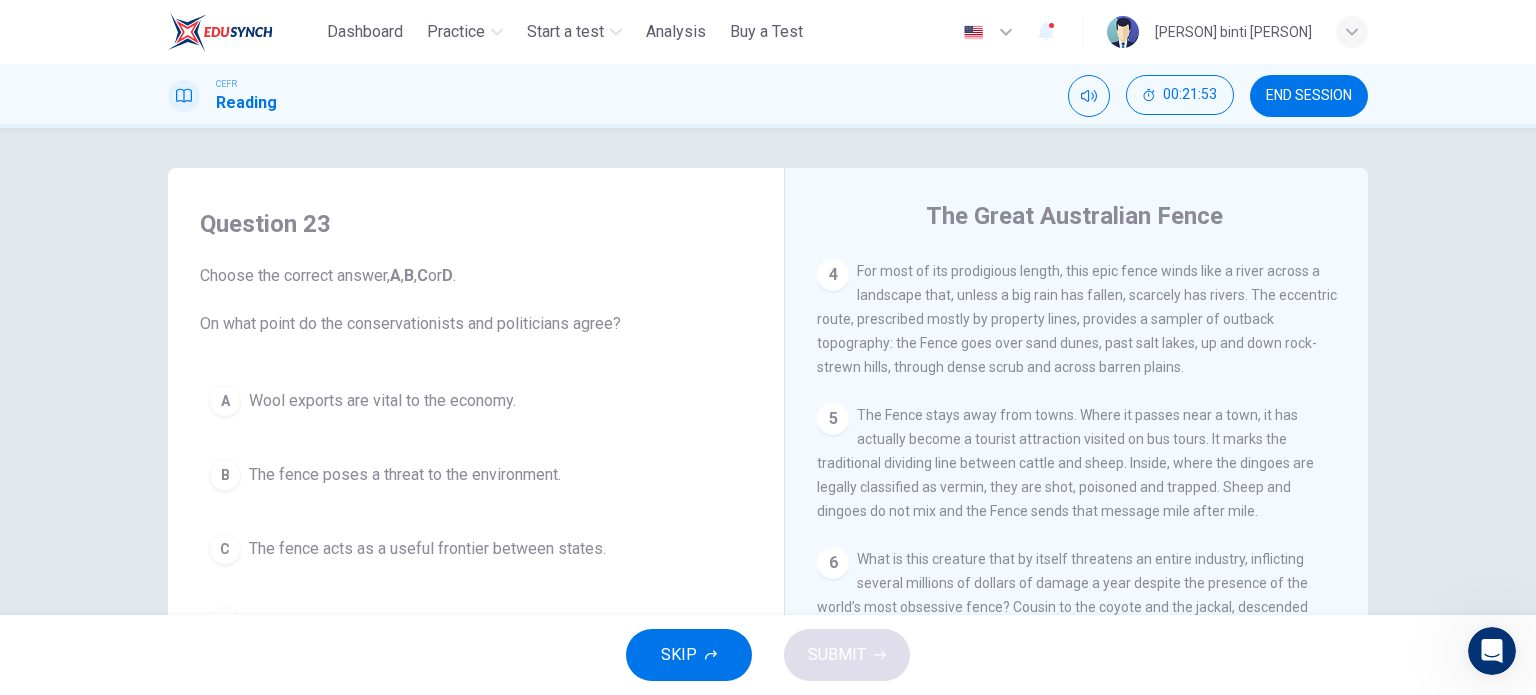 click on "END SESSION" at bounding box center (1309, 96) 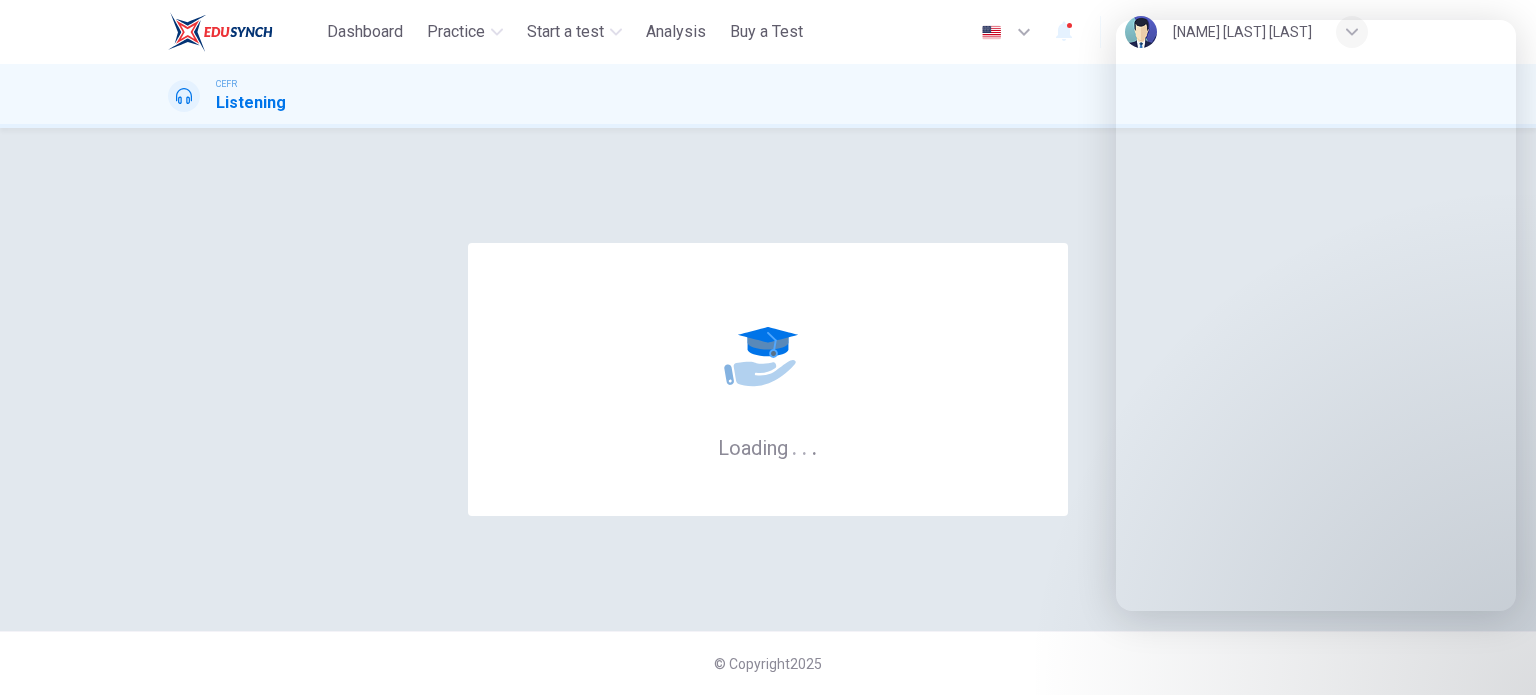 scroll, scrollTop: 0, scrollLeft: 0, axis: both 